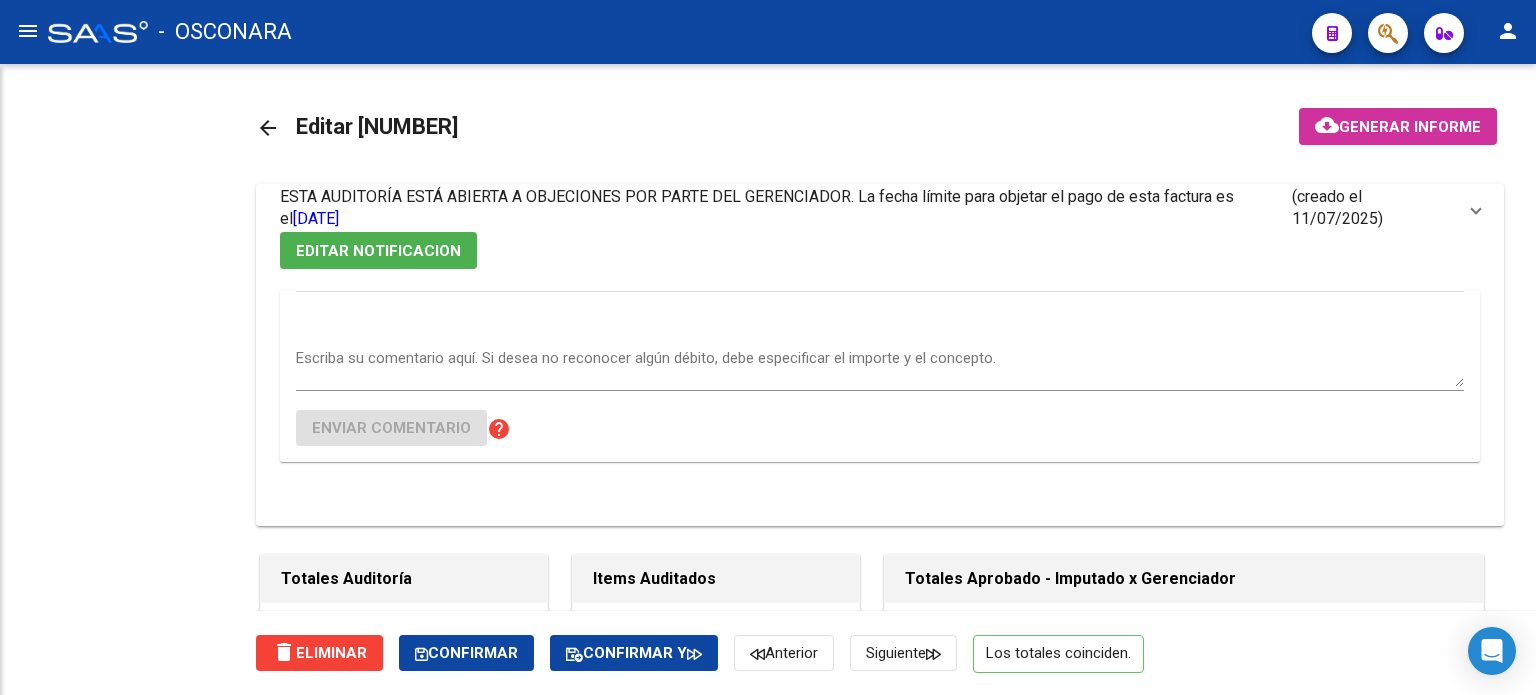 scroll, scrollTop: 0, scrollLeft: 0, axis: both 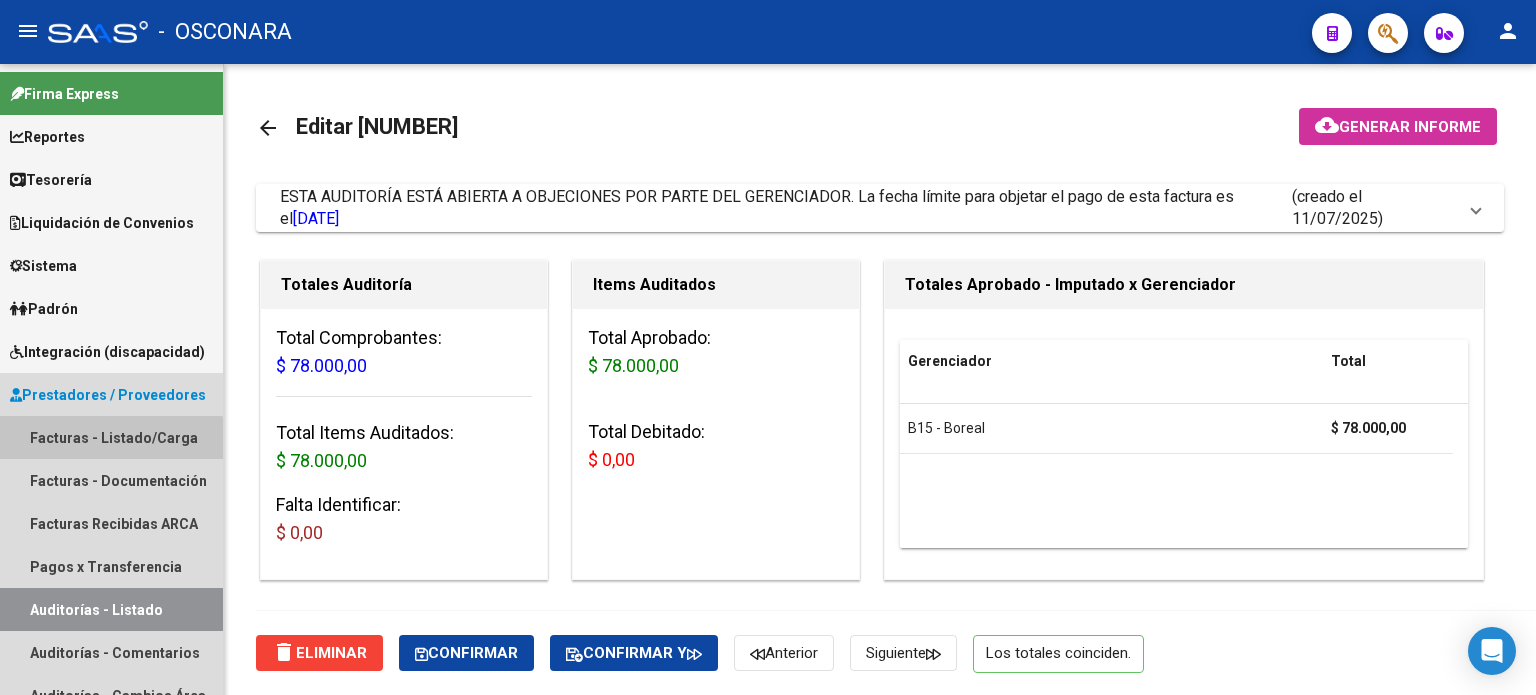 click on "Facturas - Listado/Carga" at bounding box center (111, 437) 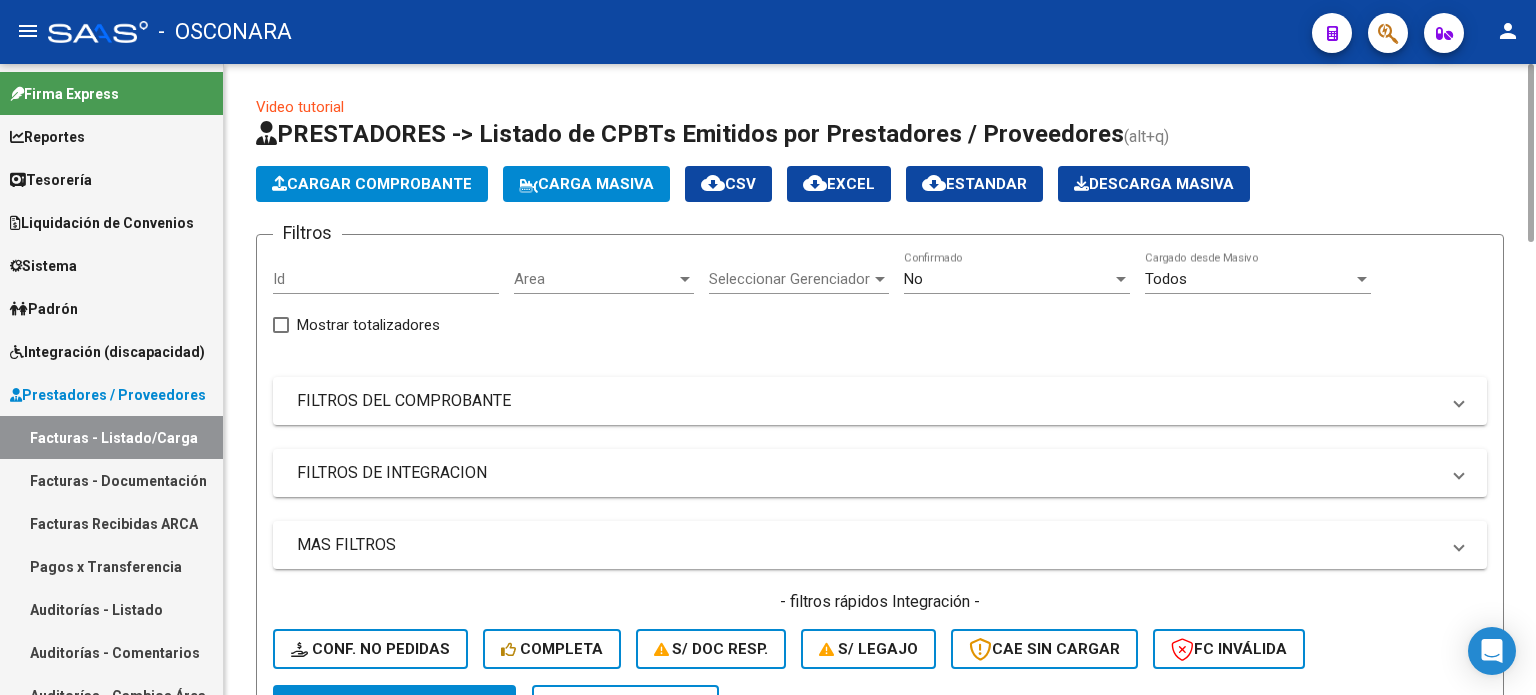 click on "Cargar Comprobante" 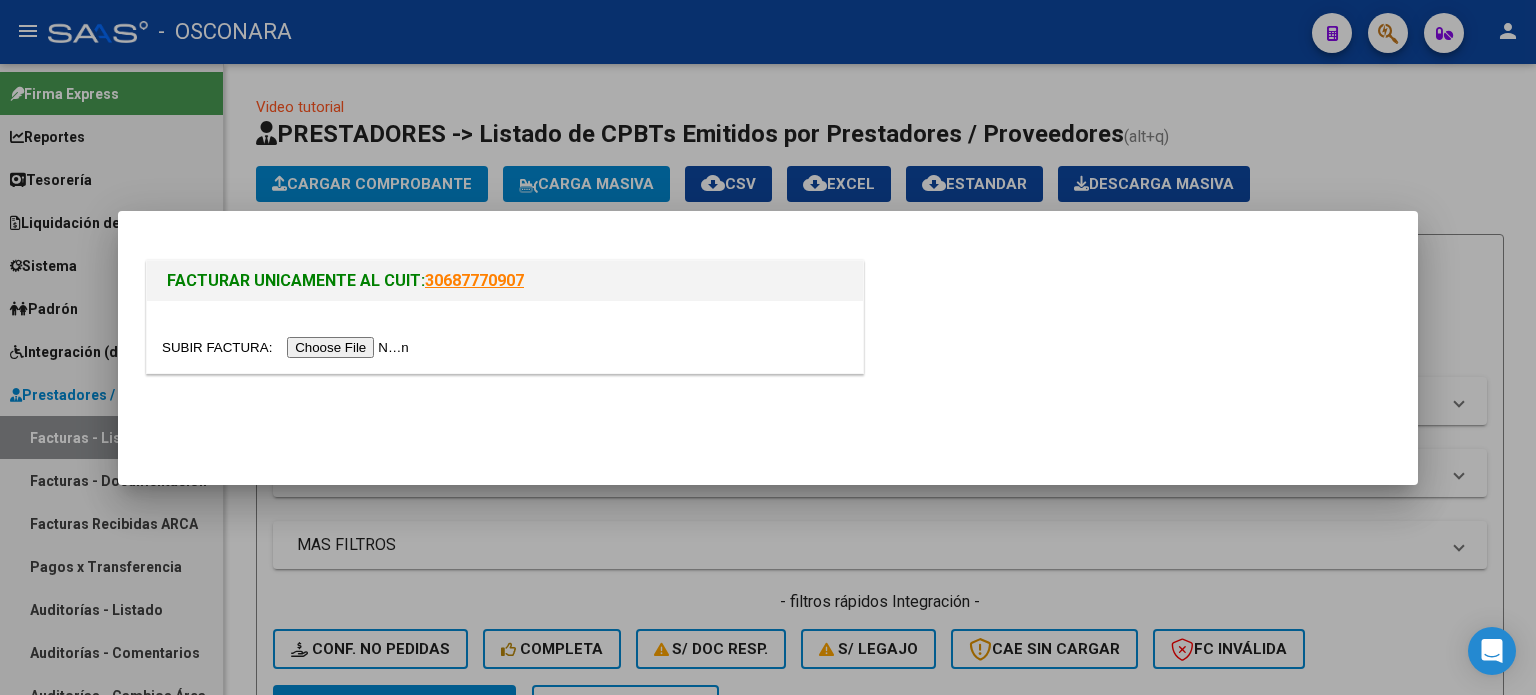 click at bounding box center [288, 347] 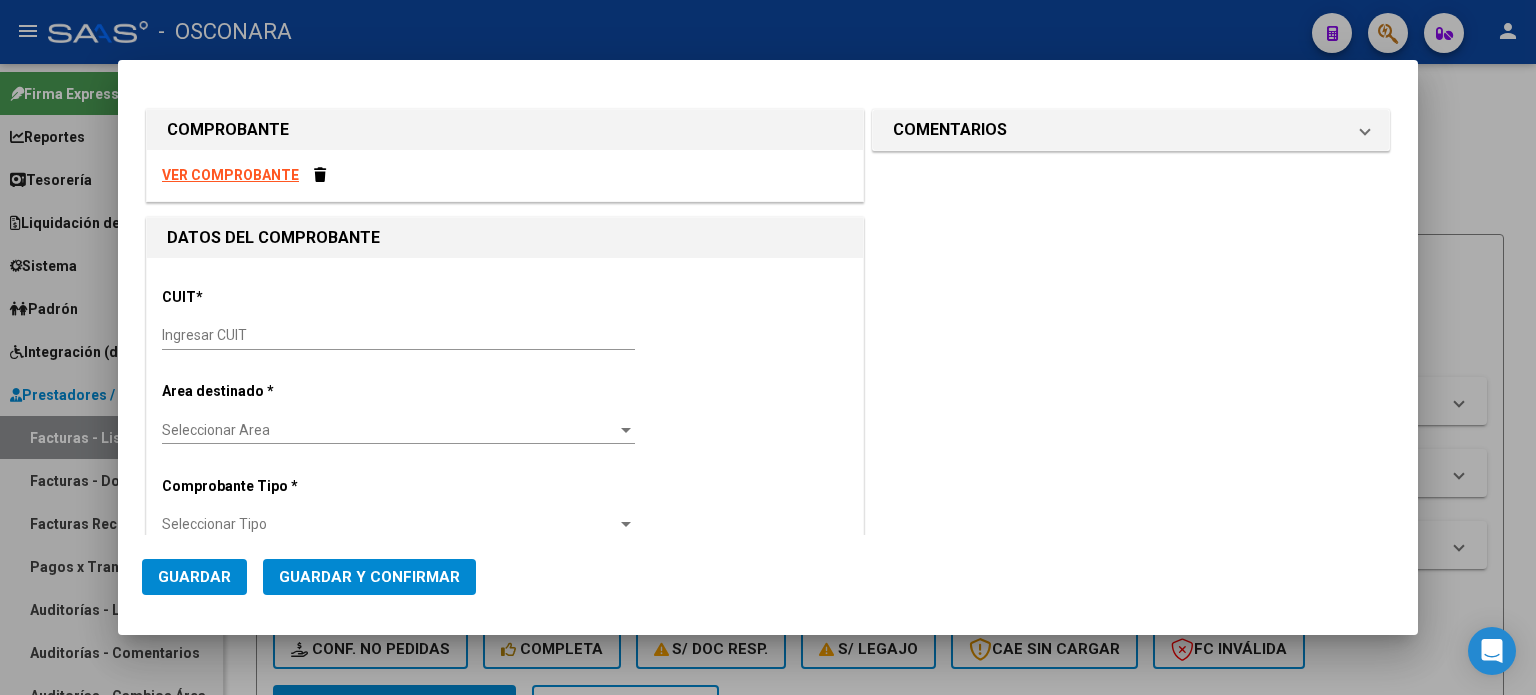 click on "CUIT  *   Ingresar CUIT" at bounding box center [505, 320] 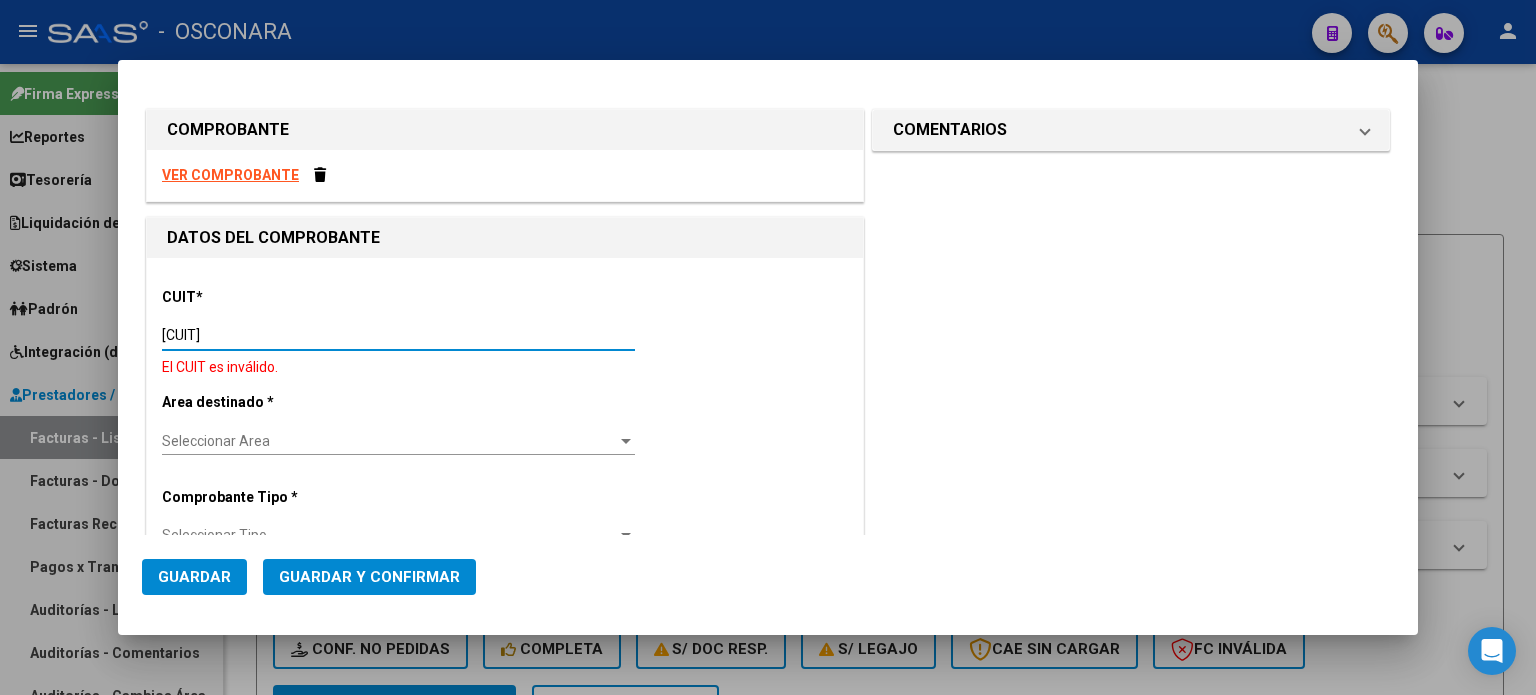 type on "[CUIT]" 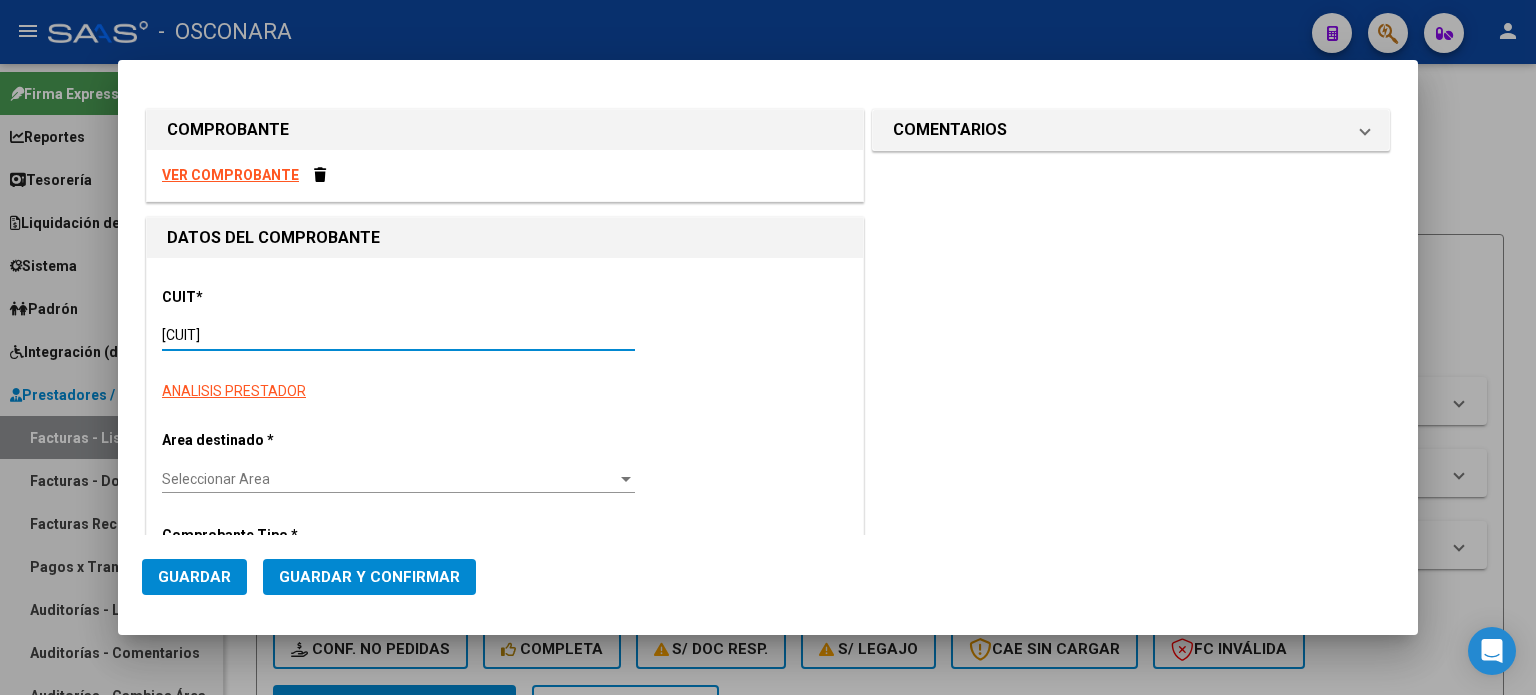 type on "99" 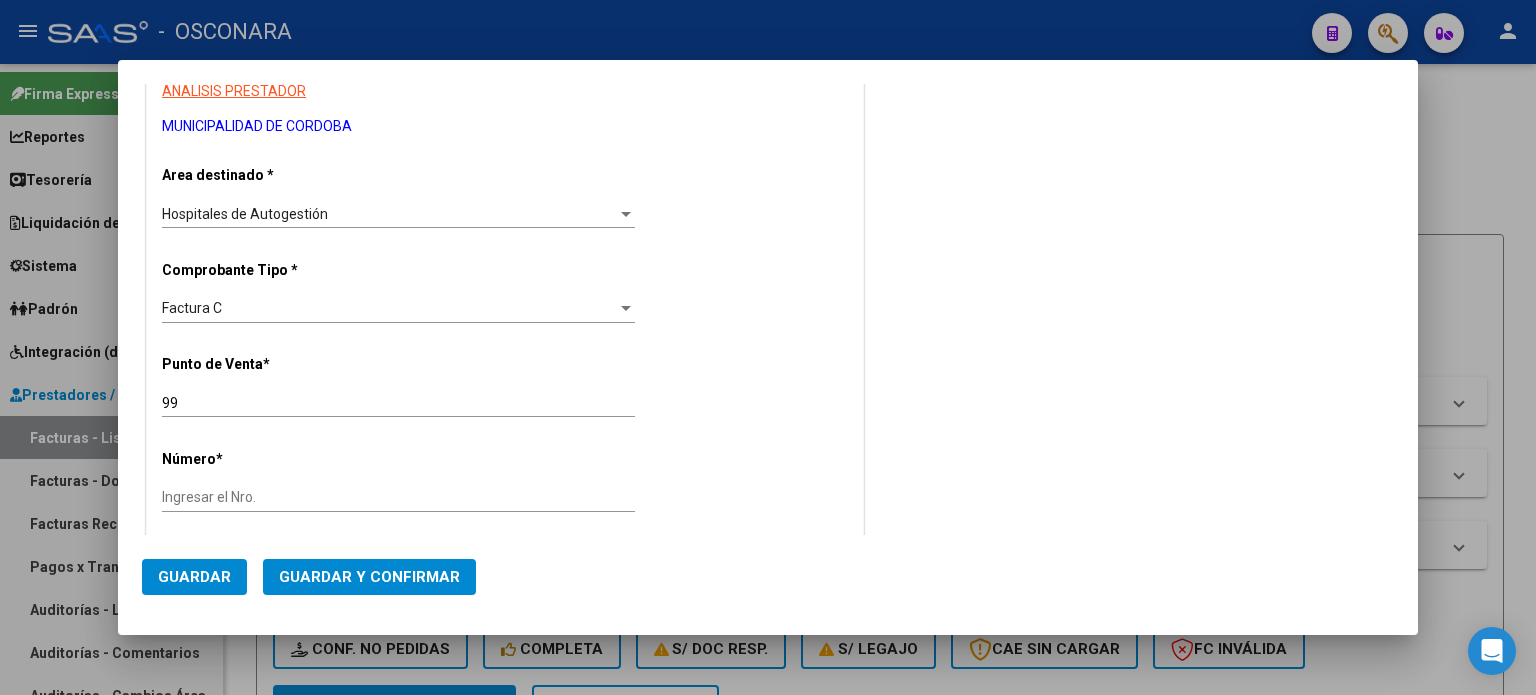 scroll, scrollTop: 400, scrollLeft: 0, axis: vertical 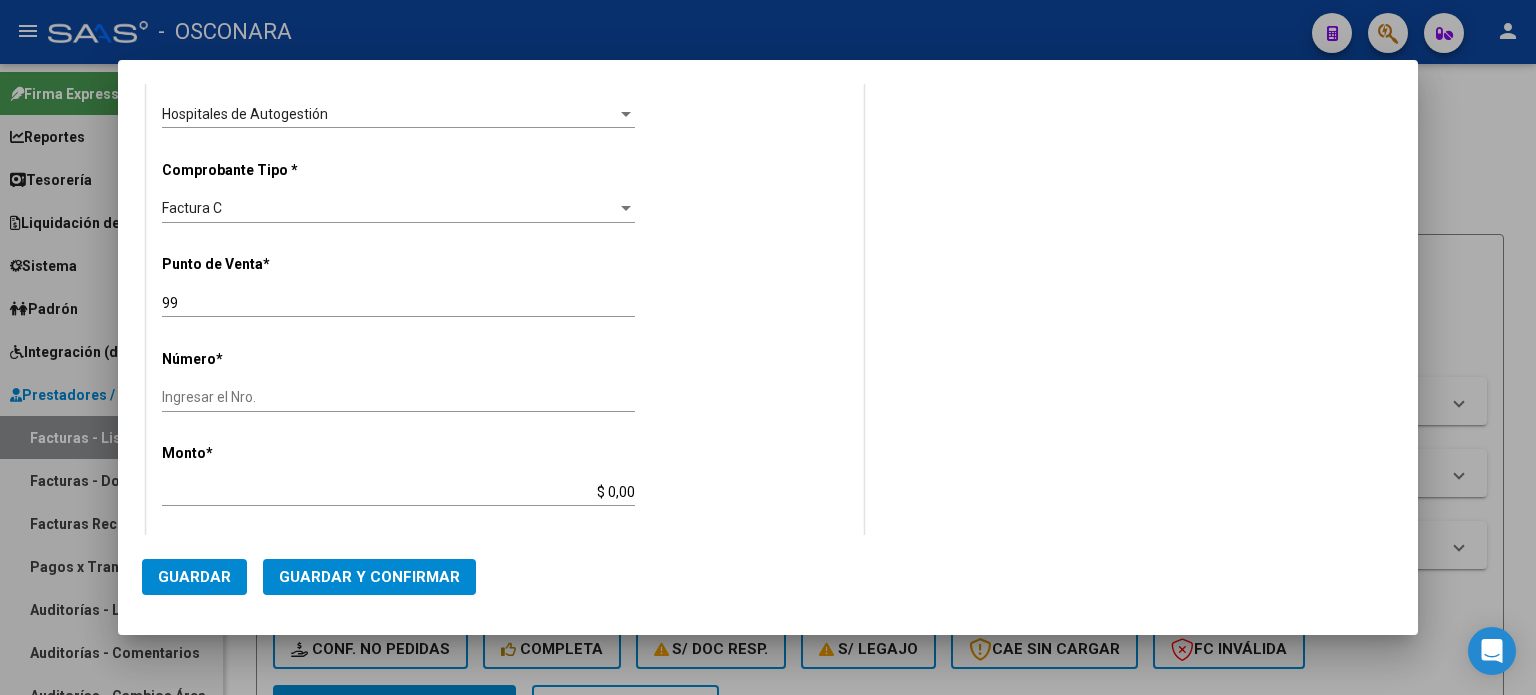 type on "[CUIT]" 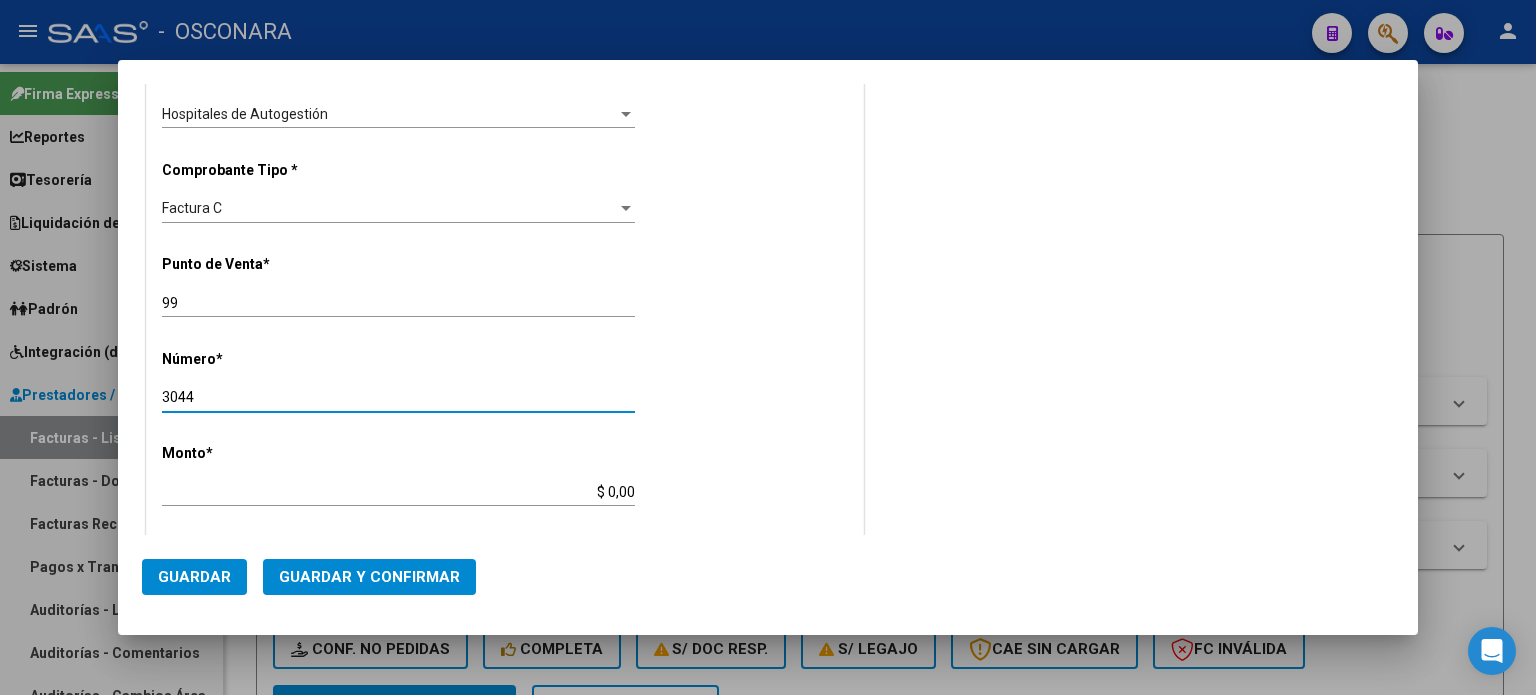 drag, startPoint x: 234, startPoint y: 389, endPoint x: 218, endPoint y: 513, distance: 125.028 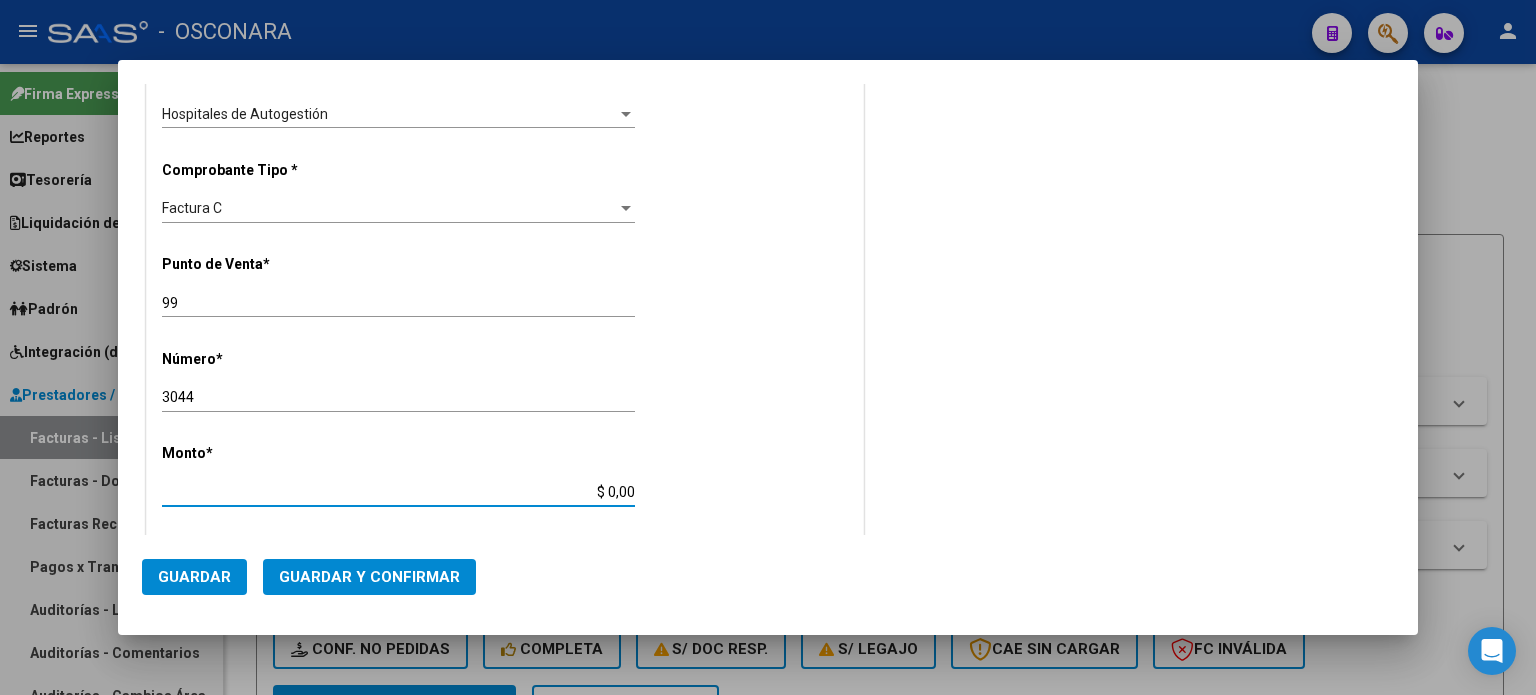 drag, startPoint x: 604, startPoint y: 488, endPoint x: 782, endPoint y: 487, distance: 178.0028 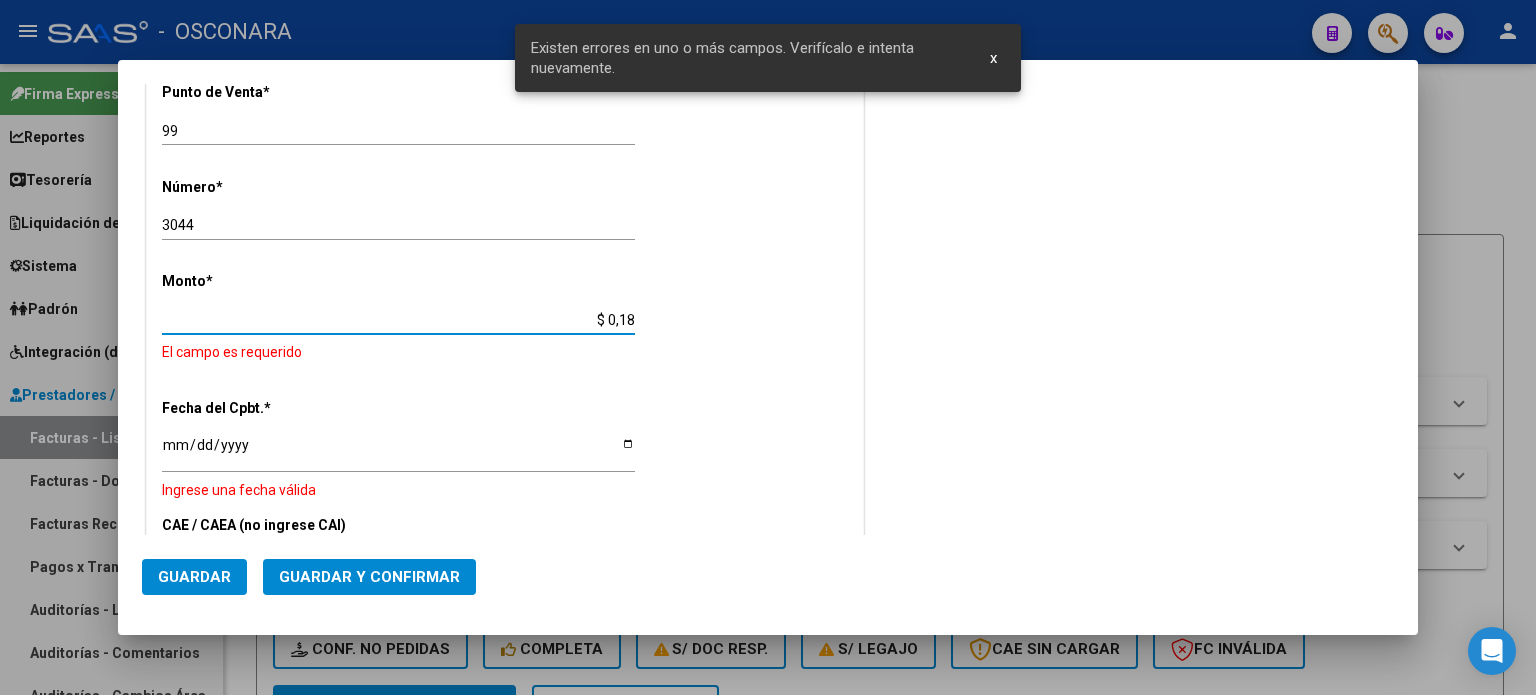 scroll, scrollTop: 573, scrollLeft: 0, axis: vertical 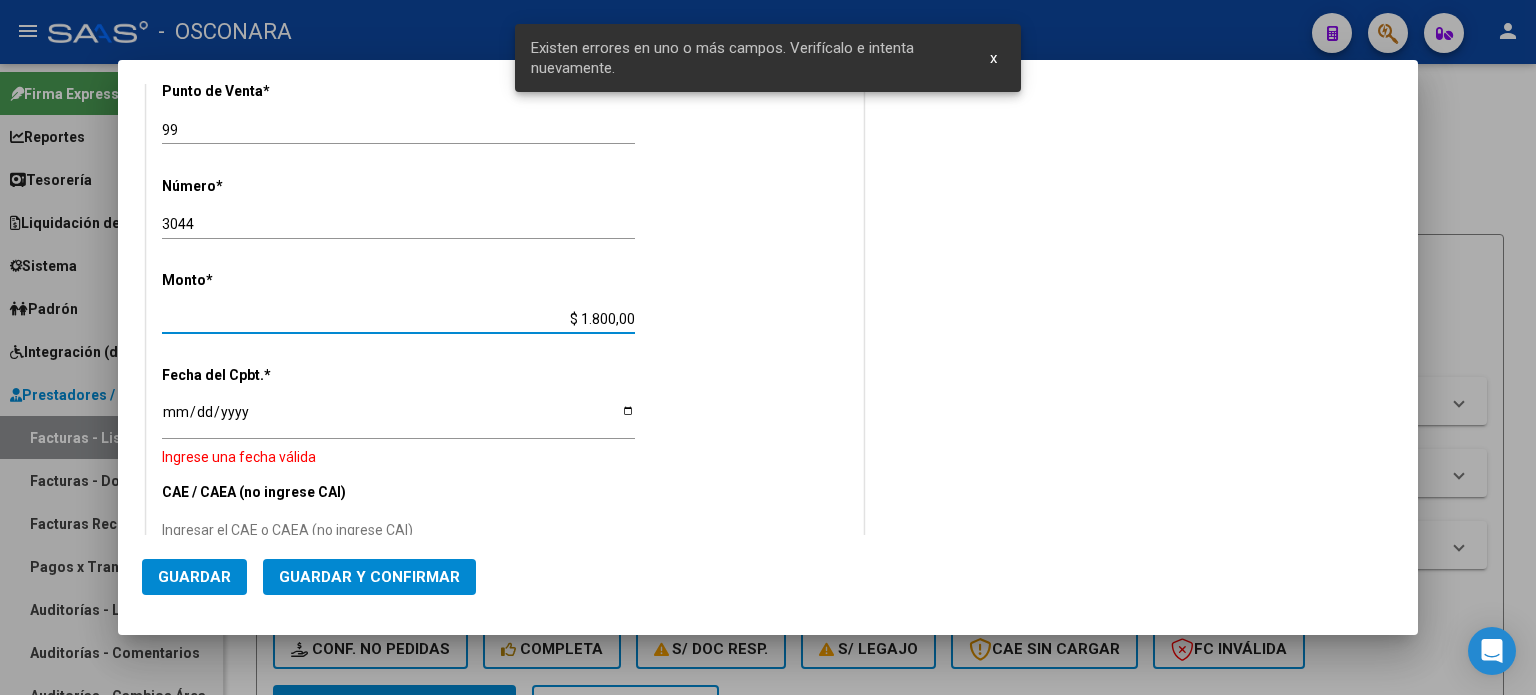 type on "$ 18.000,00" 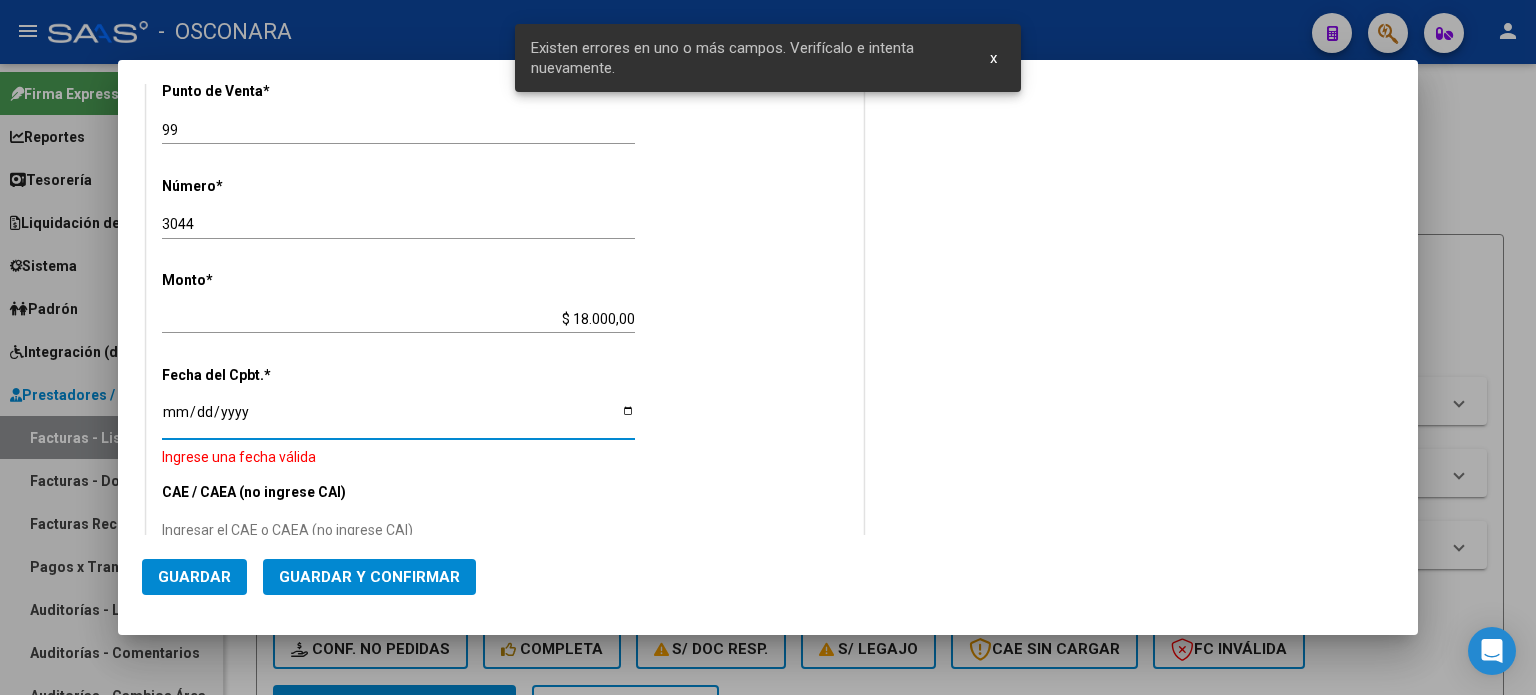 click on "Ingresar la fecha" at bounding box center (398, 419) 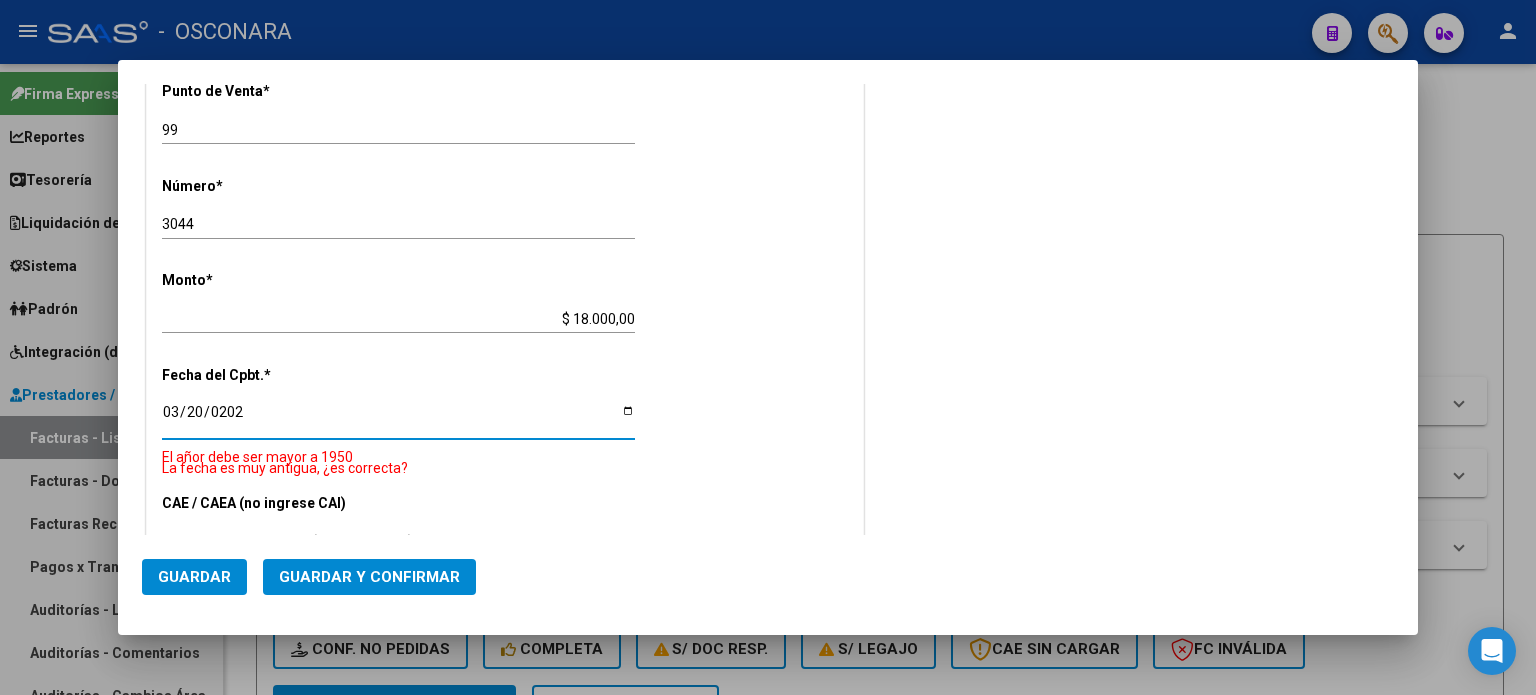 type on "2025-03-20" 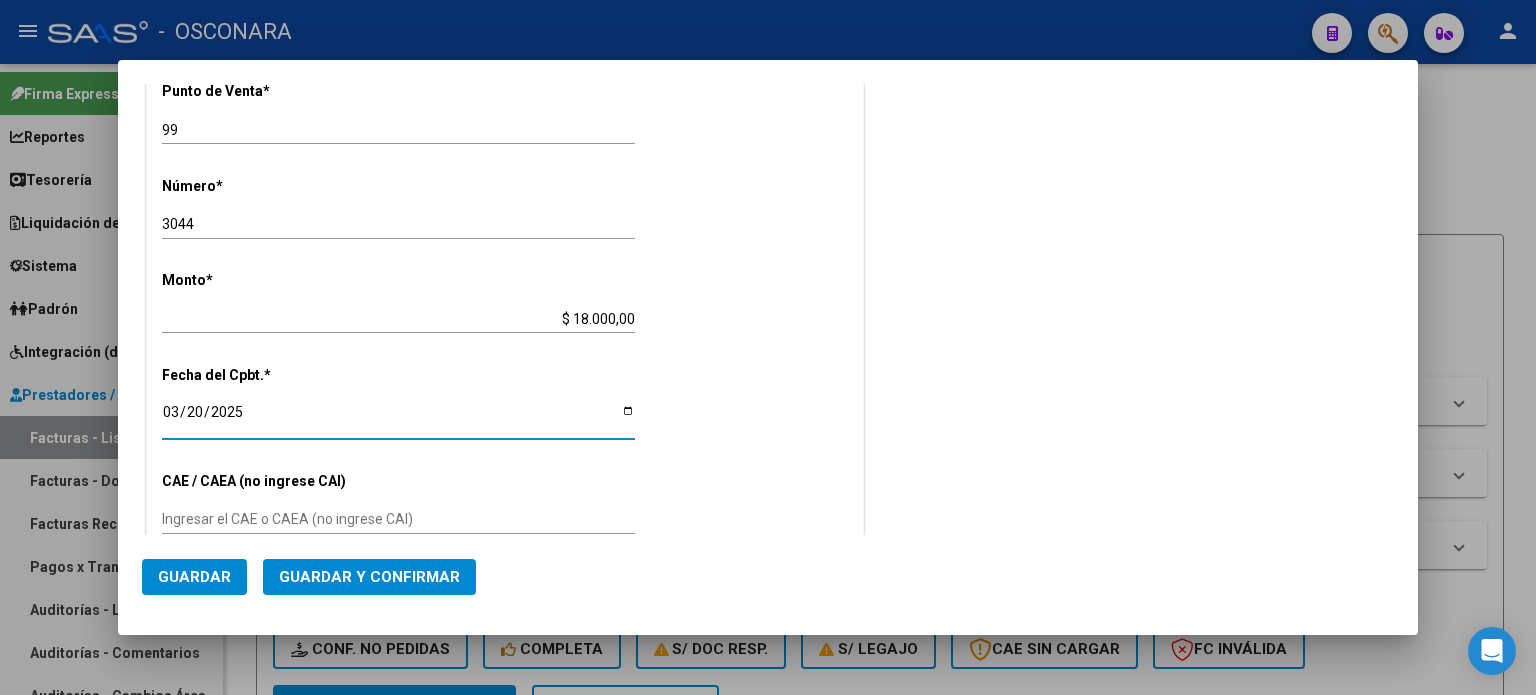 click on "Guardar y Confirmar" 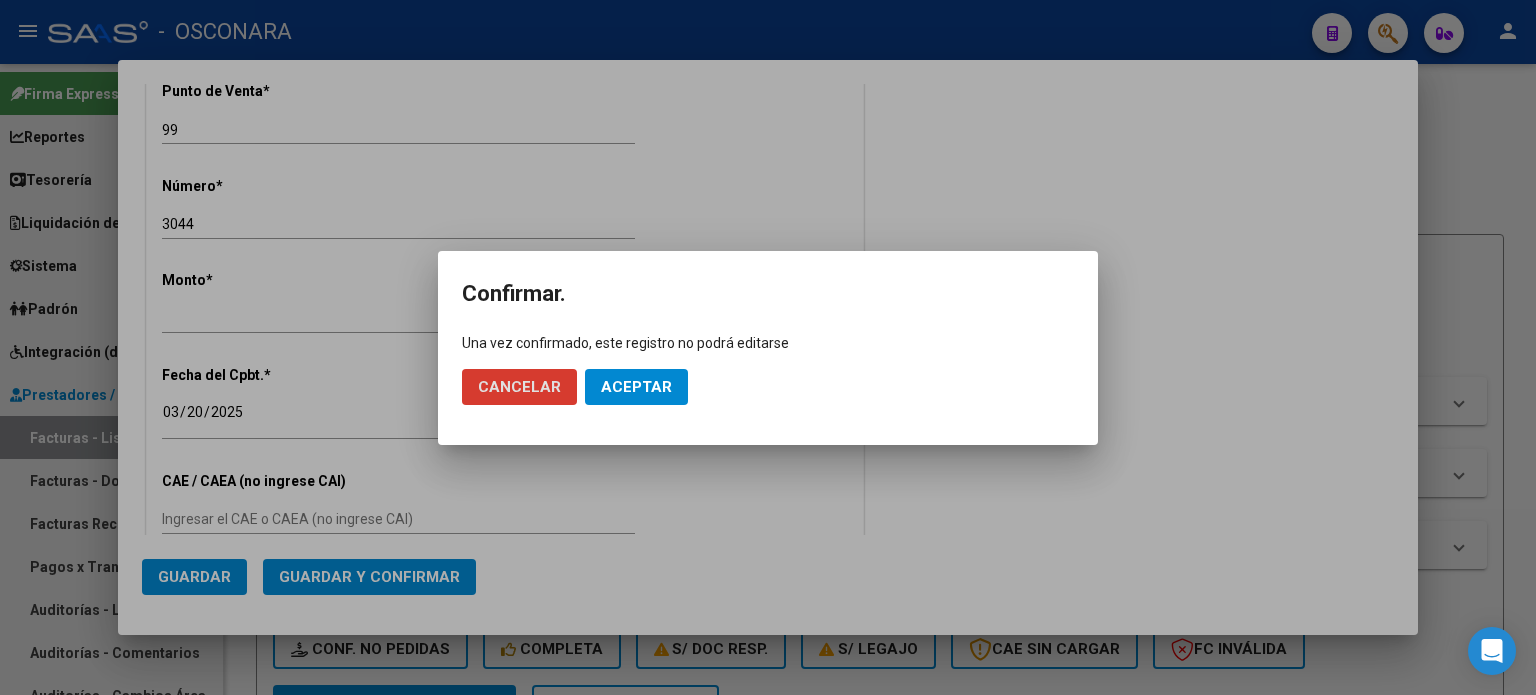 click on "Cancelar Aceptar" 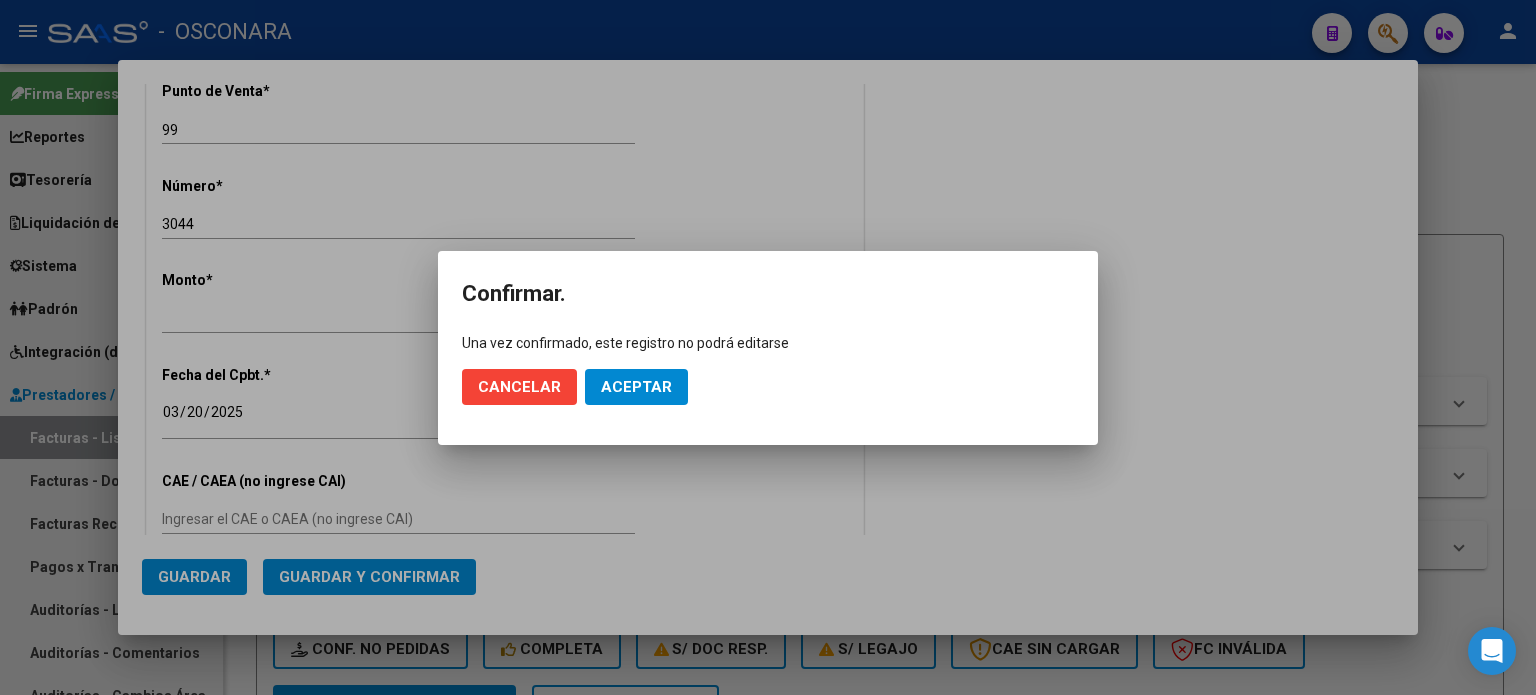 click on "Aceptar" 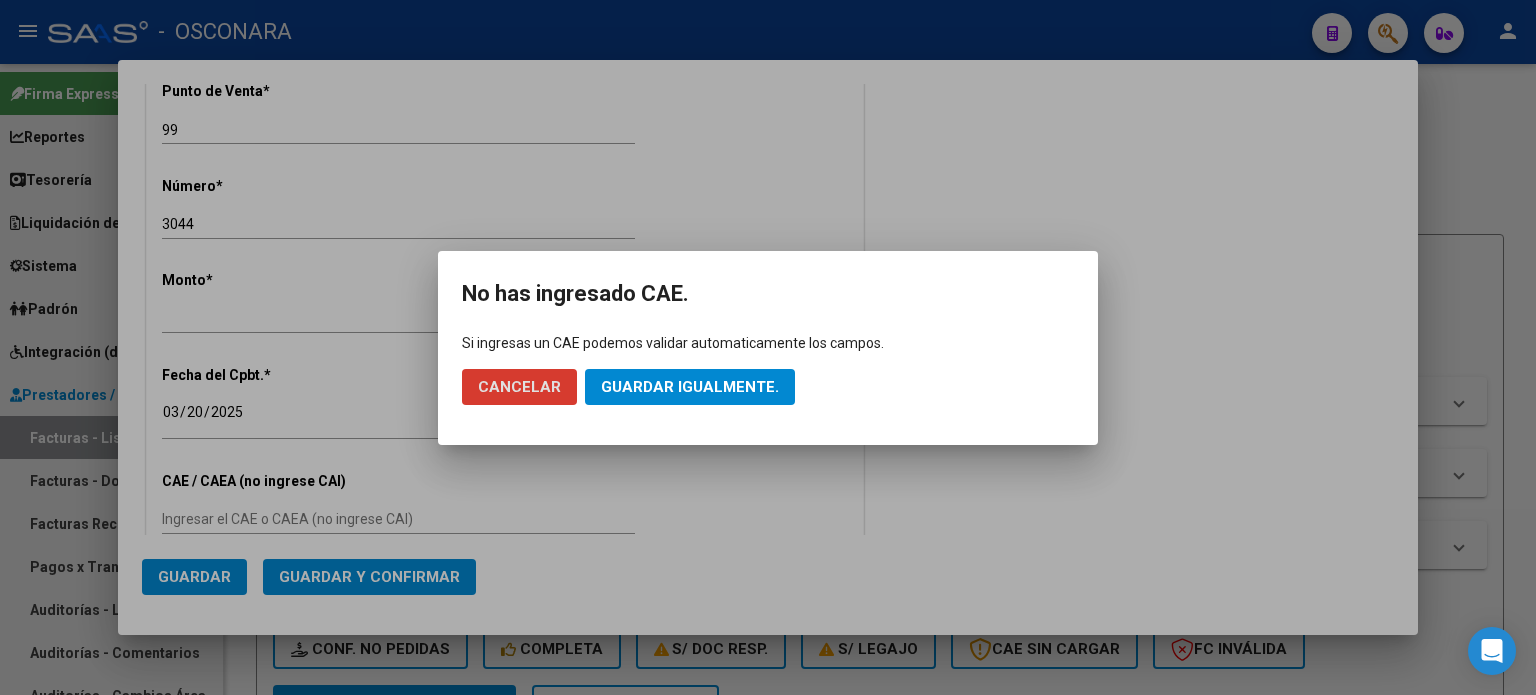 drag, startPoint x: 630, startPoint y: 391, endPoint x: 630, endPoint y: 424, distance: 33 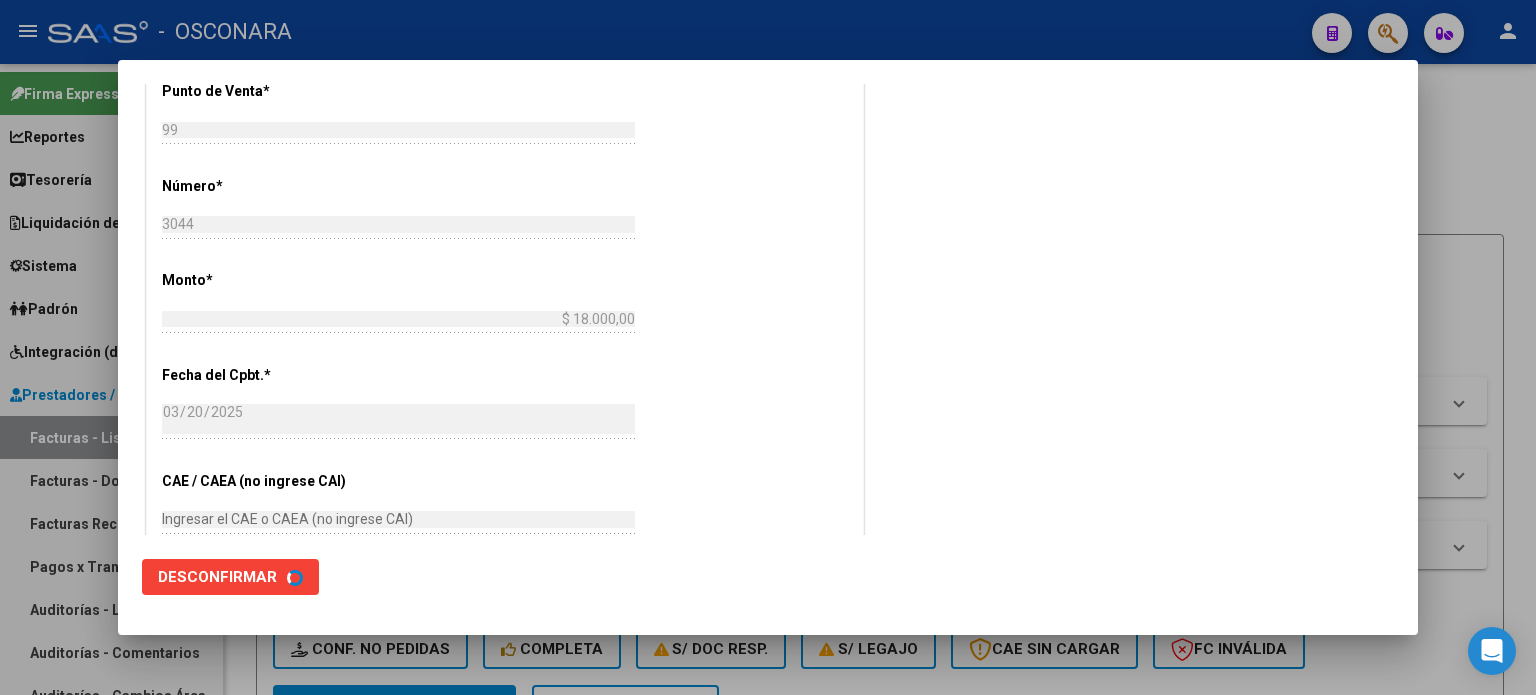 scroll, scrollTop: 0, scrollLeft: 0, axis: both 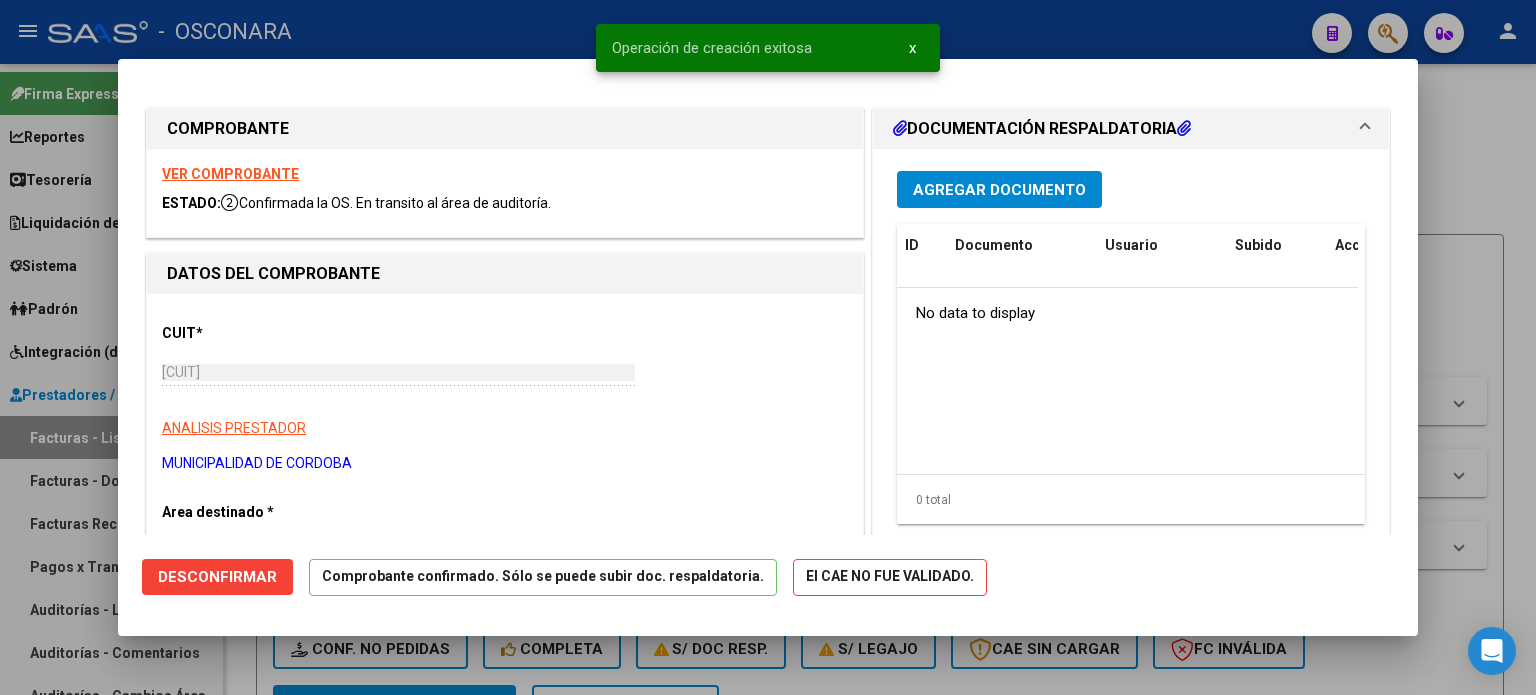 click at bounding box center [768, 347] 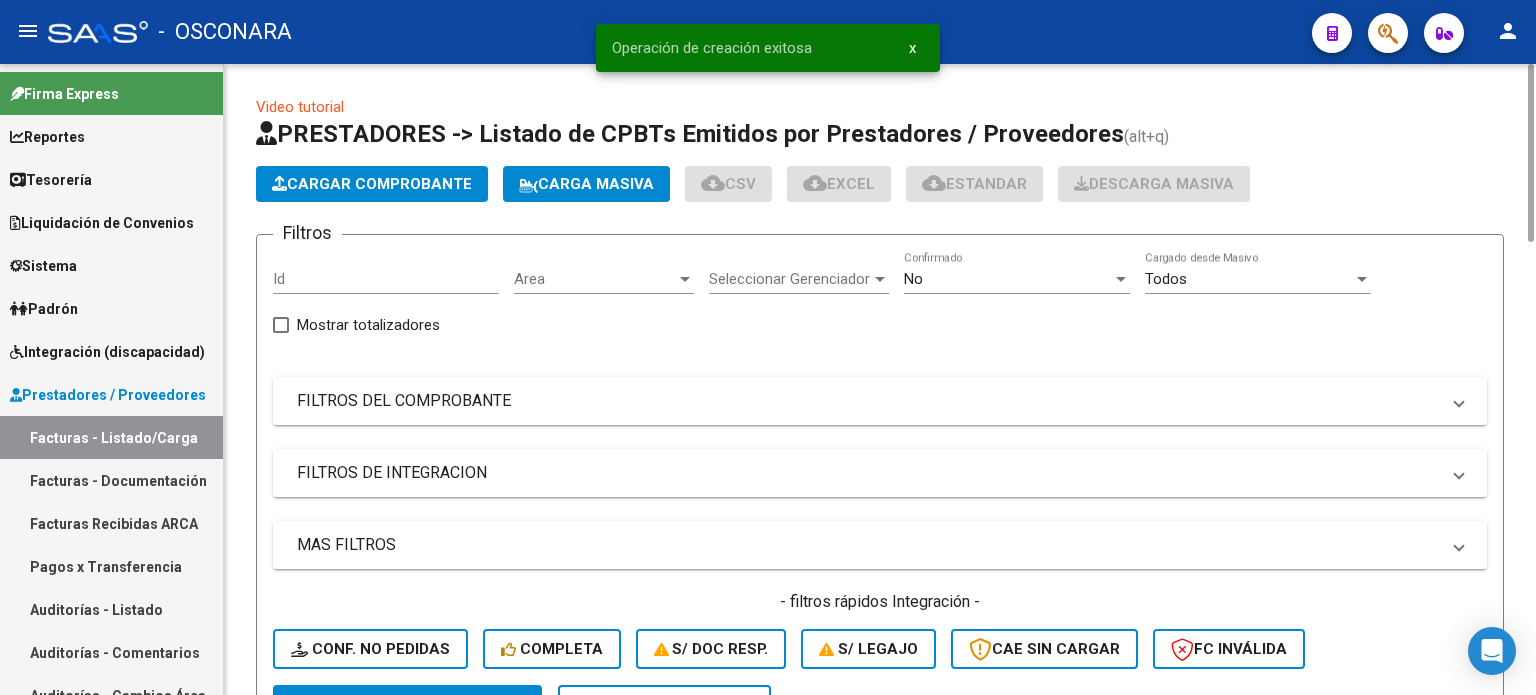 click on "Auditorías - Listado" at bounding box center (111, 609) 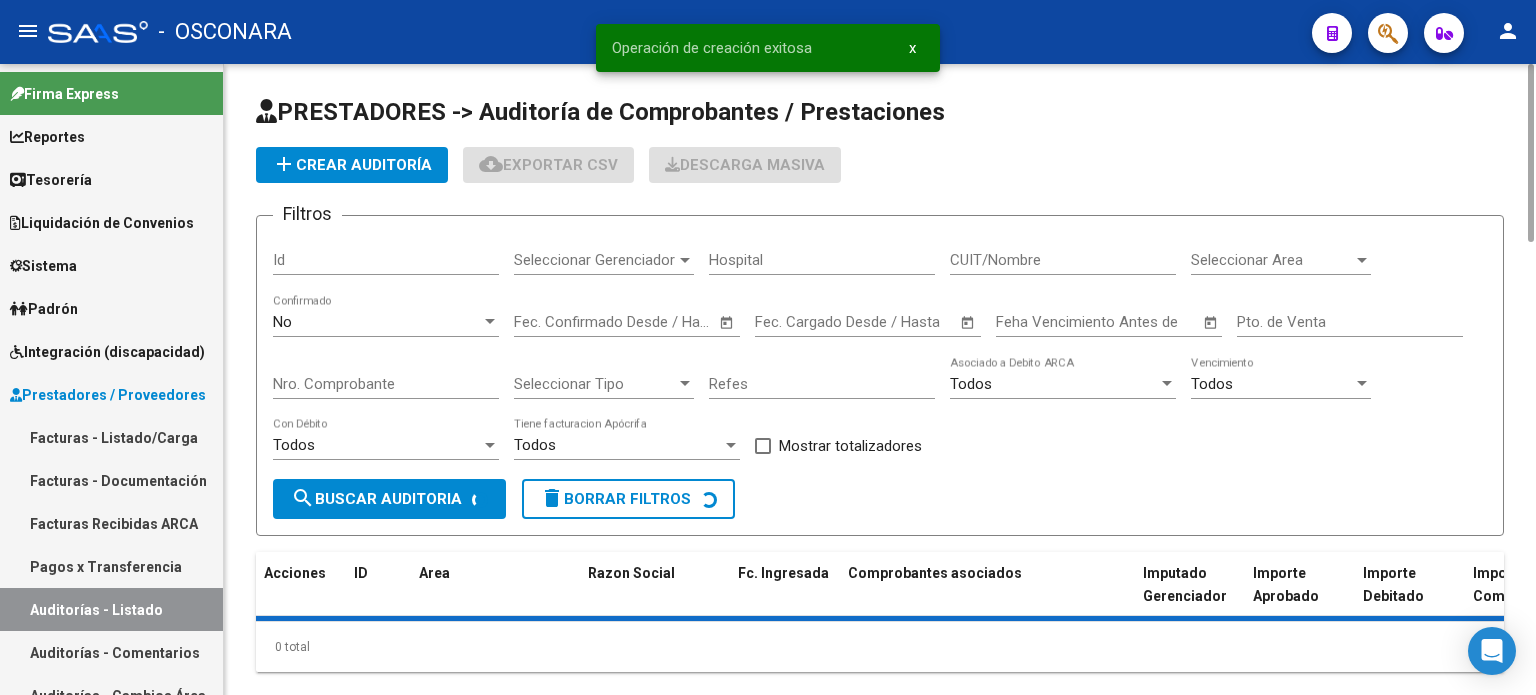 click on "add  Crear Auditoría" 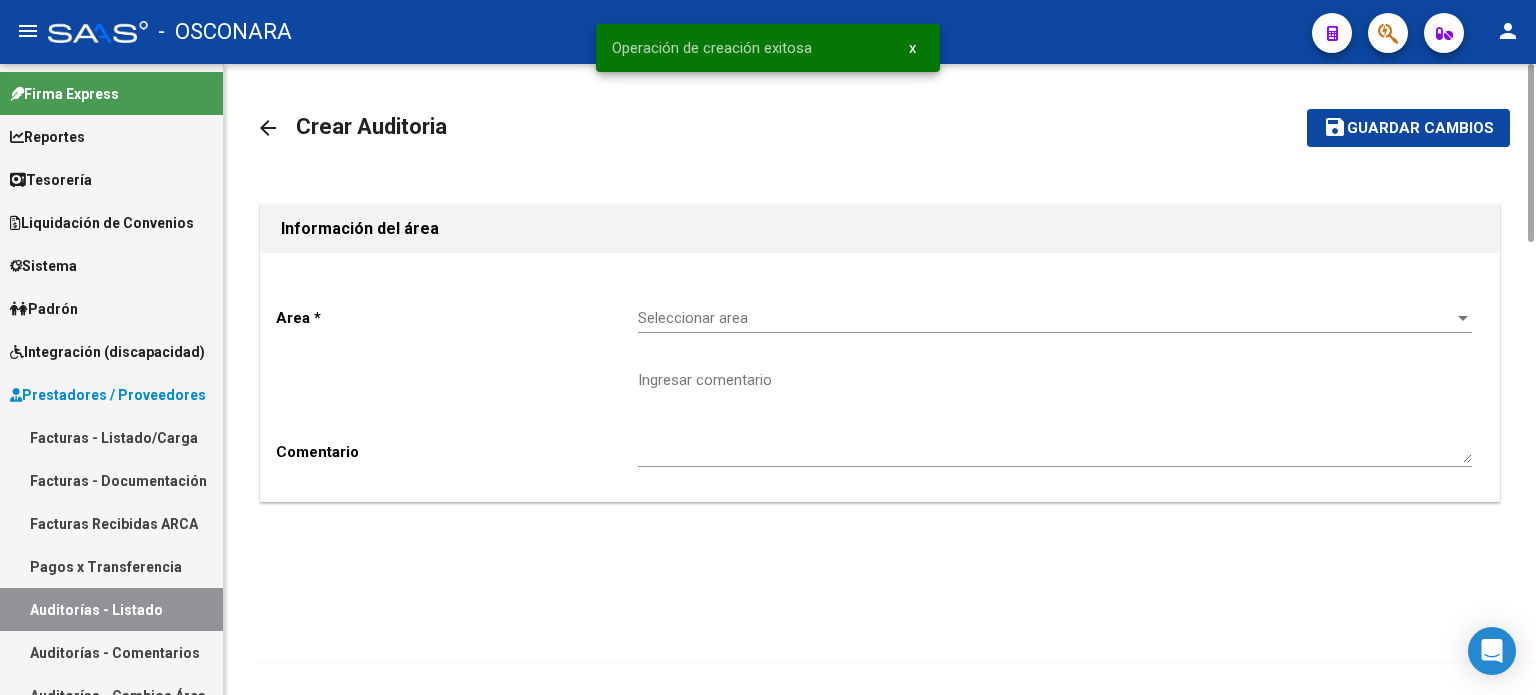 click on "Seleccionar area" at bounding box center (1046, 318) 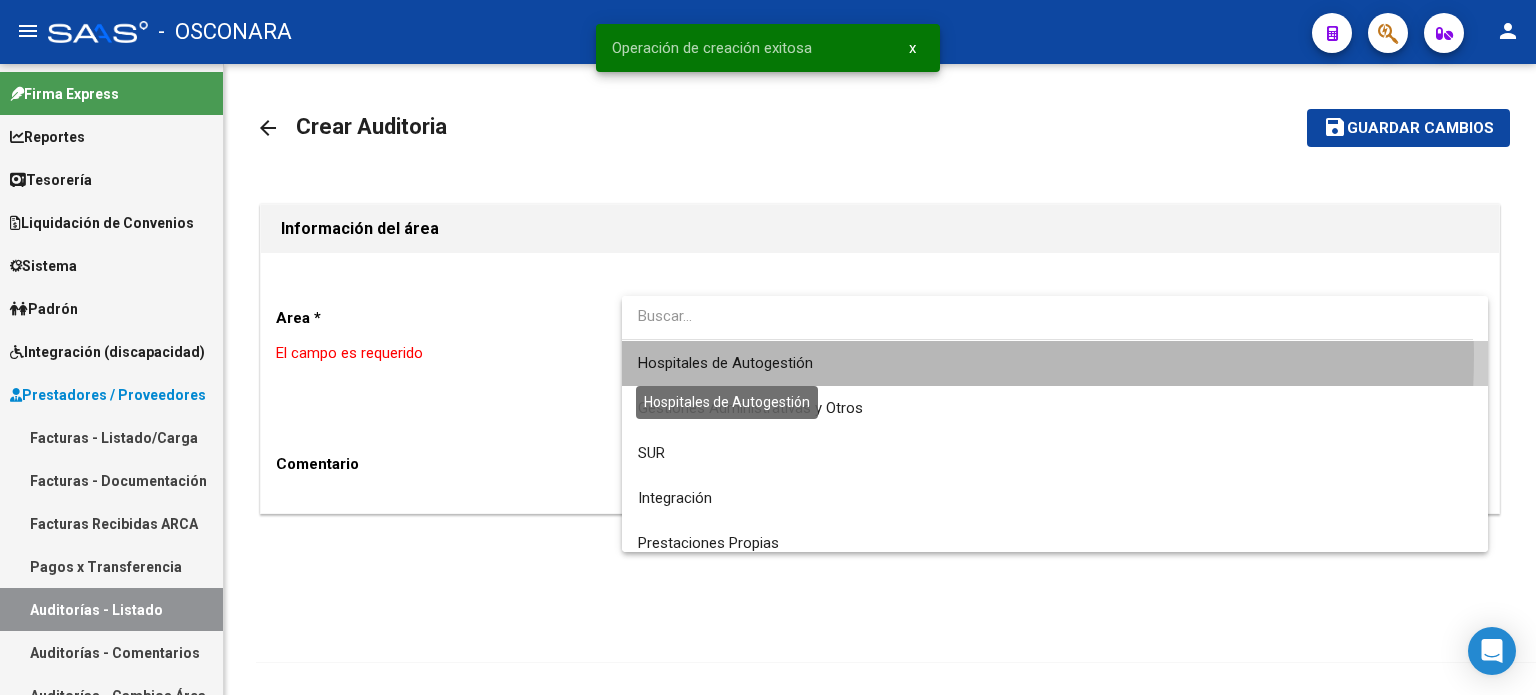 click on "Hospitales de Autogestión" at bounding box center (725, 363) 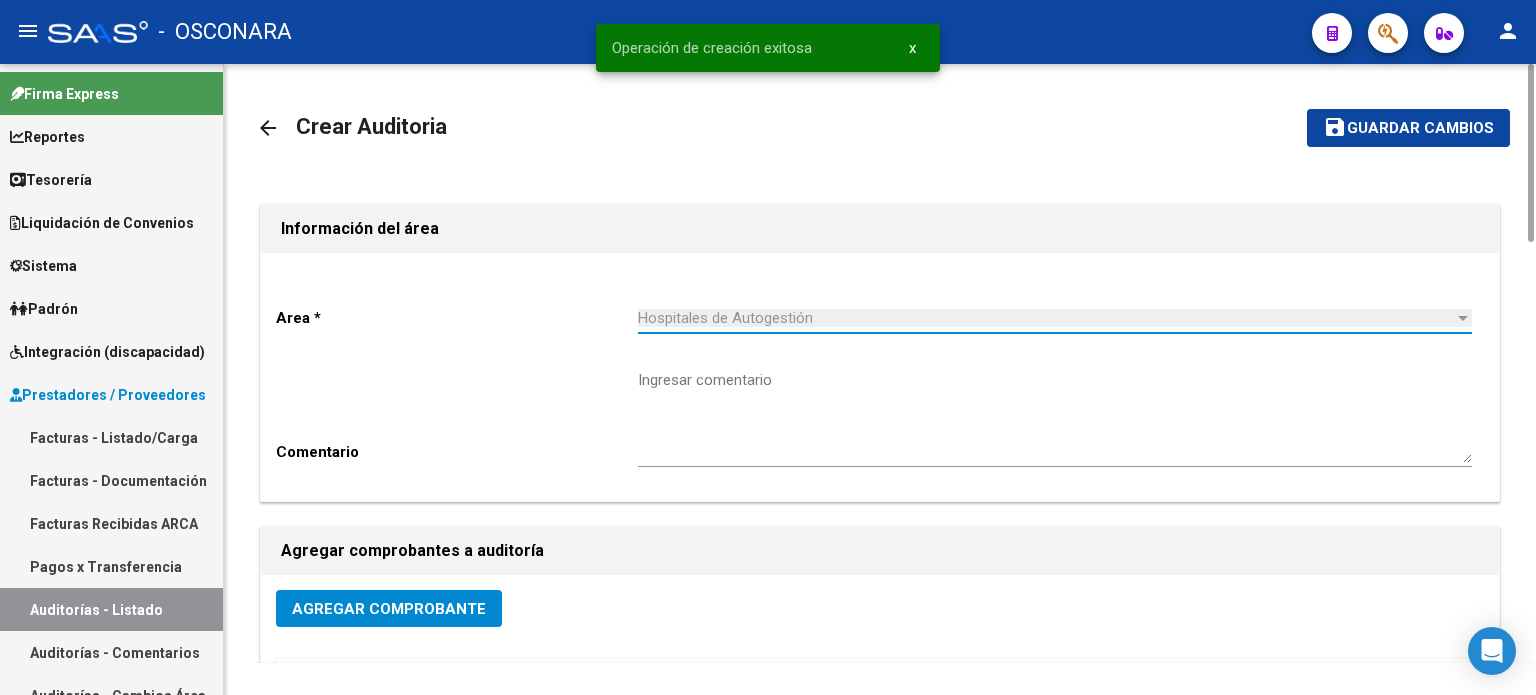 click on "Agregar Comprobante" 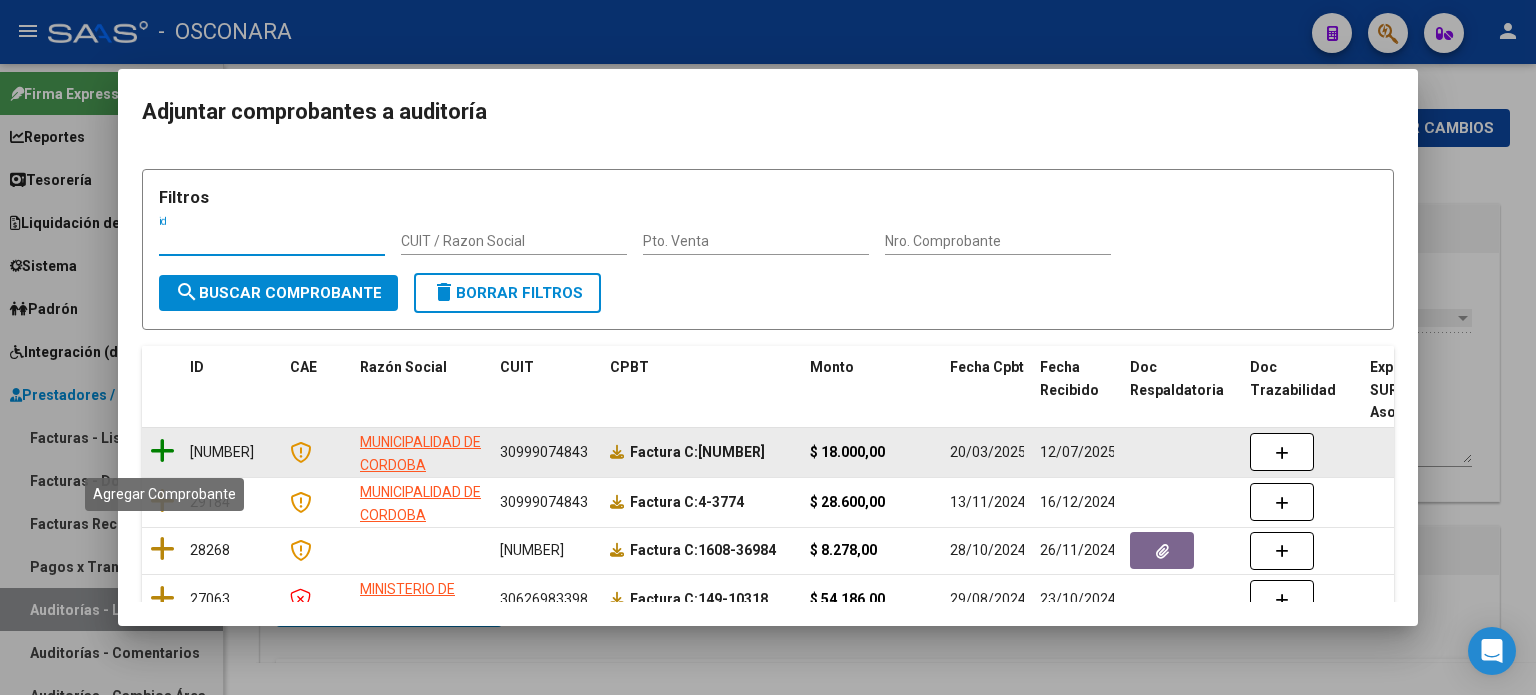 click 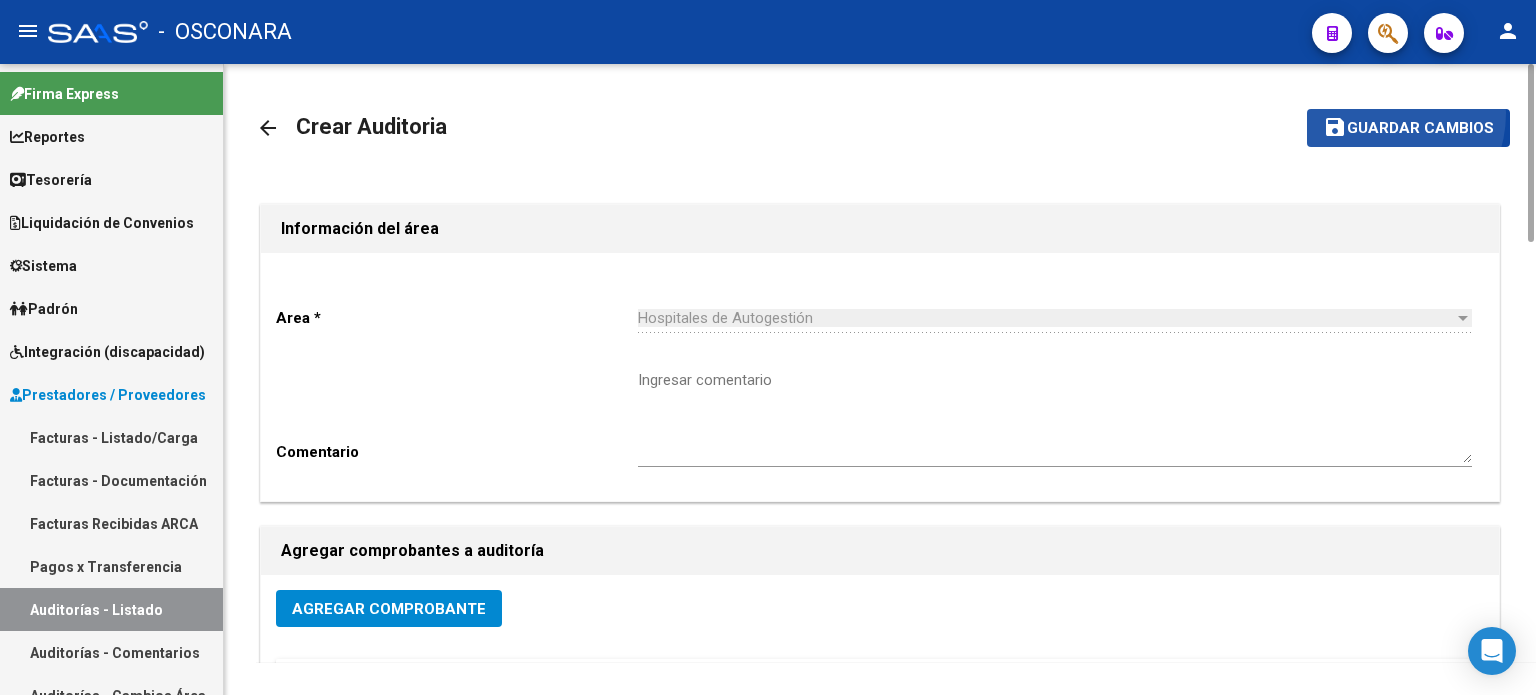 click on "save Guardar cambios" 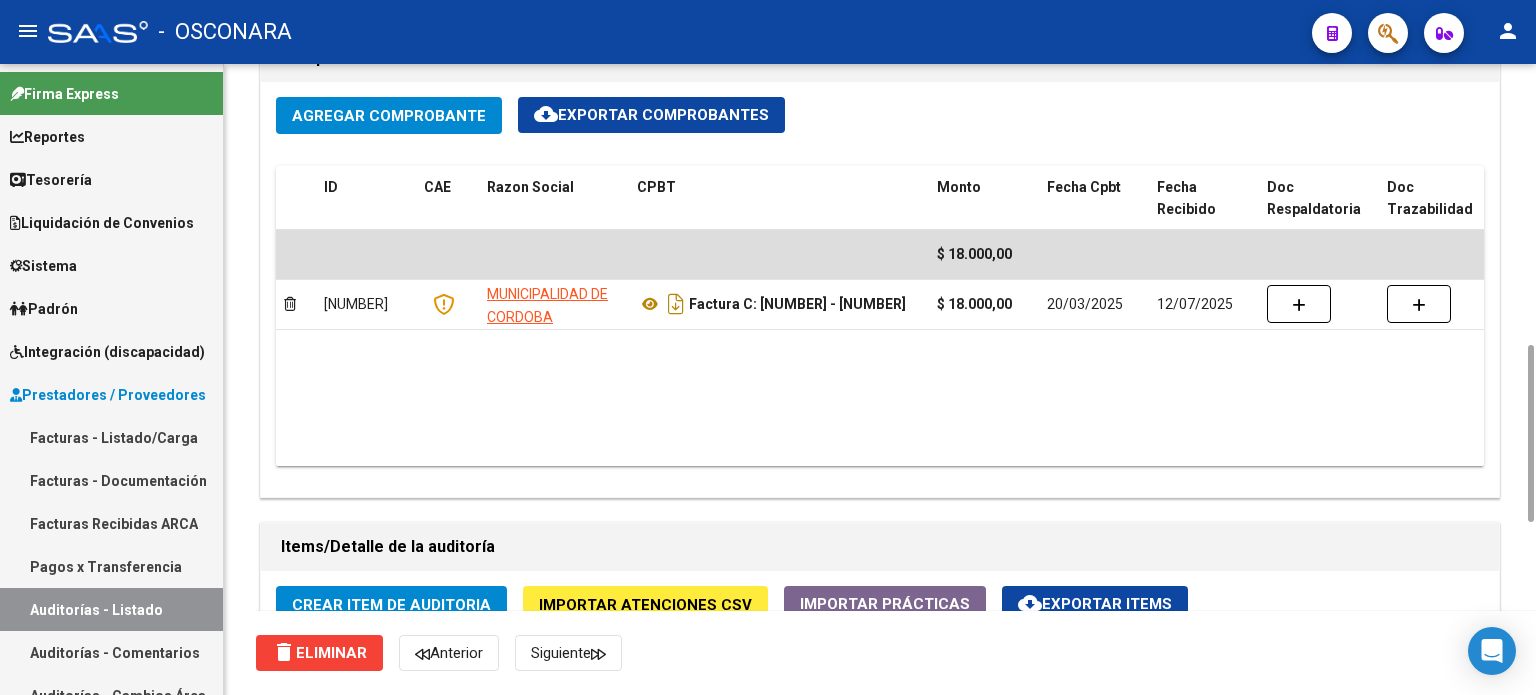scroll, scrollTop: 1200, scrollLeft: 0, axis: vertical 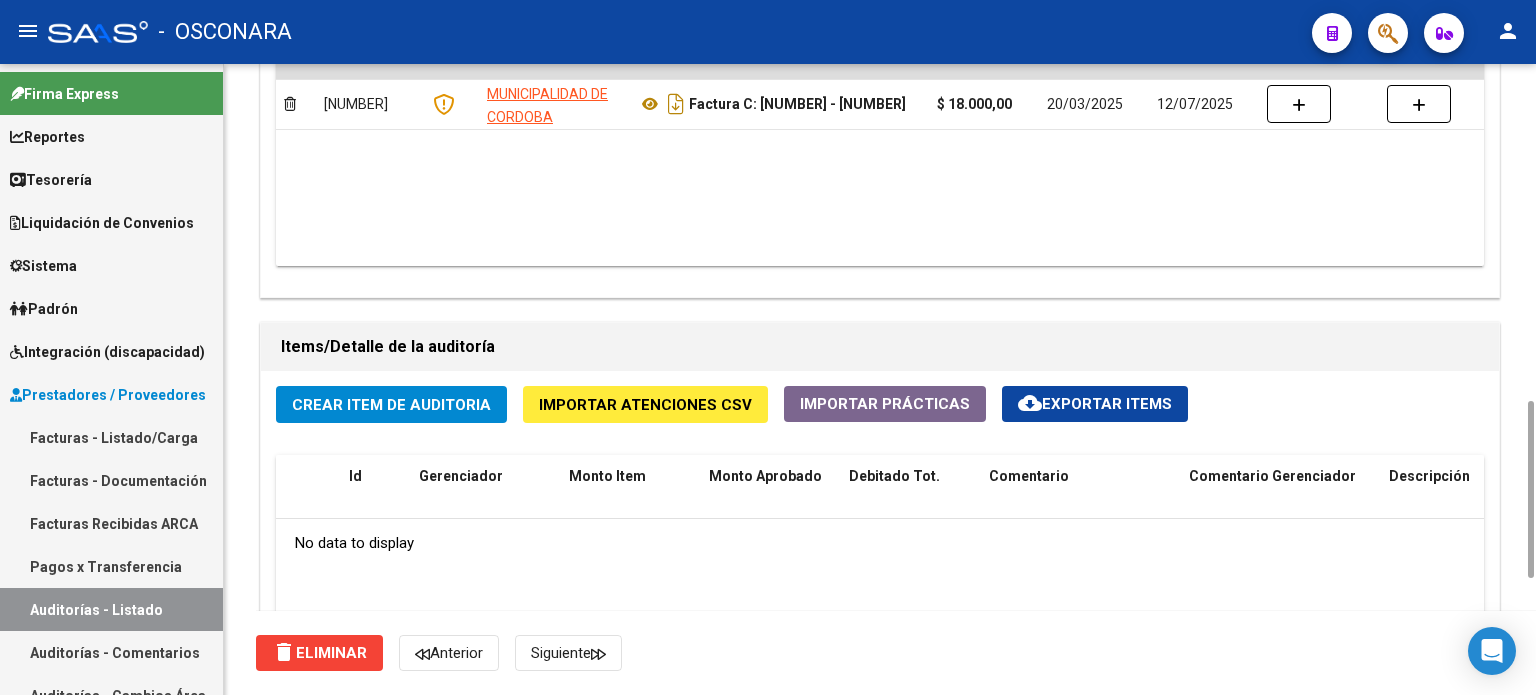 click on "Crear Item de Auditoria" 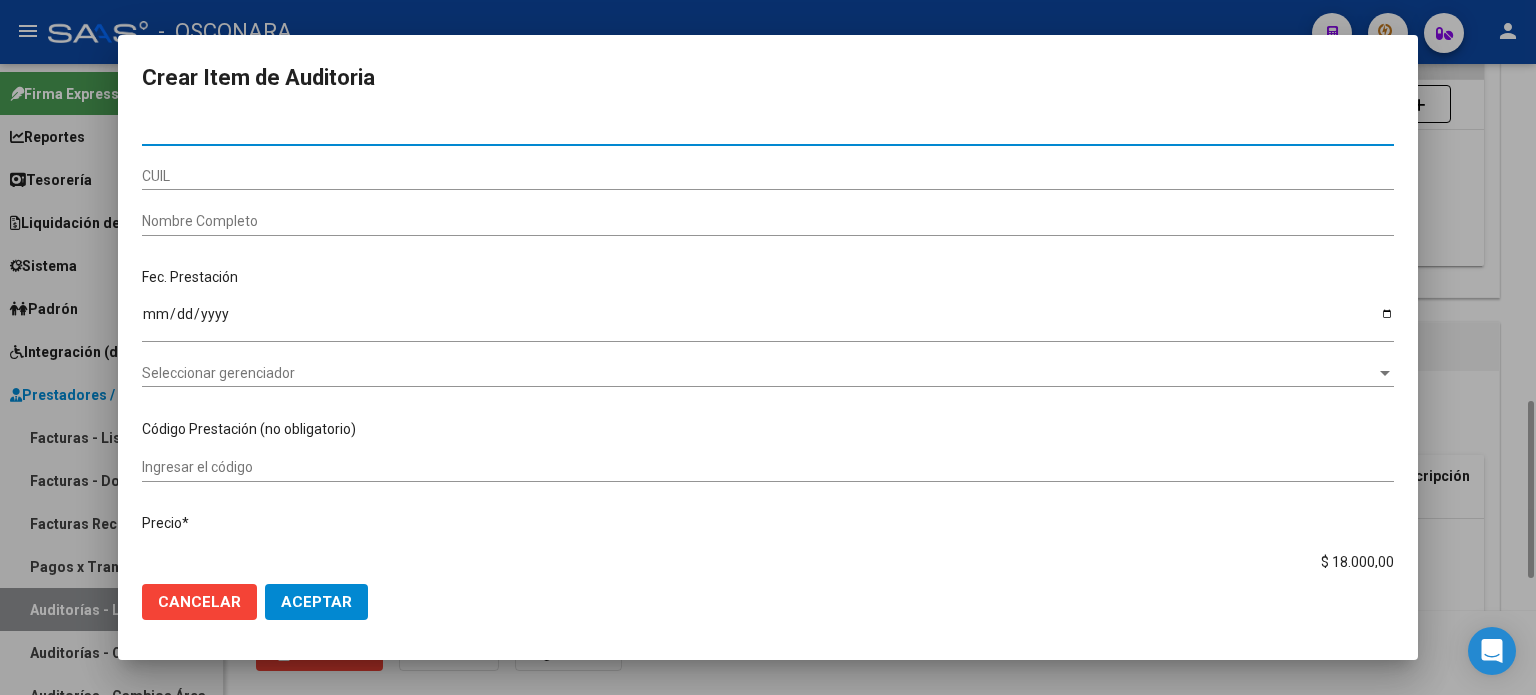 type on "[NUMBER]" 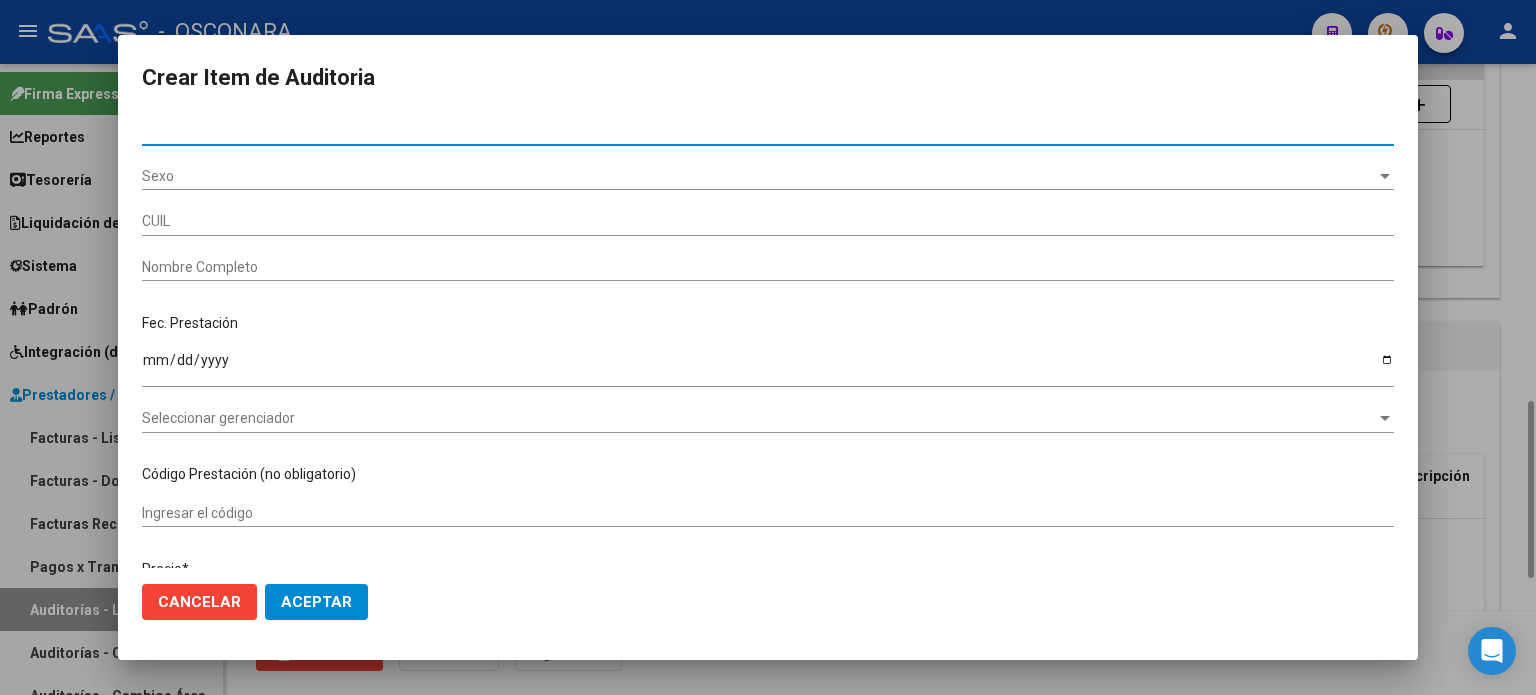 type on "[NUMBER]" 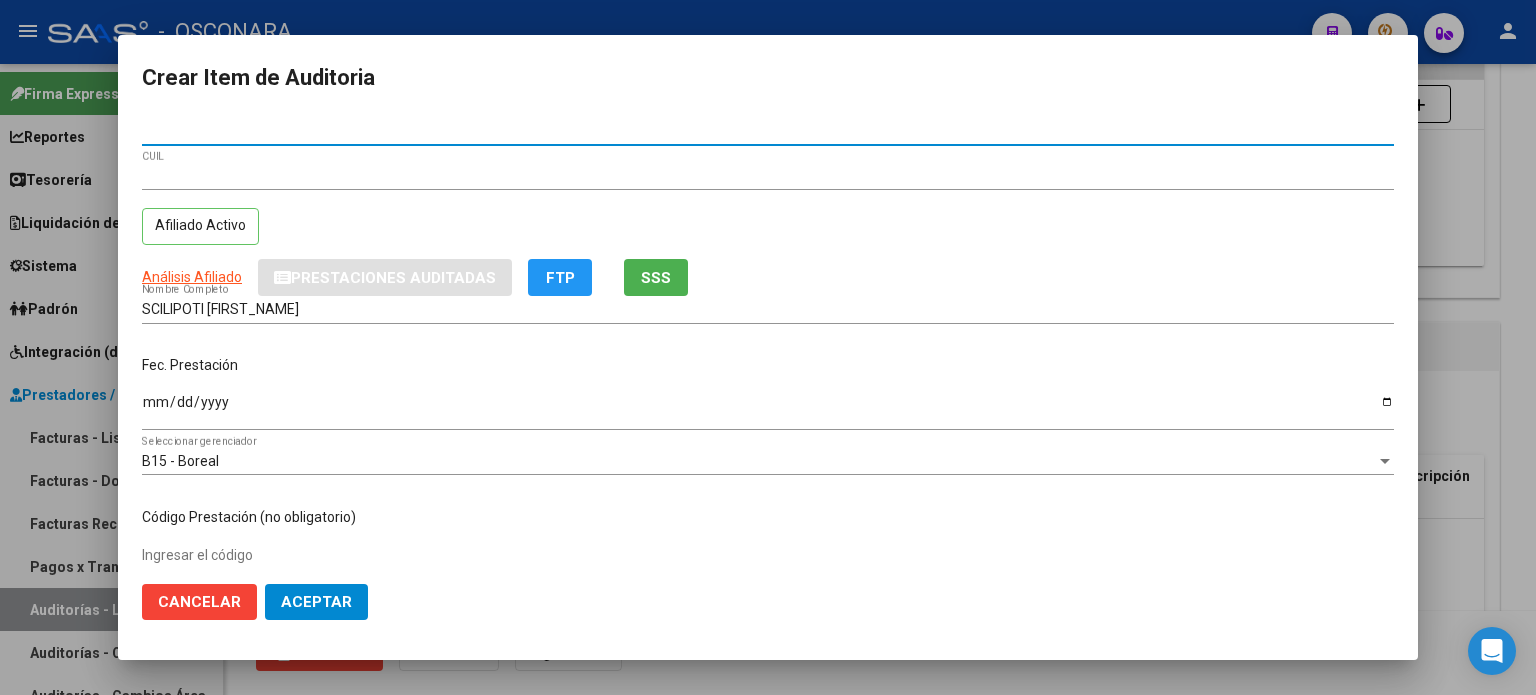 type on "[NUMBER]" 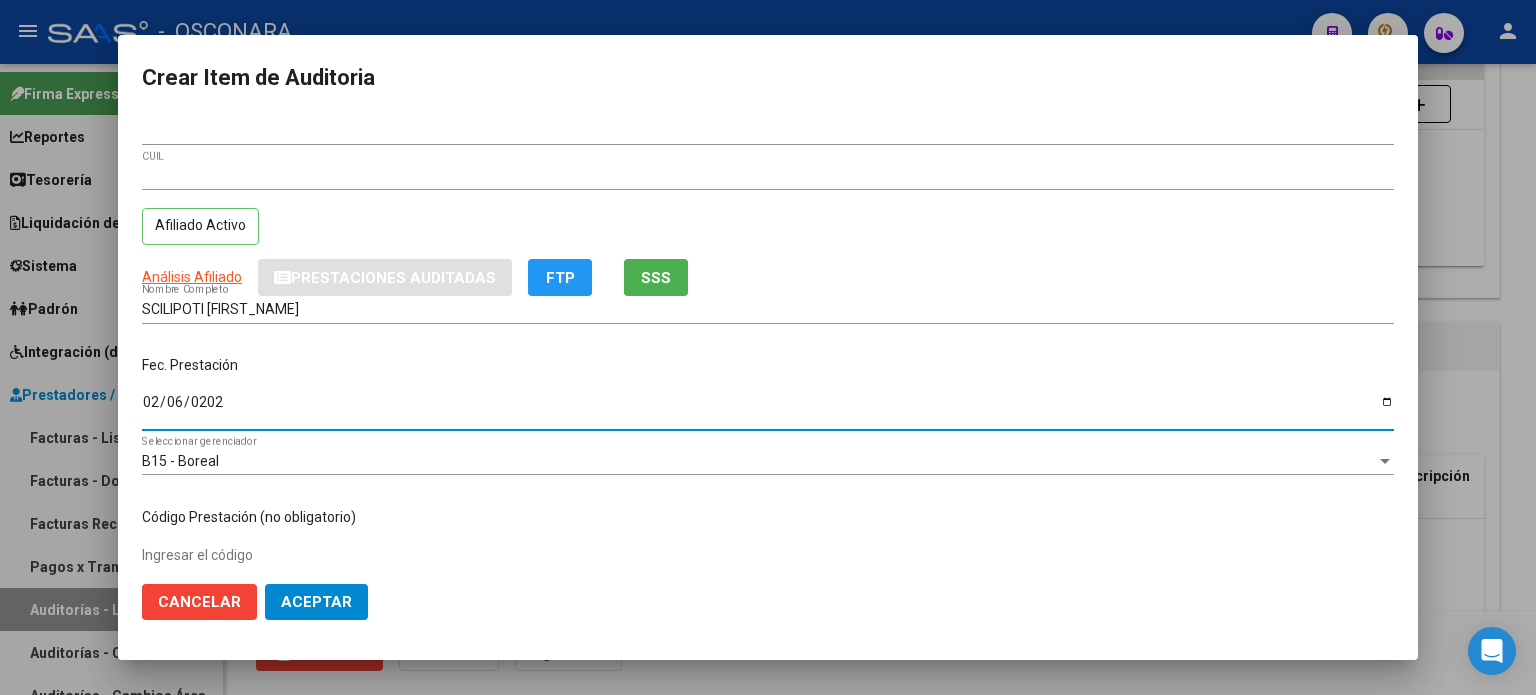 type on "2025-02-06" 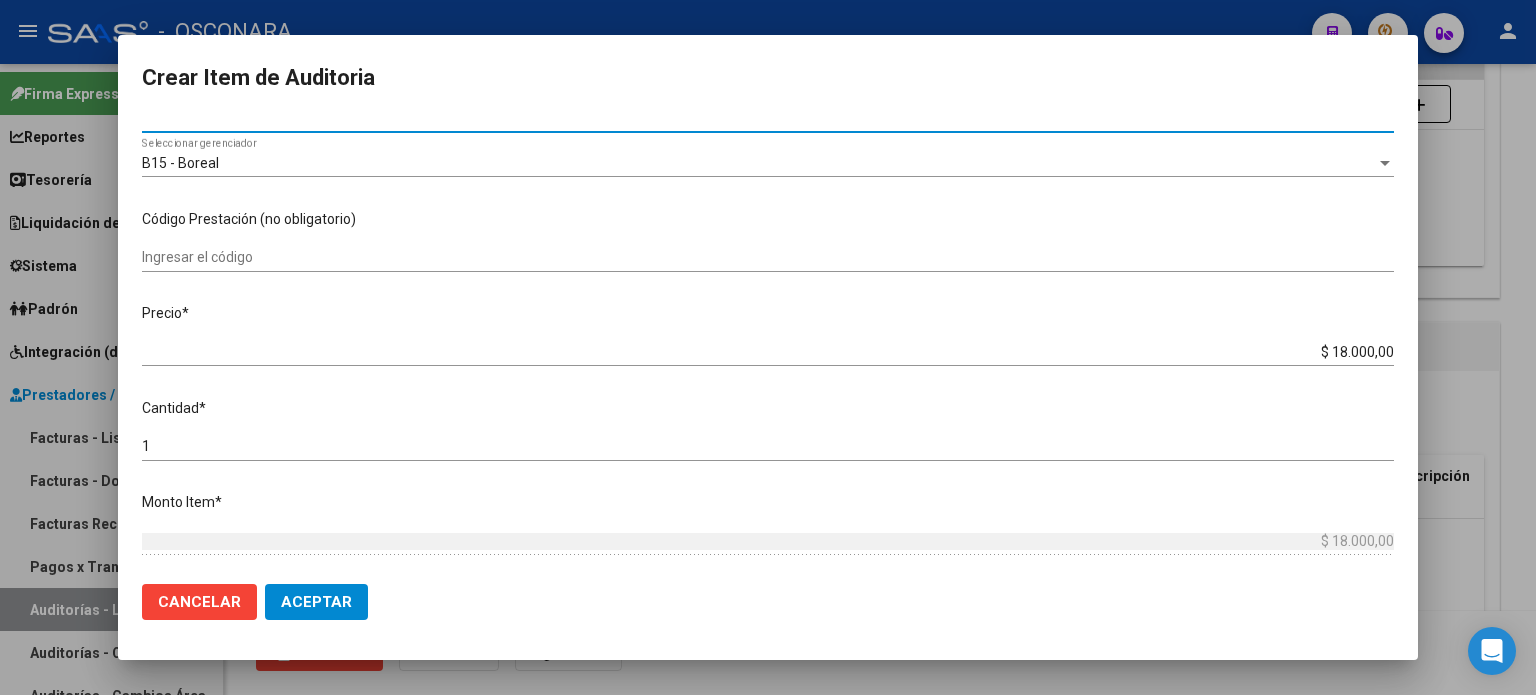 scroll, scrollTop: 300, scrollLeft: 0, axis: vertical 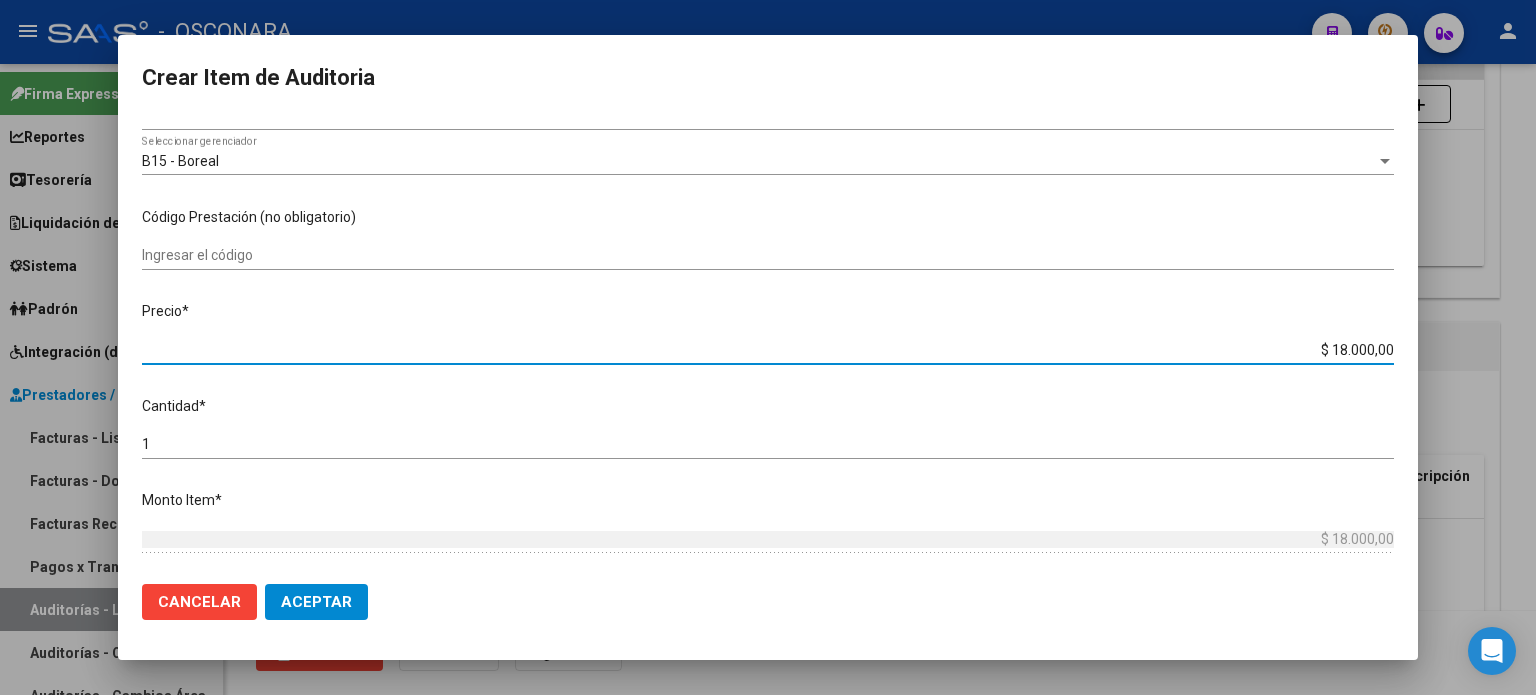 drag, startPoint x: 1317, startPoint y: 346, endPoint x: 1432, endPoint y: 346, distance: 115 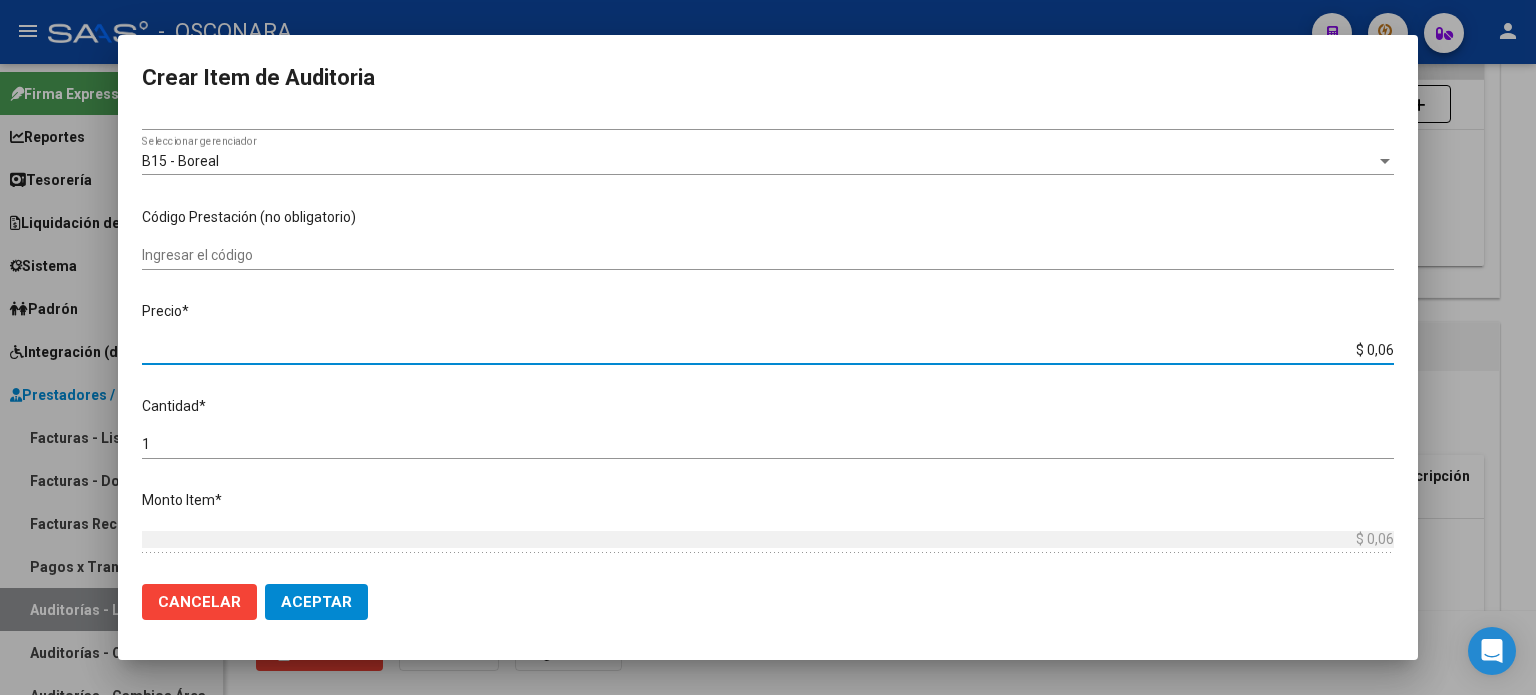 type on "$ 0,60" 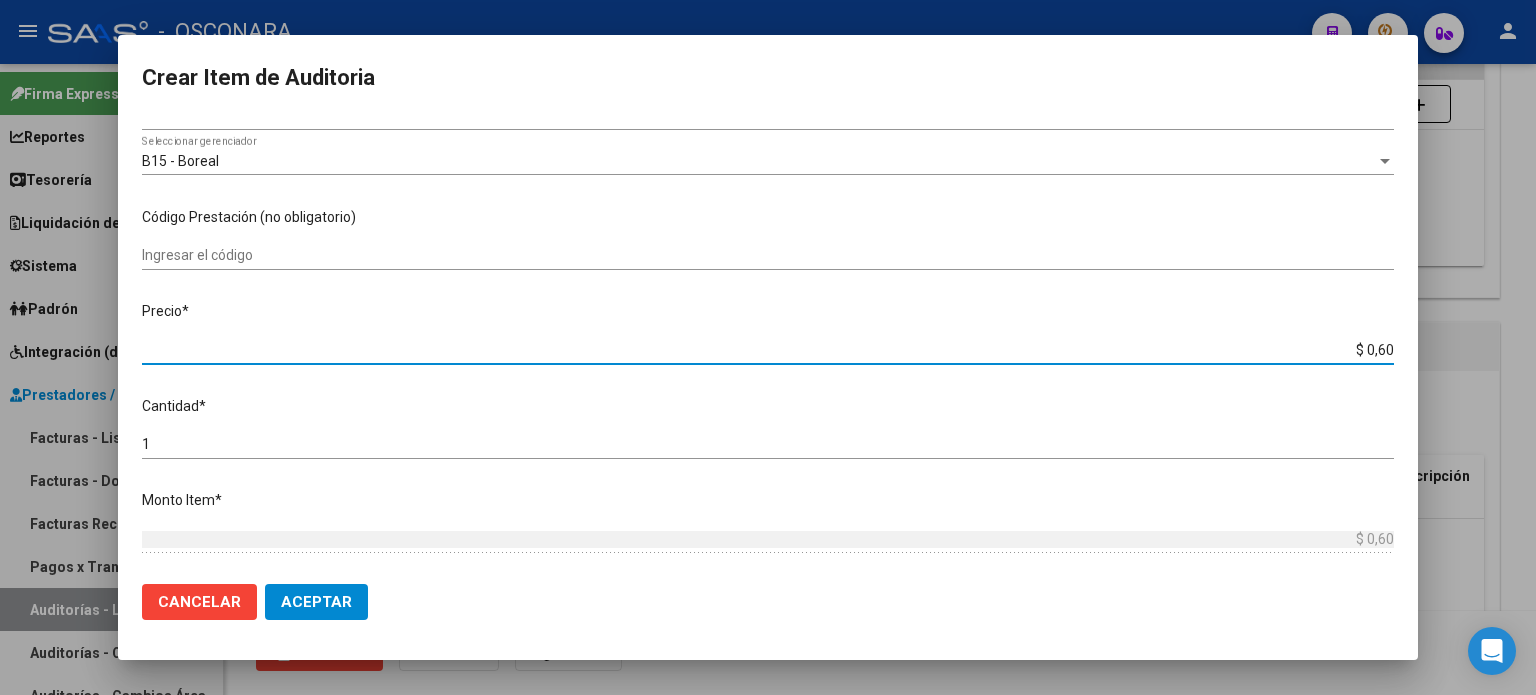 type on "$ 6,00" 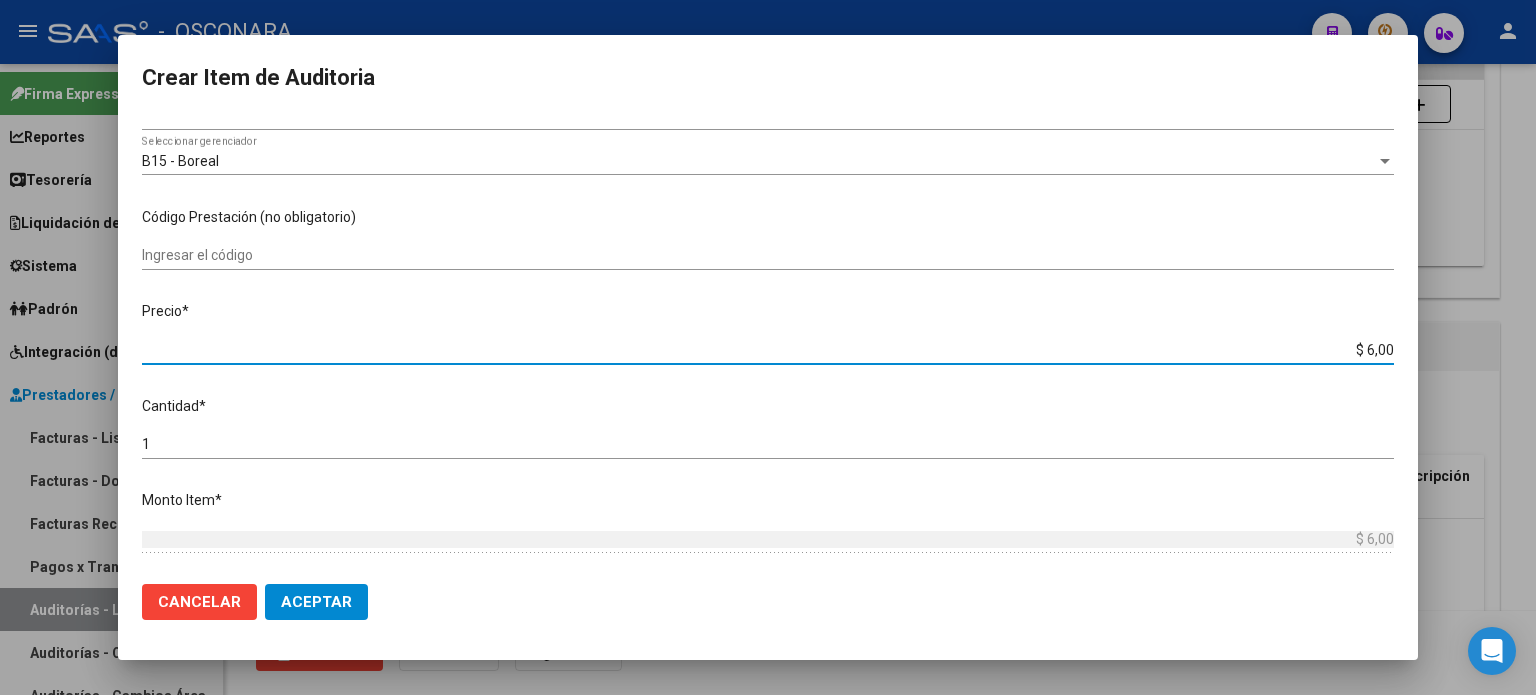 type on "$ 60,00" 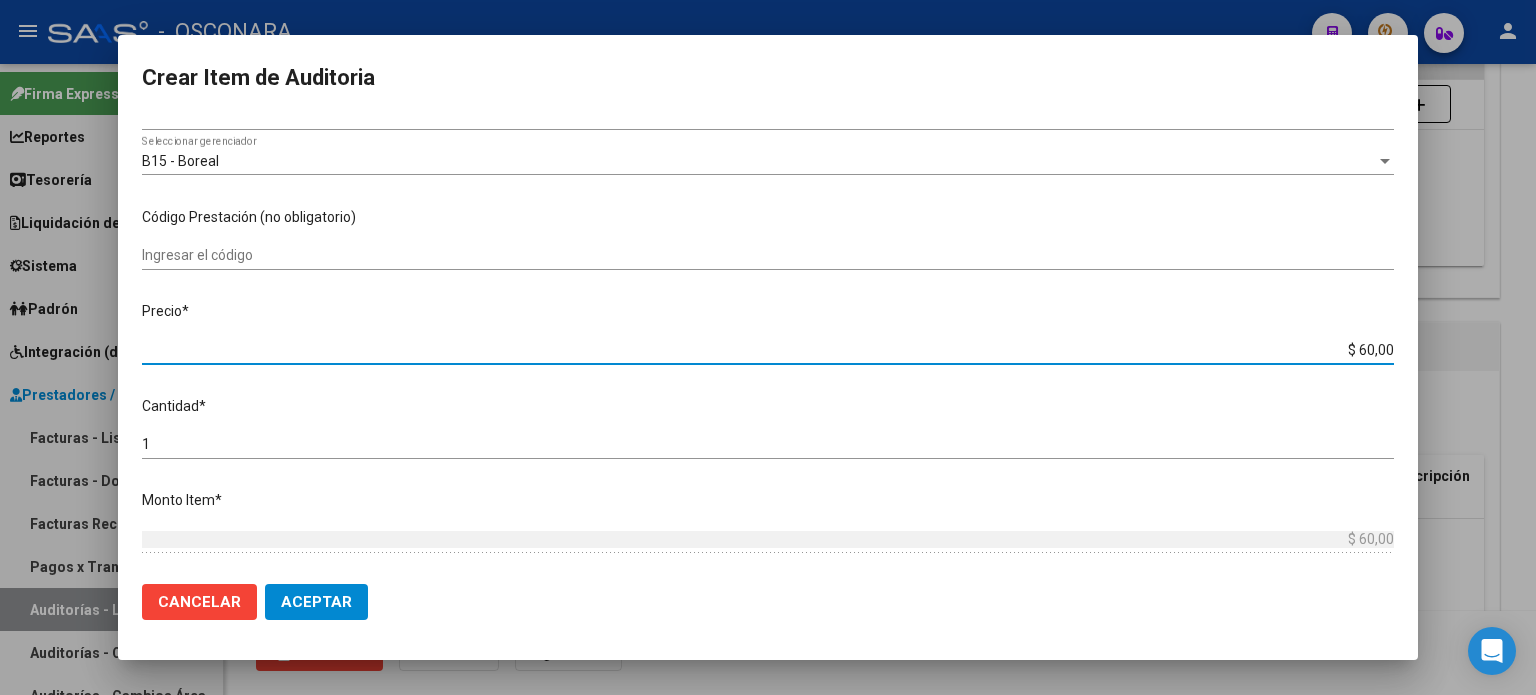 type on "$ 600,00" 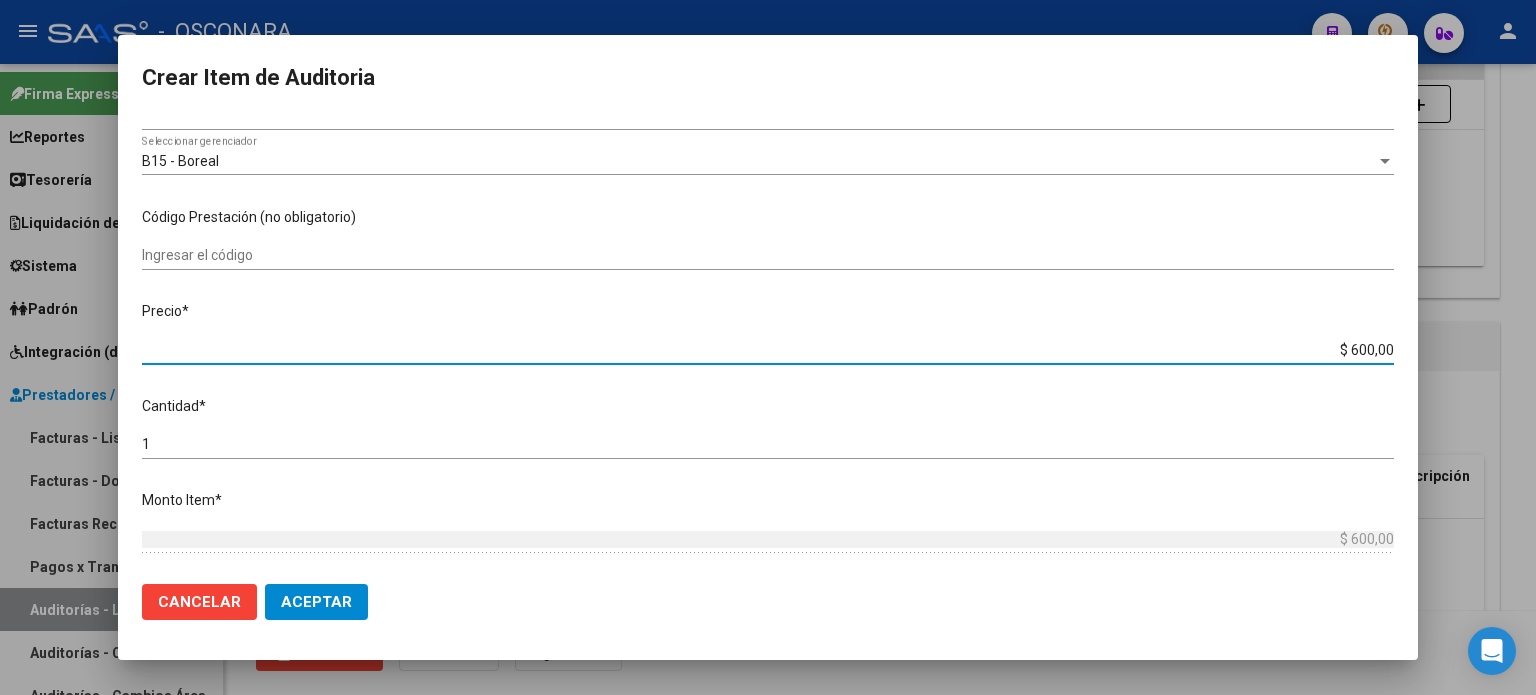 type on "$ 6.000,00" 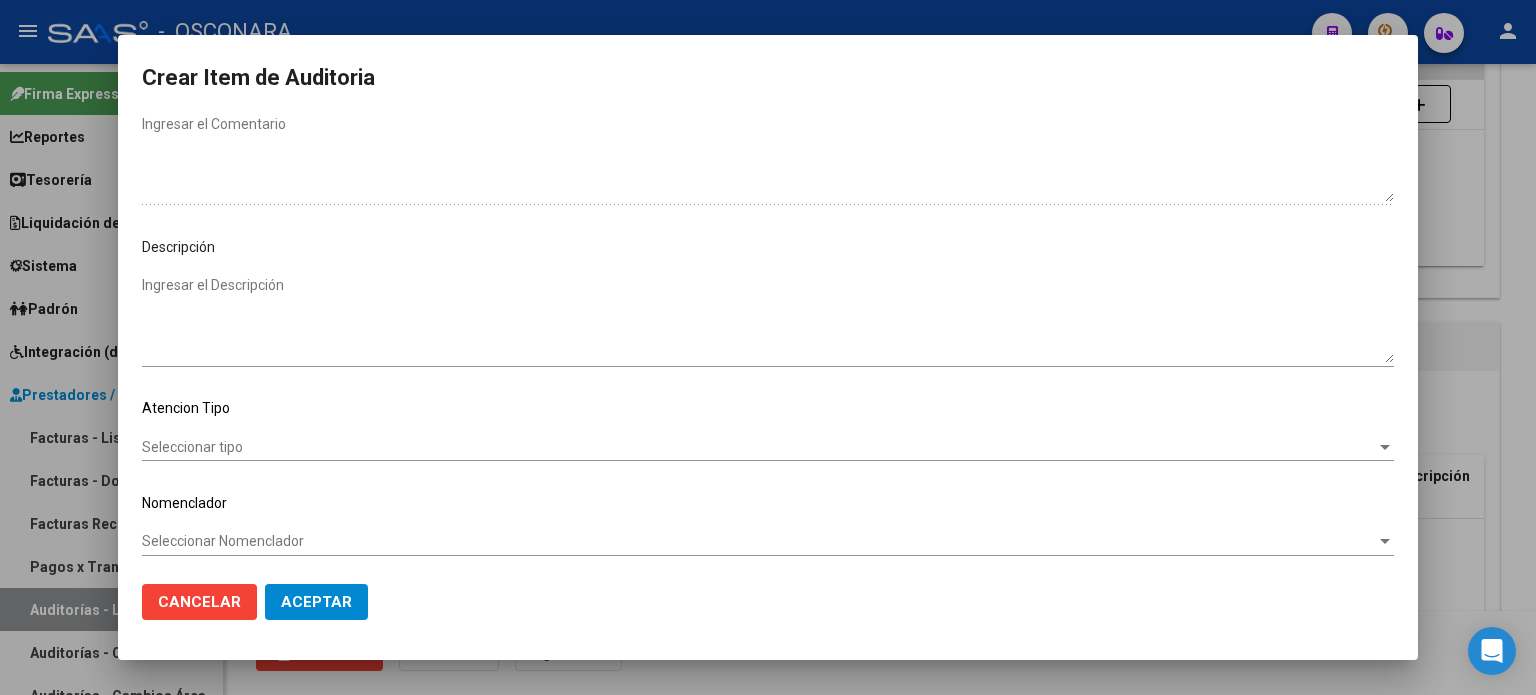 scroll, scrollTop: 1070, scrollLeft: 0, axis: vertical 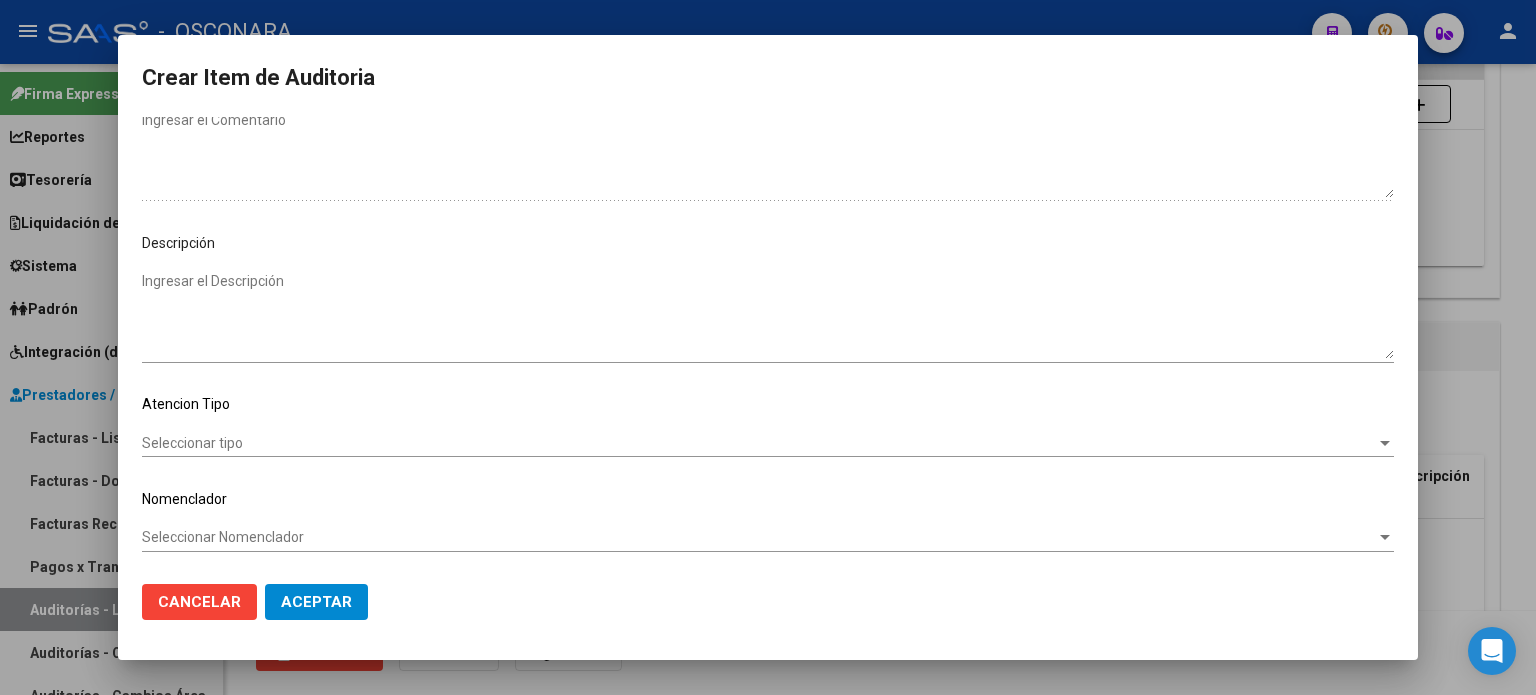 click on "Ingresar el Descripción" at bounding box center (768, 315) 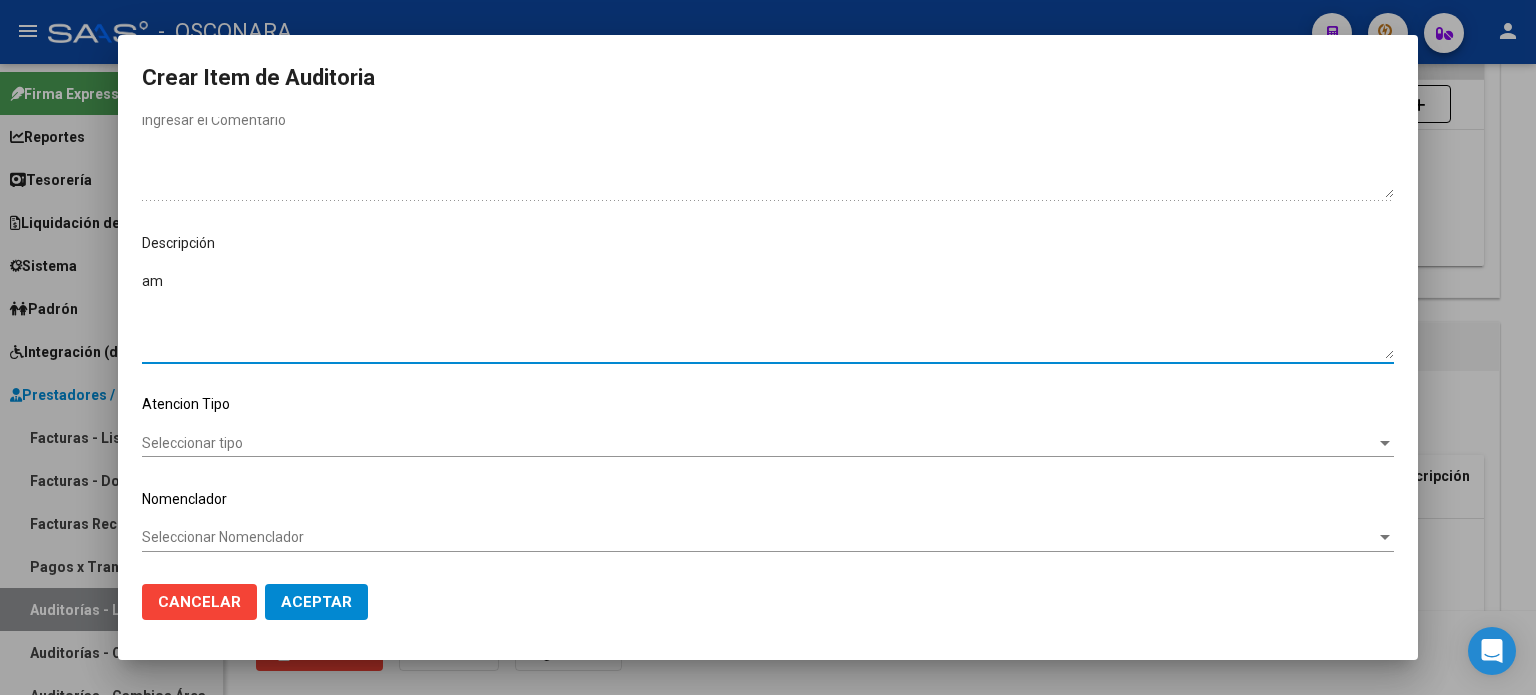 type on "a" 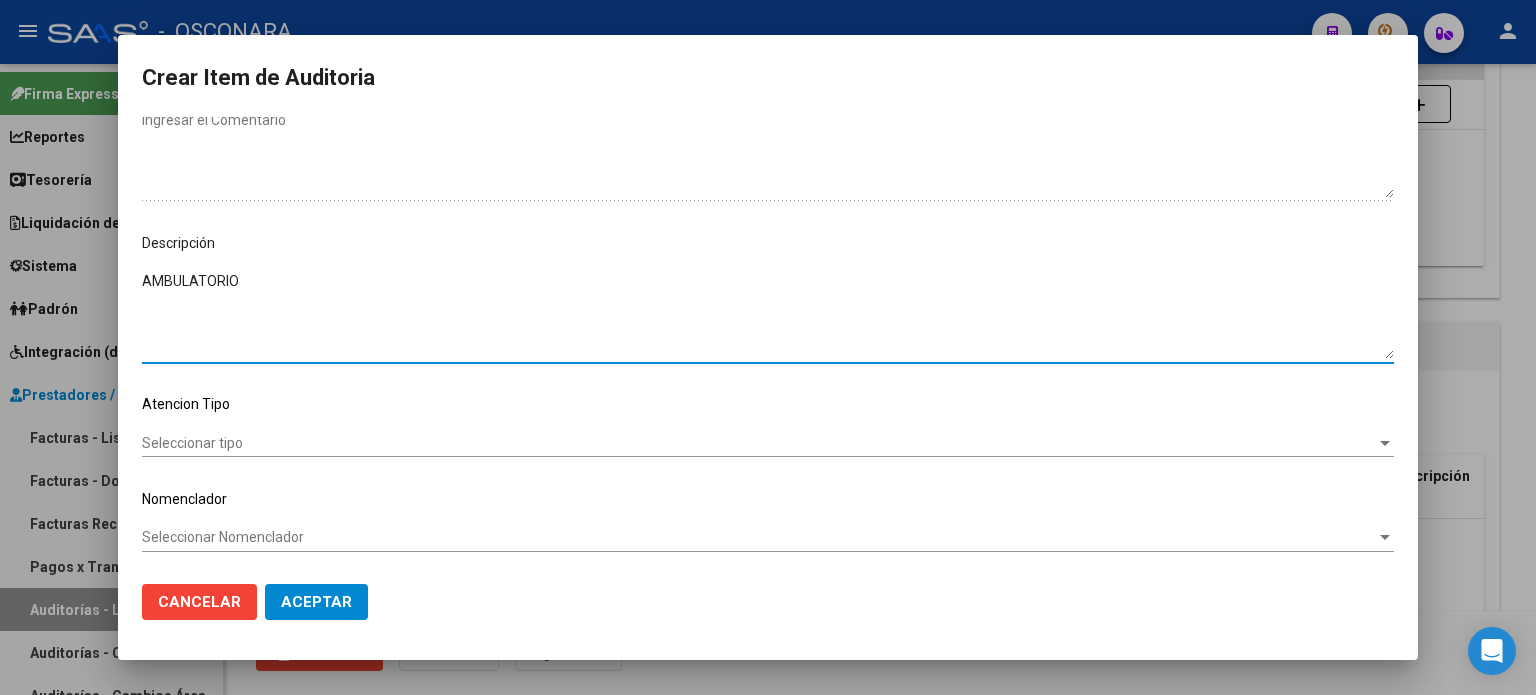 type on "AMBULATORIO" 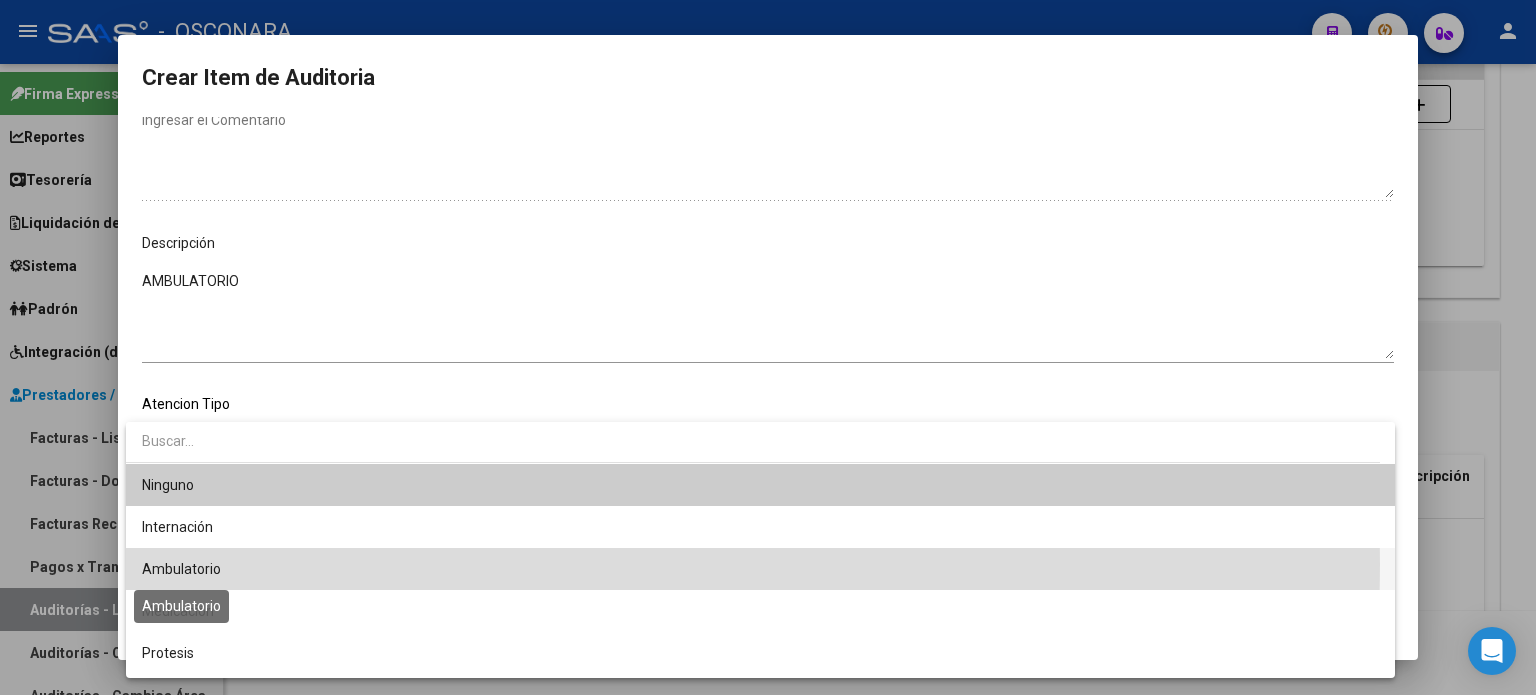 click on "Ambulatorio" at bounding box center [181, 569] 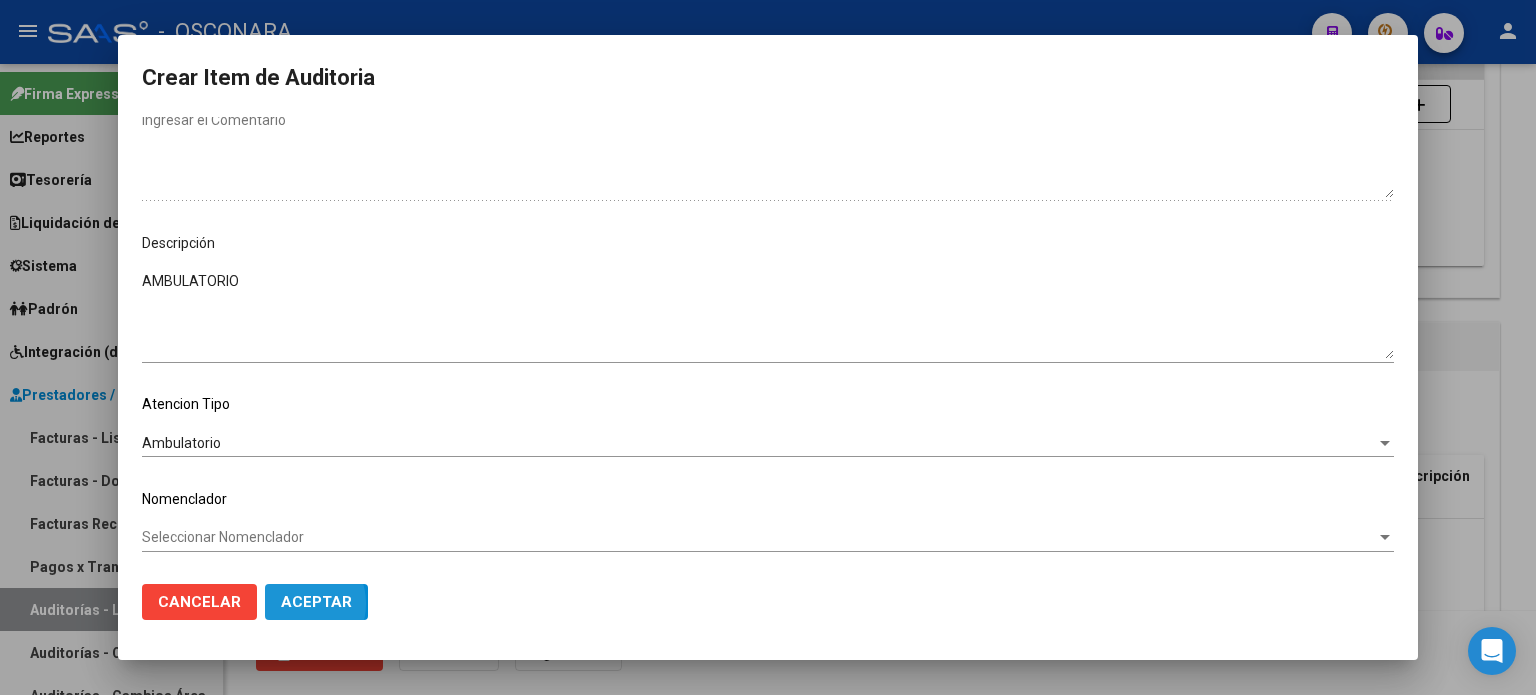 click on "Aceptar" 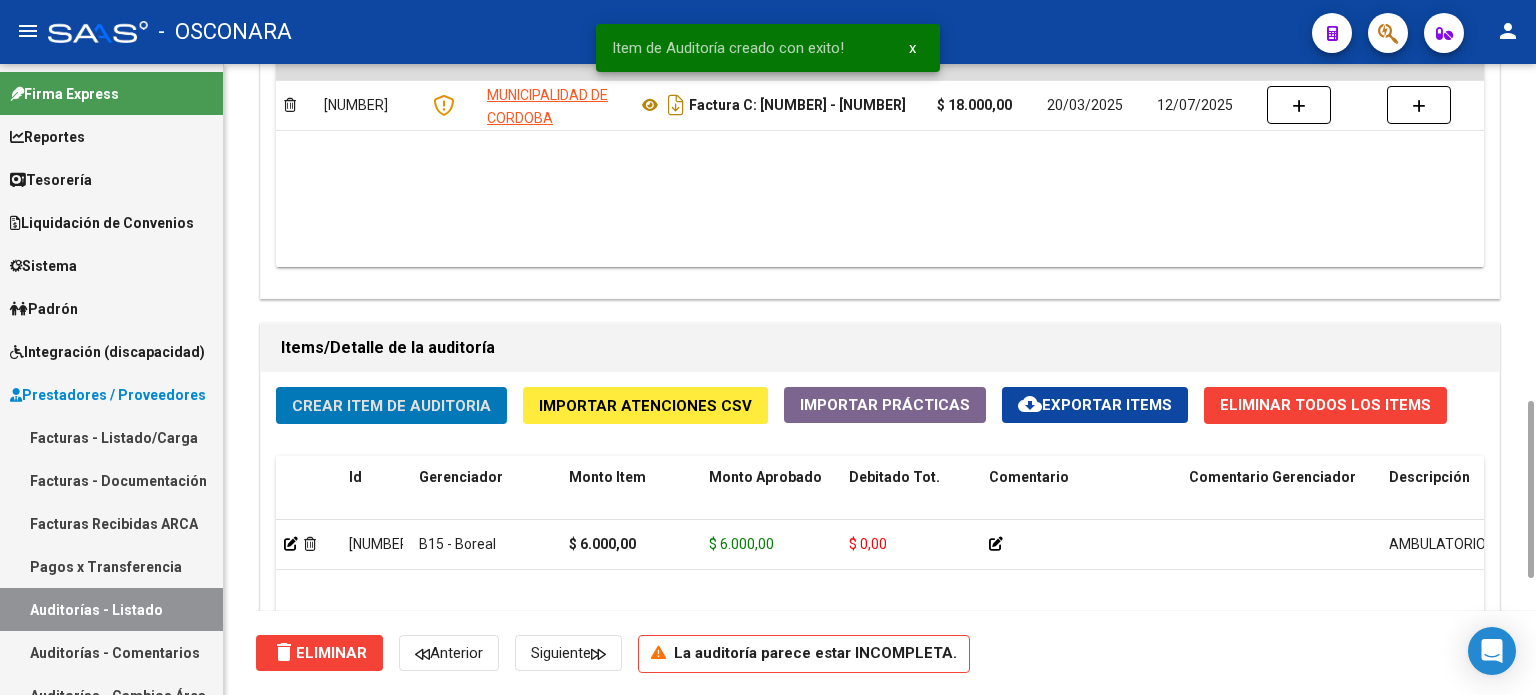 click on "Crear Item de Auditoria" 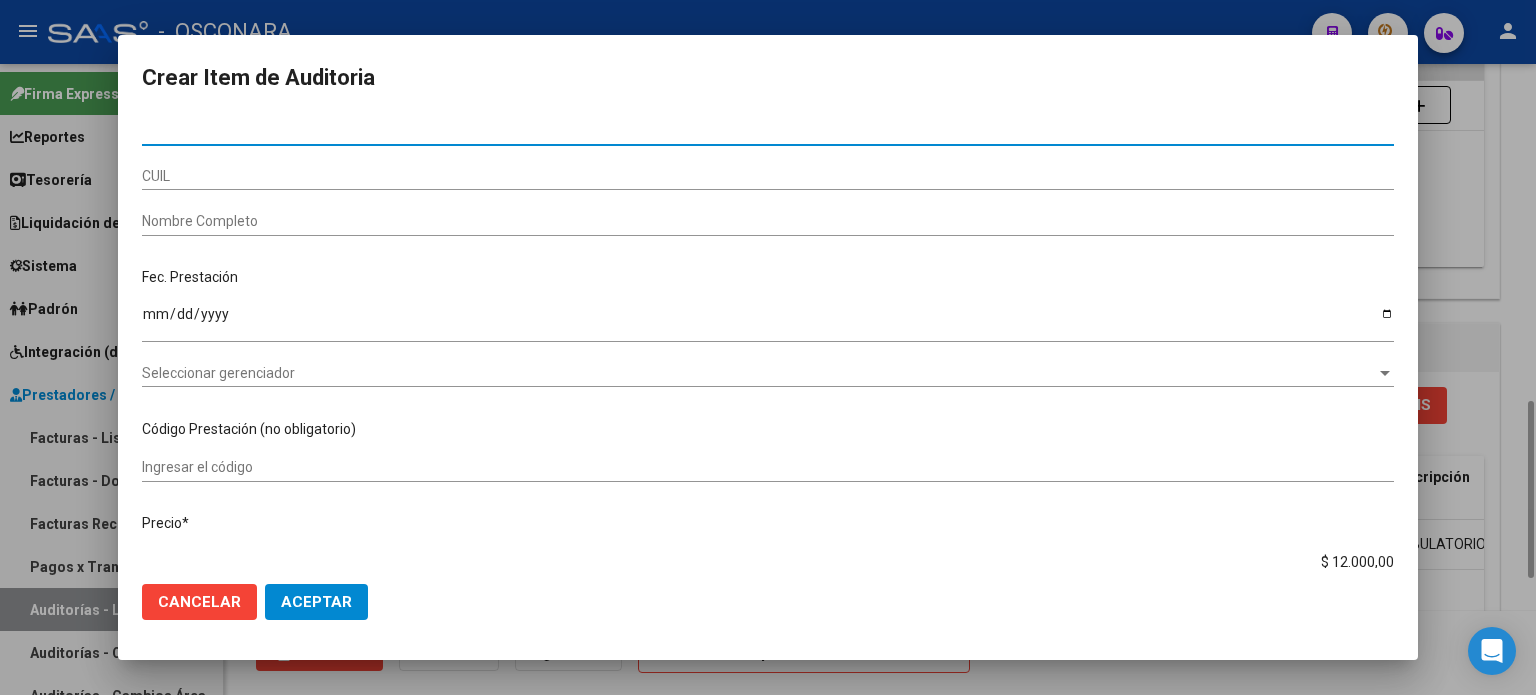 type on "[NUMBER]" 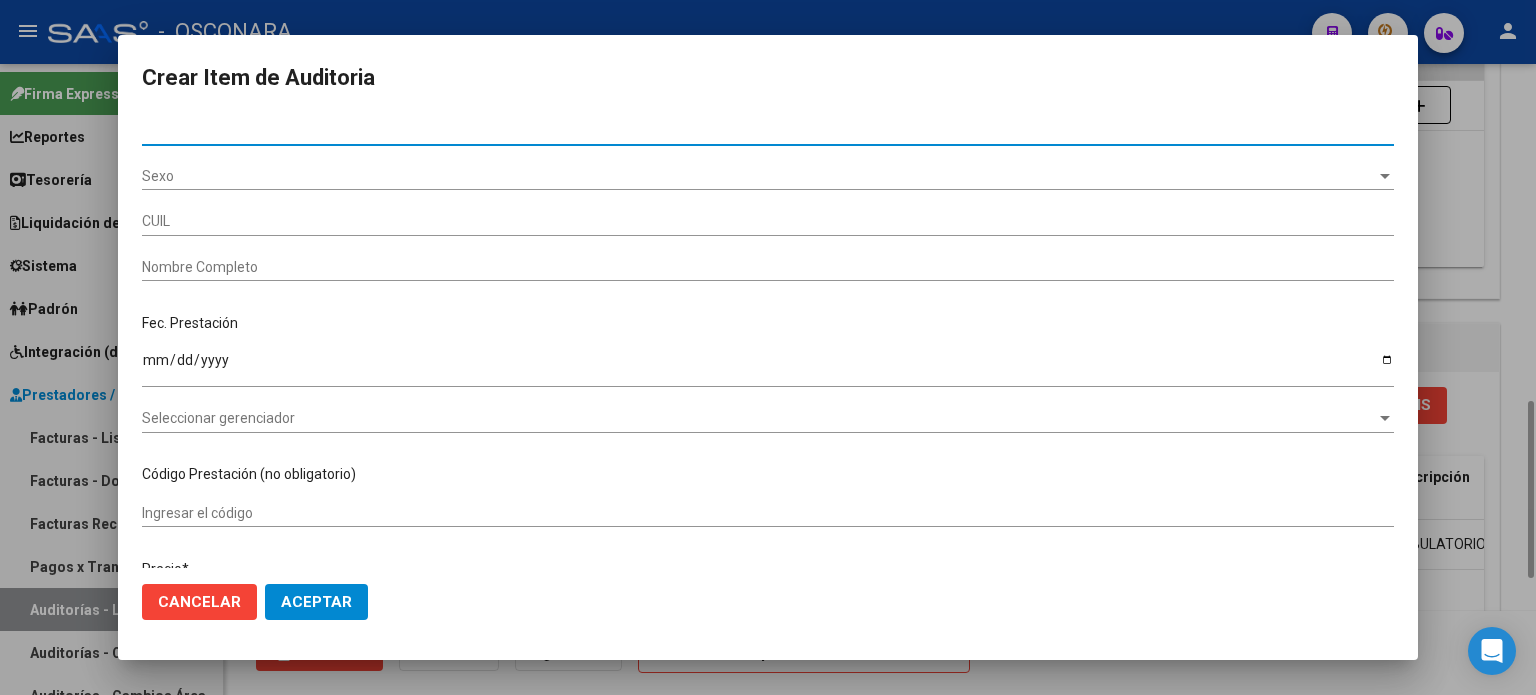 type on "[NUMBER]" 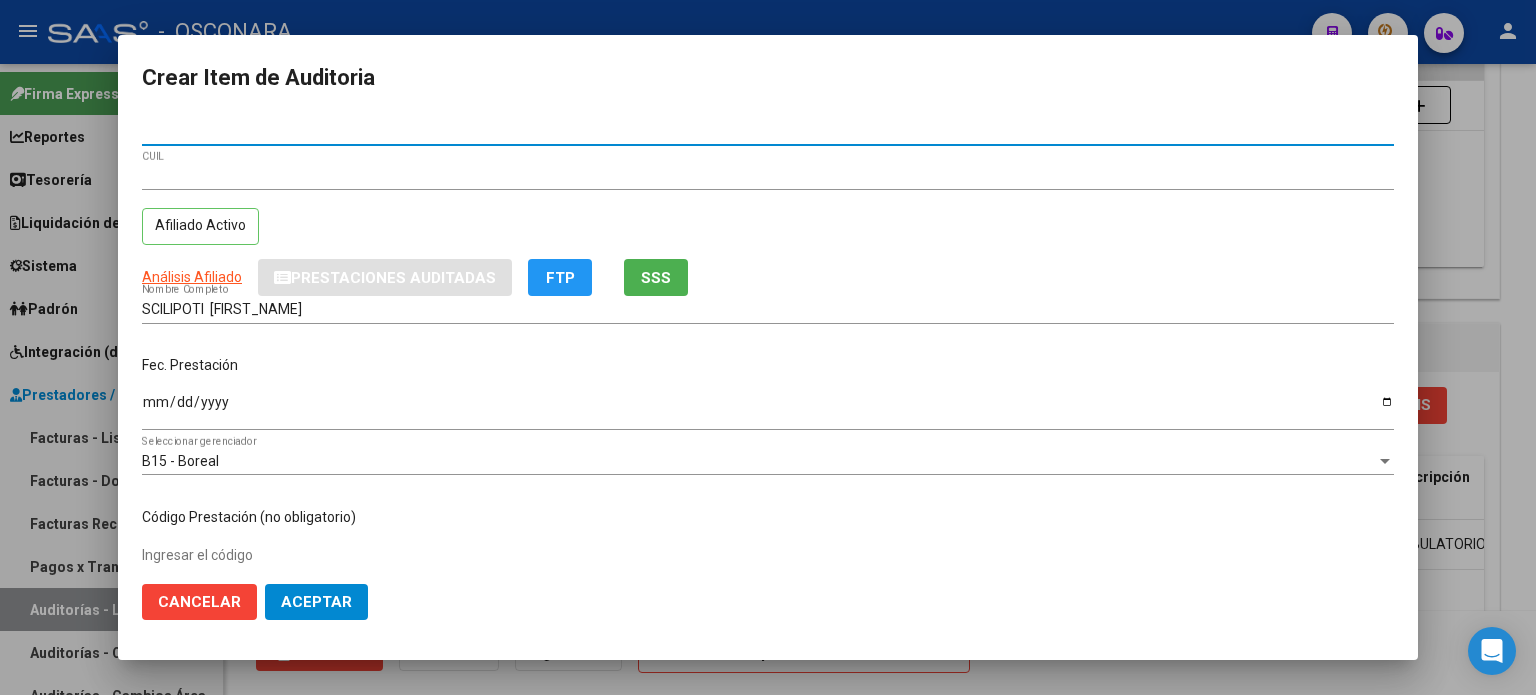 type on "[NUMBER]" 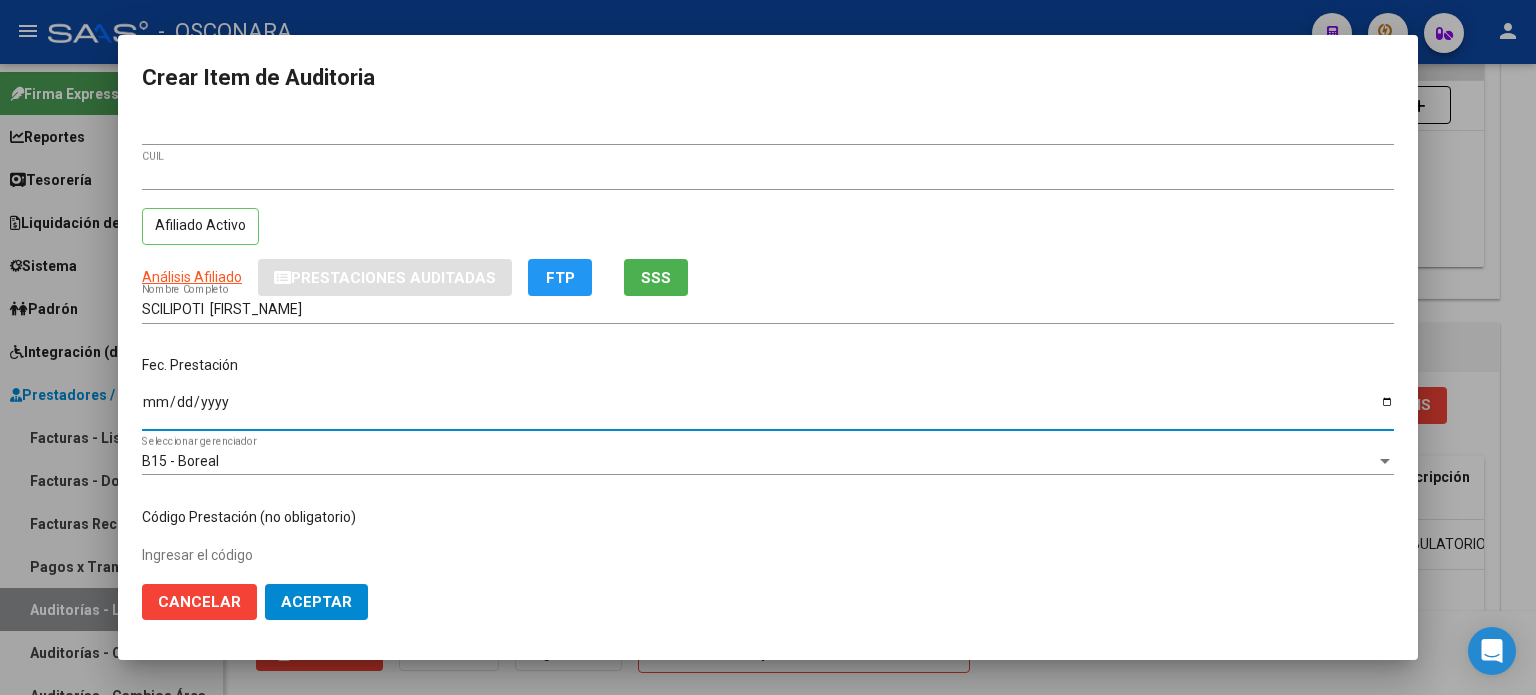 click on "Ingresar la fecha" at bounding box center (768, 409) 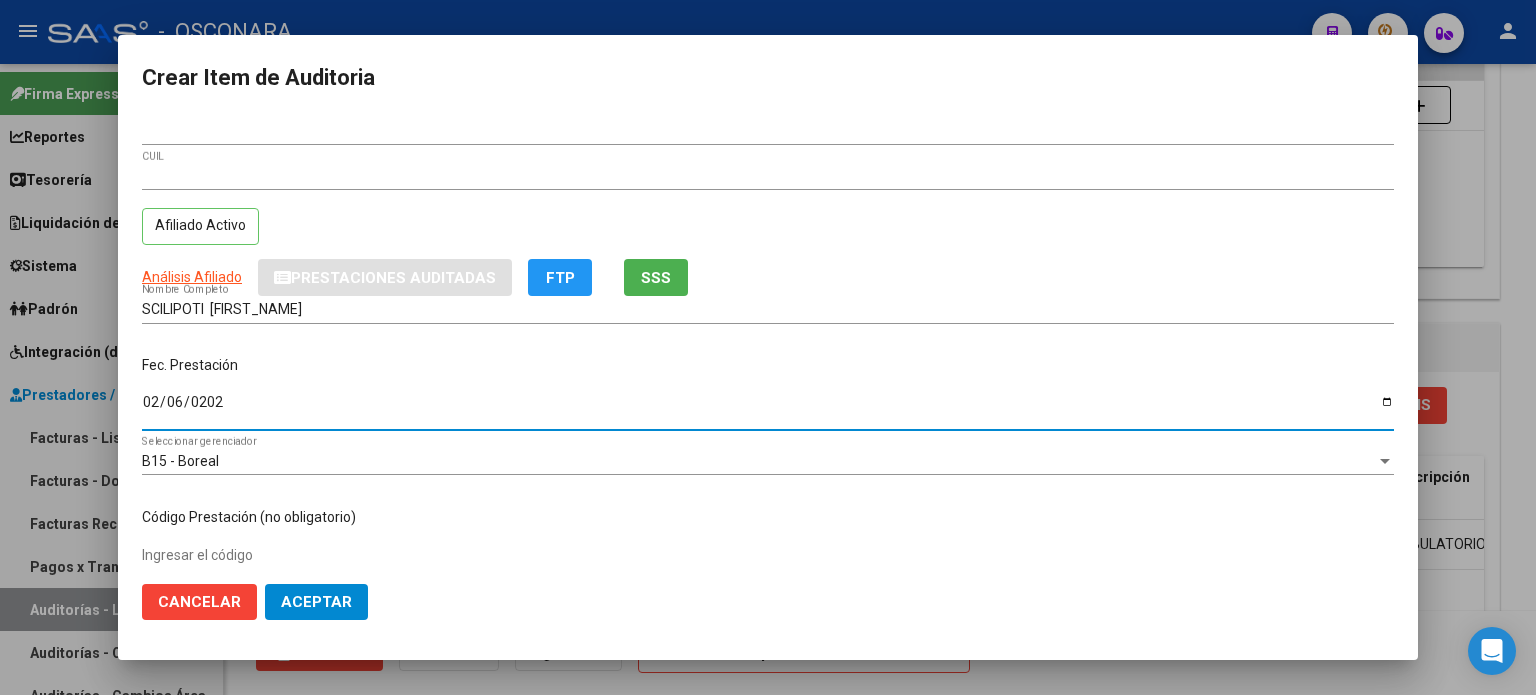 type on "2025-02-06" 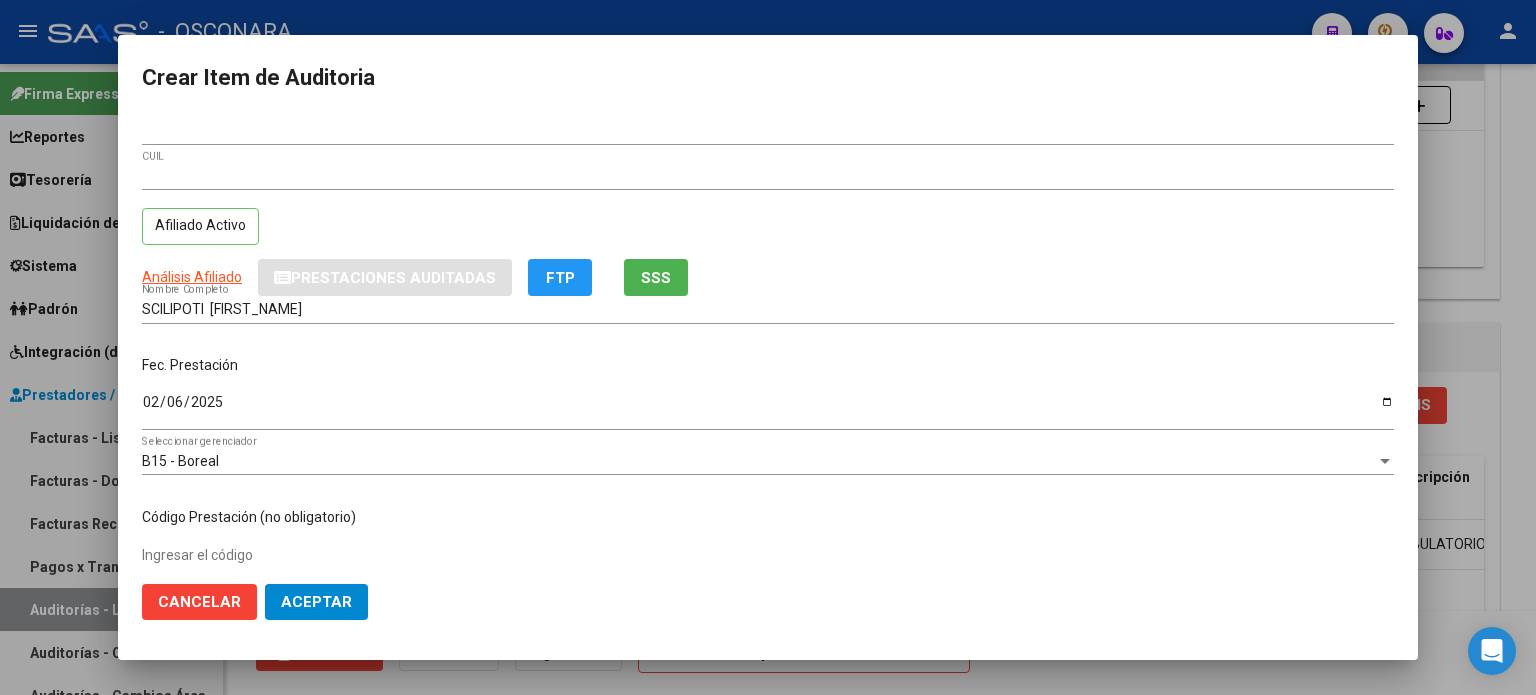 scroll, scrollTop: 200, scrollLeft: 0, axis: vertical 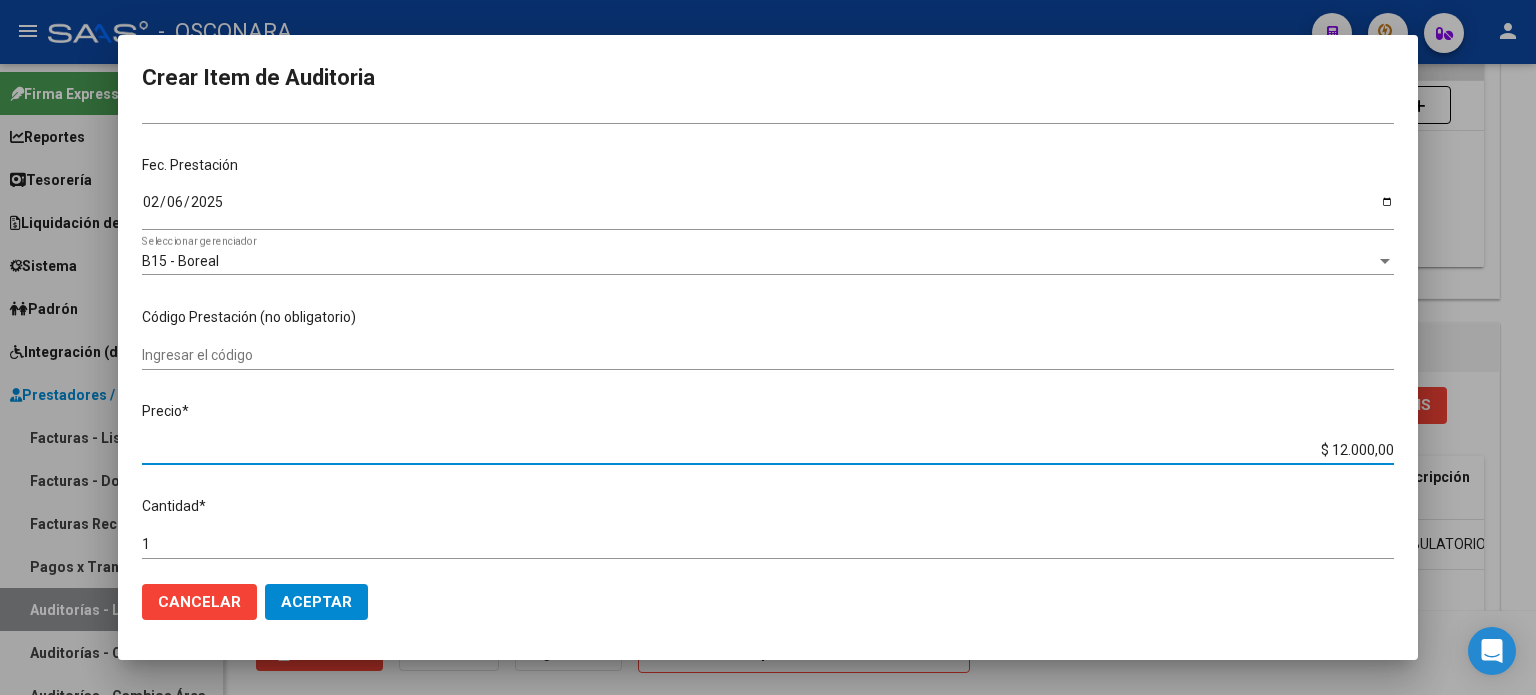 drag, startPoint x: 1319, startPoint y: 446, endPoint x: 1420, endPoint y: 445, distance: 101.00495 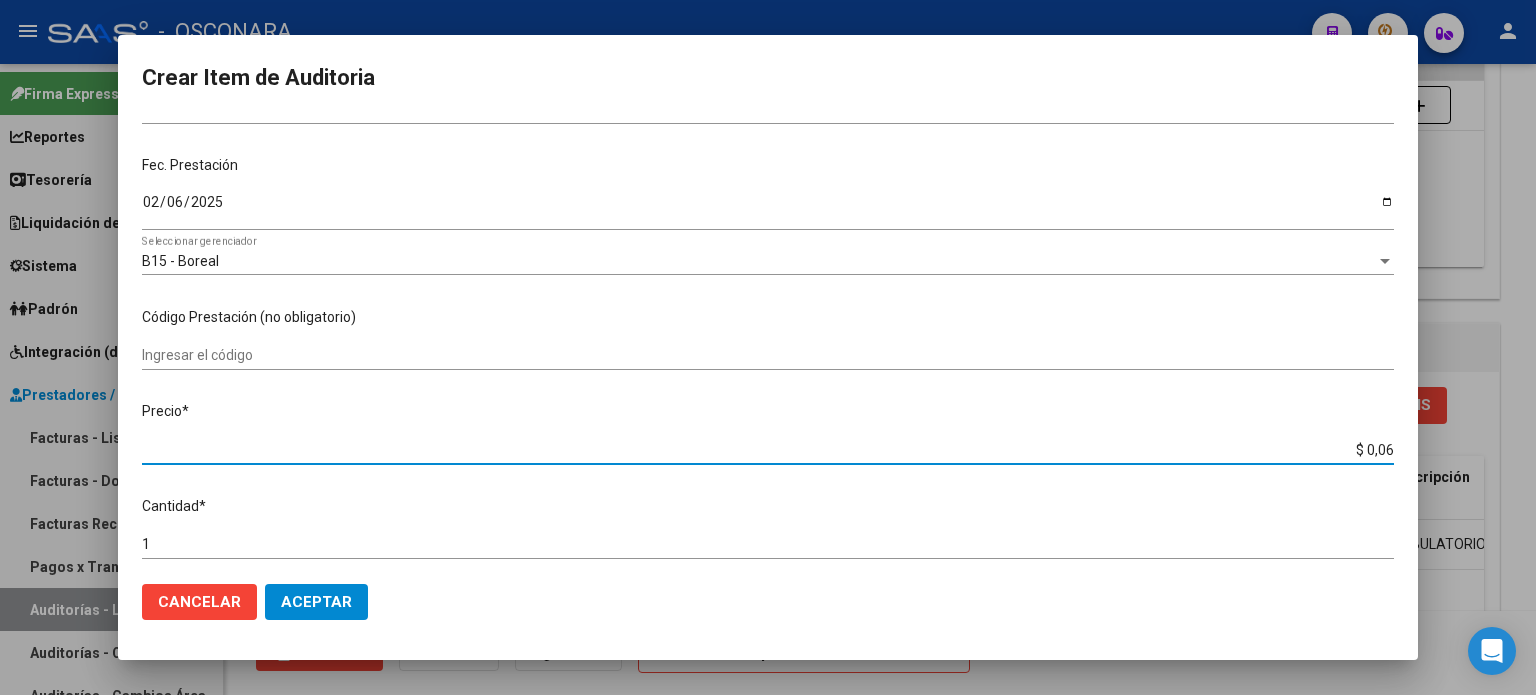 type on "$ 0,60" 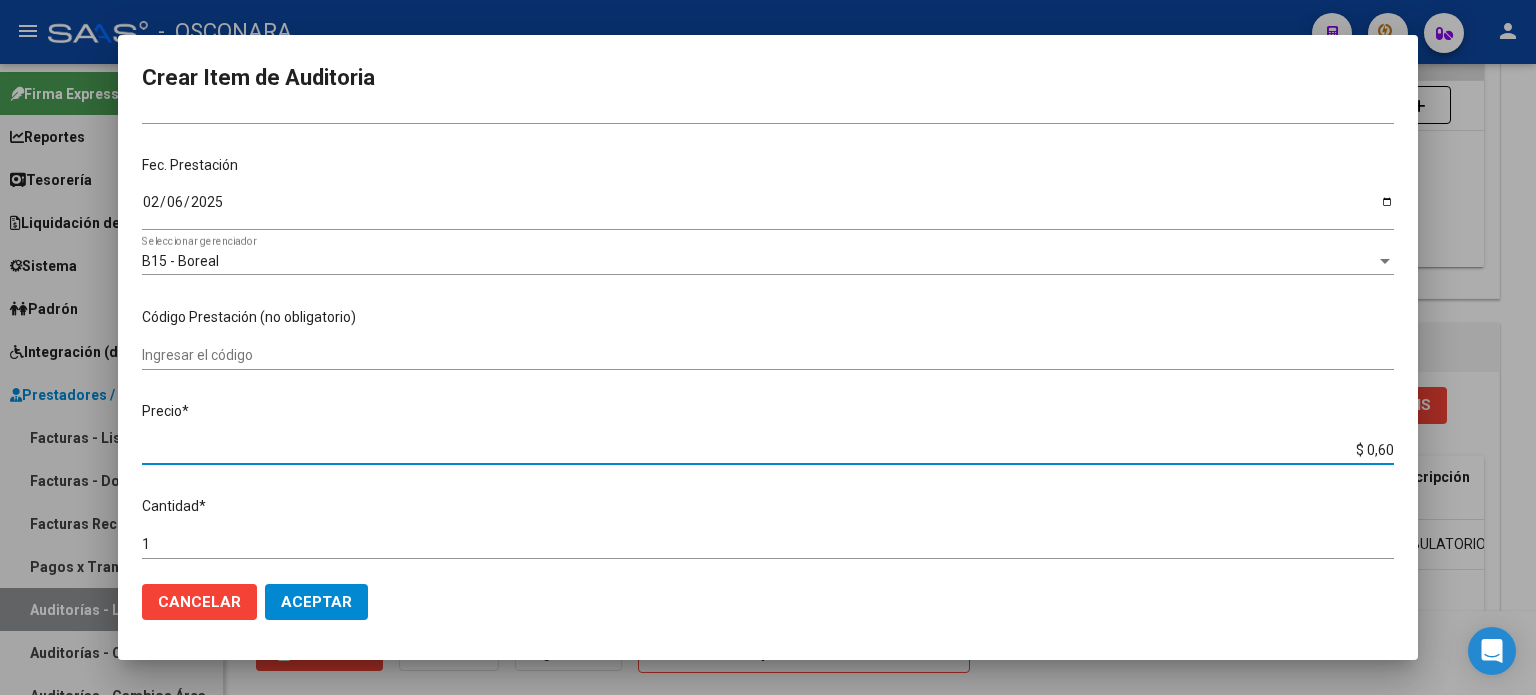 type on "$ 6,00" 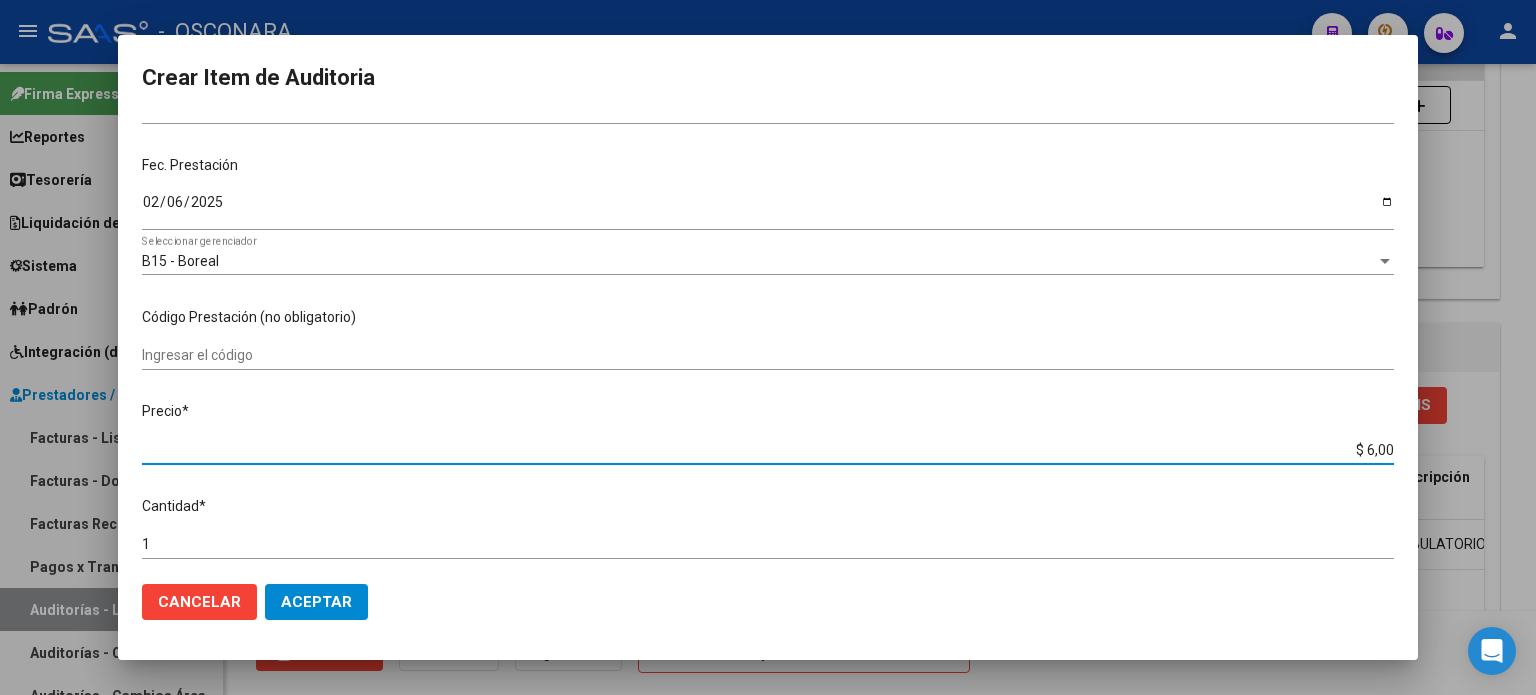 type on "$ 60,00" 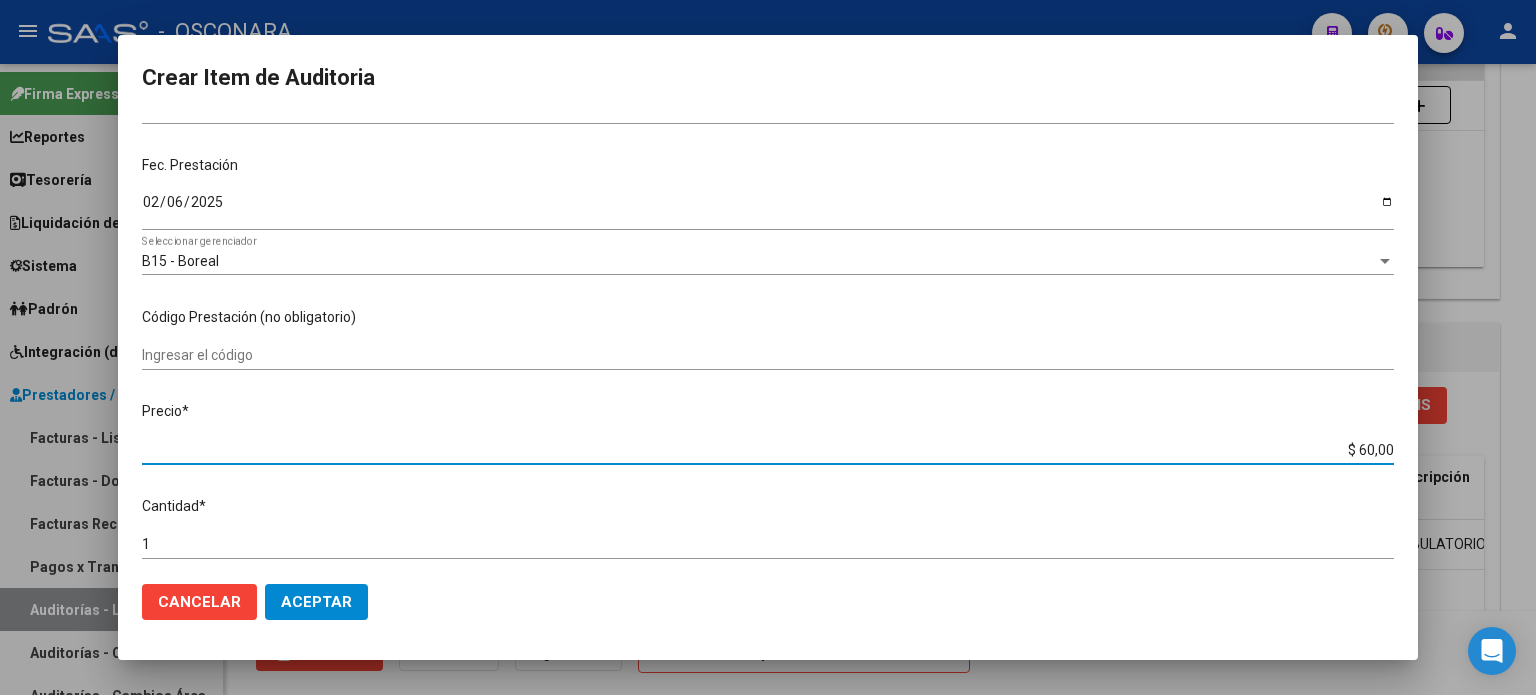 type on "$ 600,00" 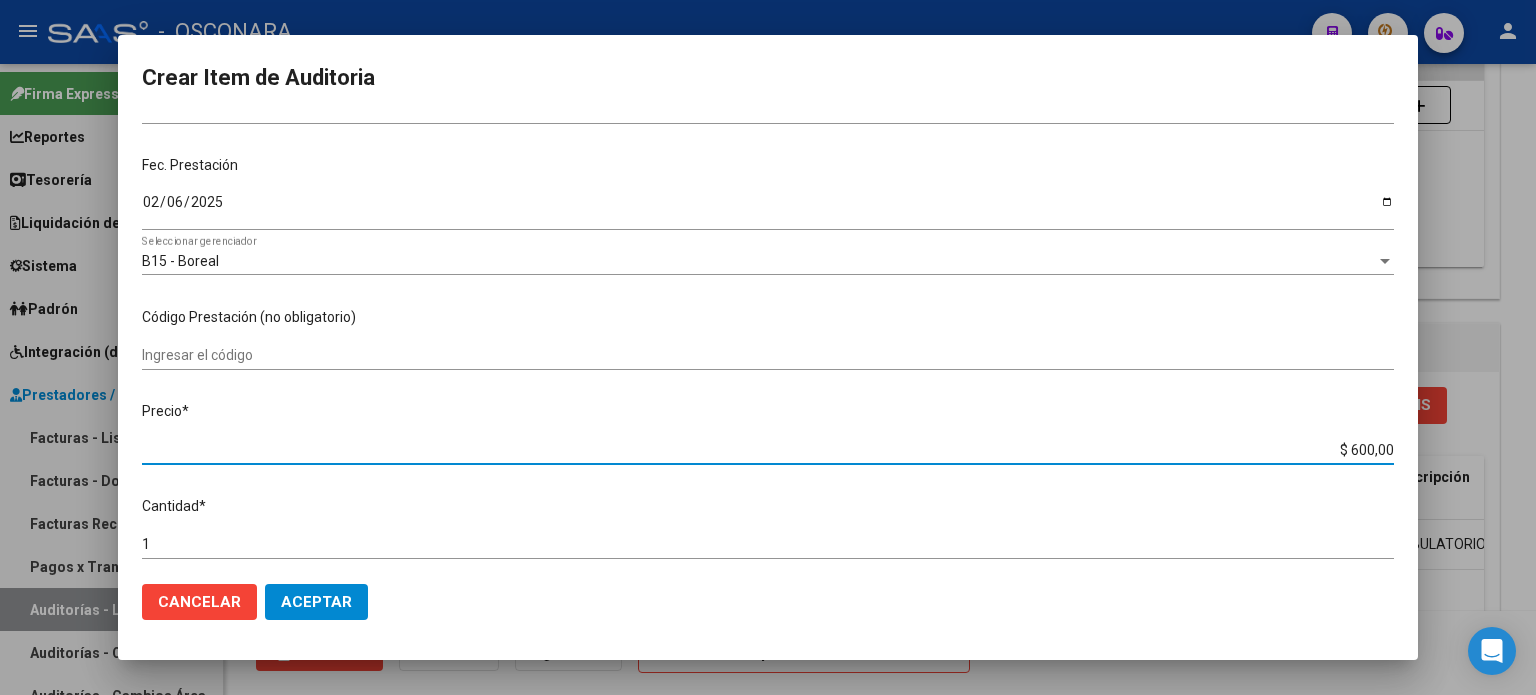 type on "$ 6.000,00" 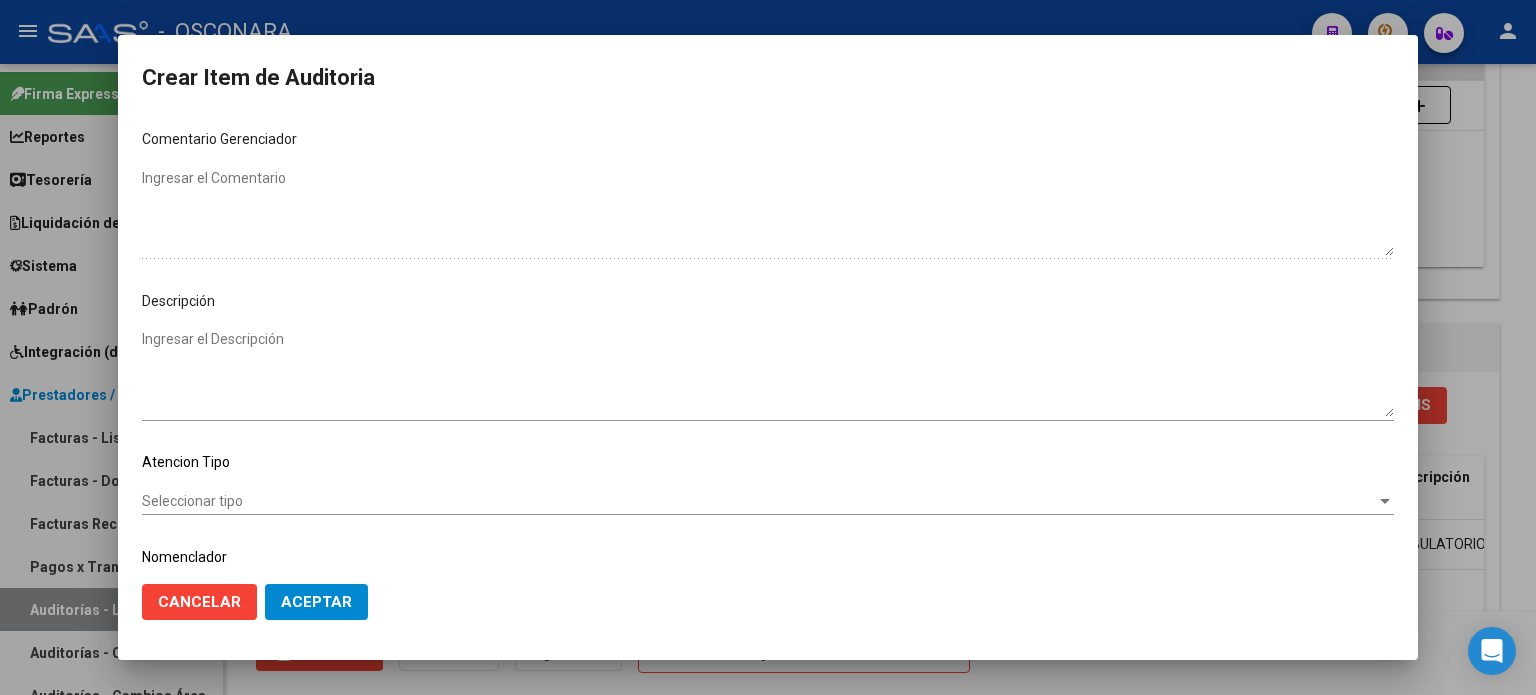 scroll, scrollTop: 1070, scrollLeft: 0, axis: vertical 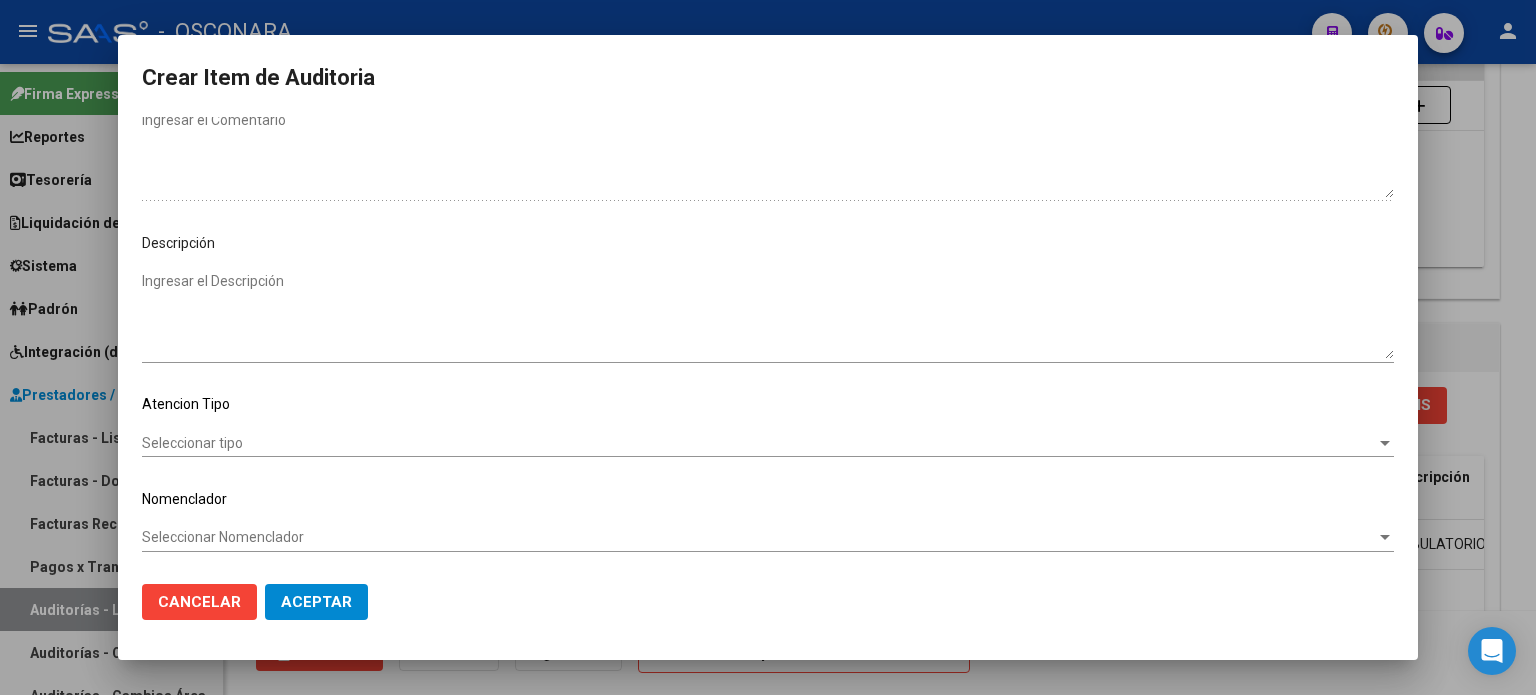 click on "Ingresar el Descripción" at bounding box center (768, 315) 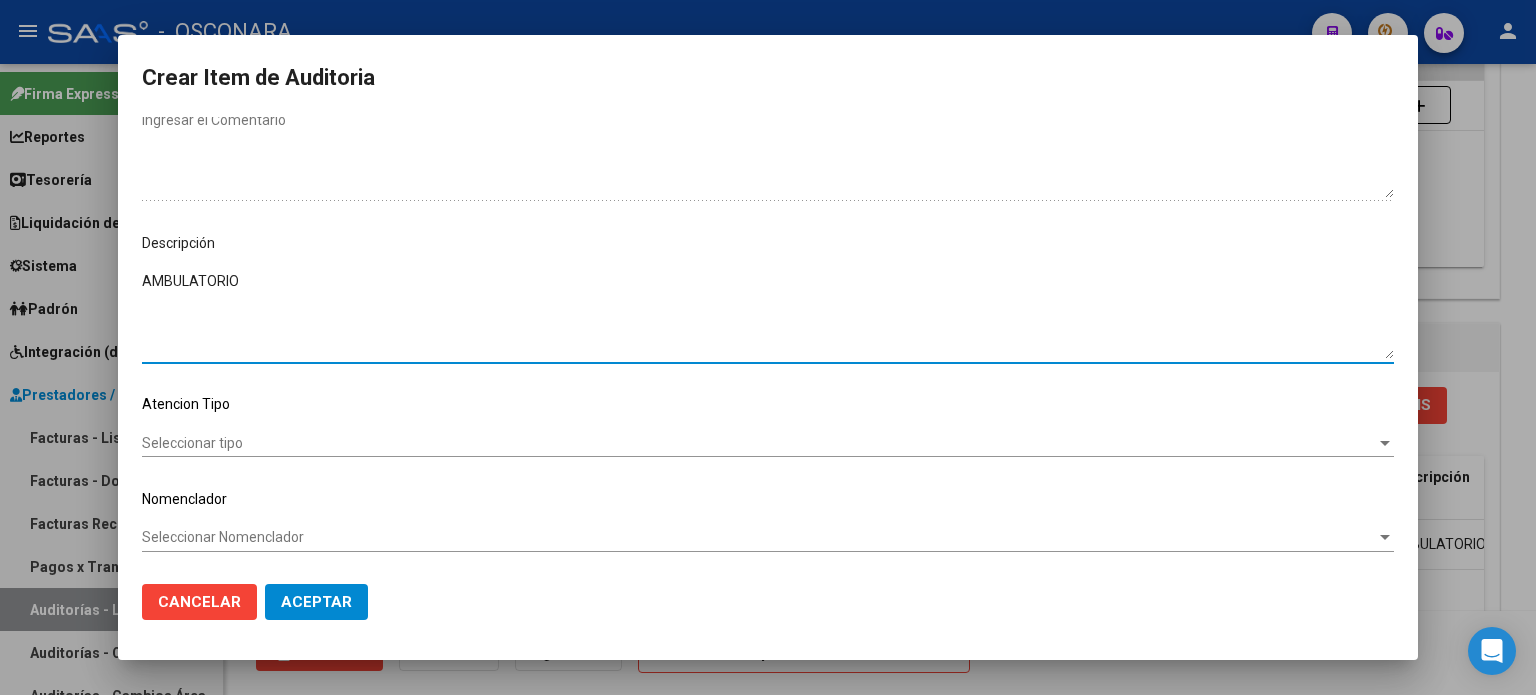 type on "AMBULATORIO" 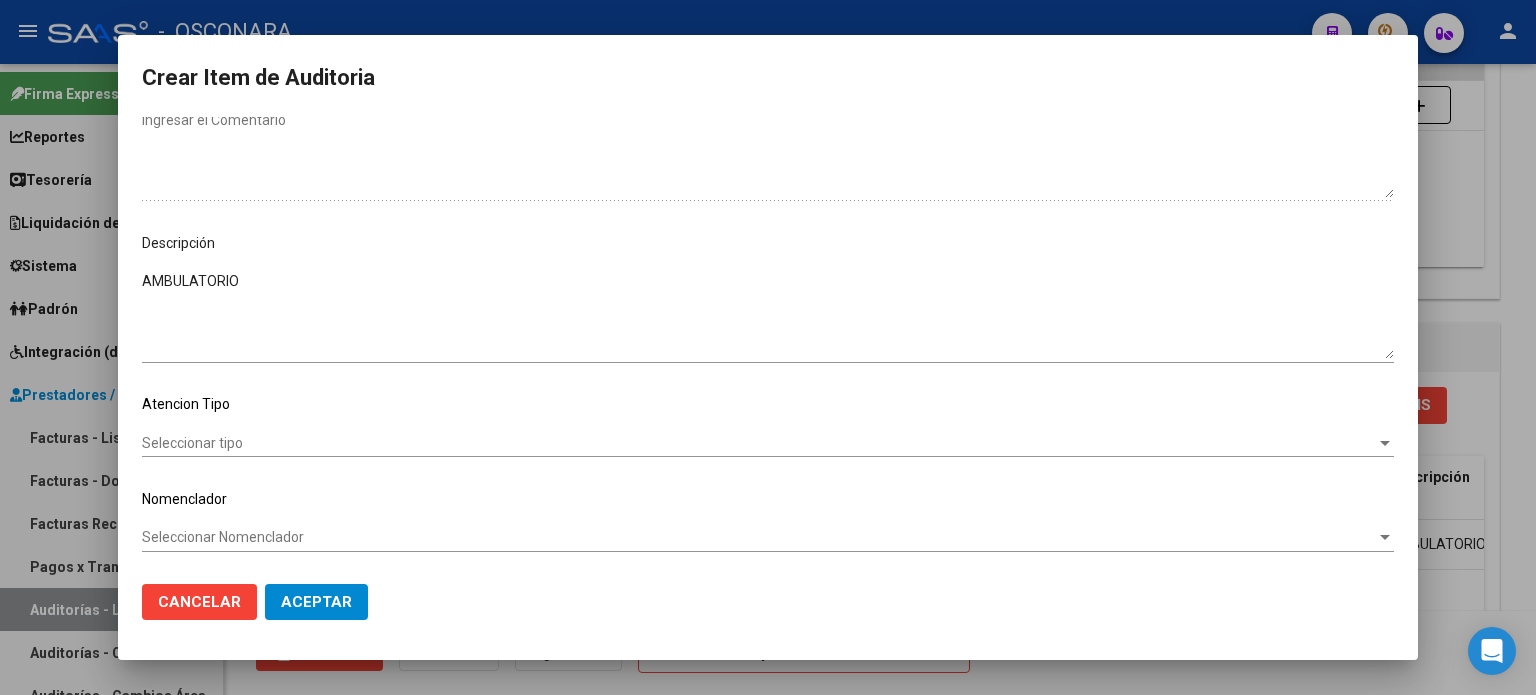 click on "Crear Item de Auditoria   [NUMBER] Nro Documento    [NUMBER] CUIL   Afiliado Activo  Análisis Afiliado  Prestaciones Auditadas FTP SSS   SCILIPOTI  [LAST_NAME] [FIRST_NAME] Nombre Completo  Fec. Prestación    [DATE] Ingresar la fecha  B15 - Boreal  Seleccionar gerenciador Código Prestación (no obligatorio)    Ingresar el código  Precio  *   $ [PRICE] Ingresar el precio  Cantidad  *   1 Ingresar la cantidad  Monto Item  *   $ [PRICE] Ingresar el monto  Monto Debitado    $ 0,00 Ingresar el monto  Comentario Operador    Ingresar el Comentario  Comentario Gerenciador    Ingresar el Comentario  Descripción    AMBULATORIO Ingresar el Descripción   Atencion Tipo  Seleccionar tipo Seleccionar tipo  Nomenclador  Seleccionar Nomenclador Seleccionar Nomenclador" at bounding box center (768, 343) 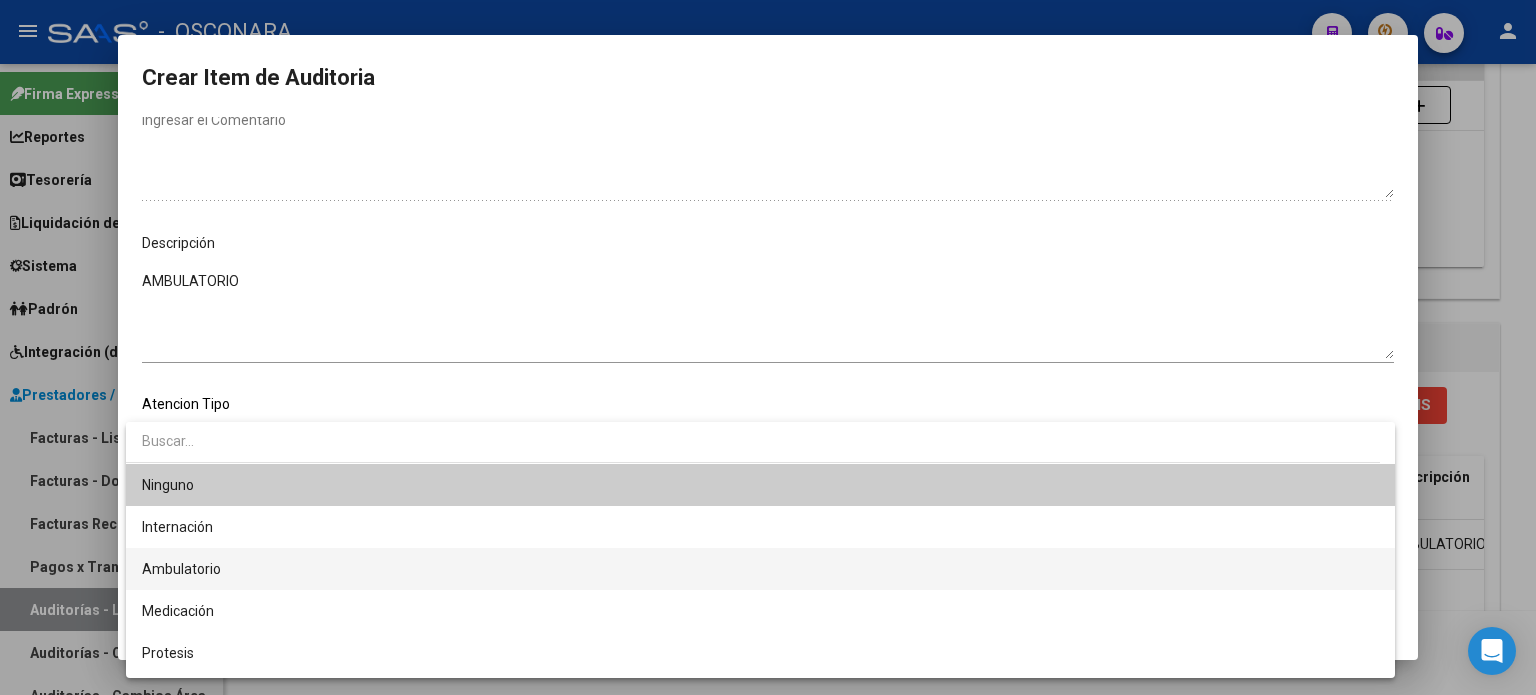 click on "Ambulatorio" at bounding box center [760, 569] 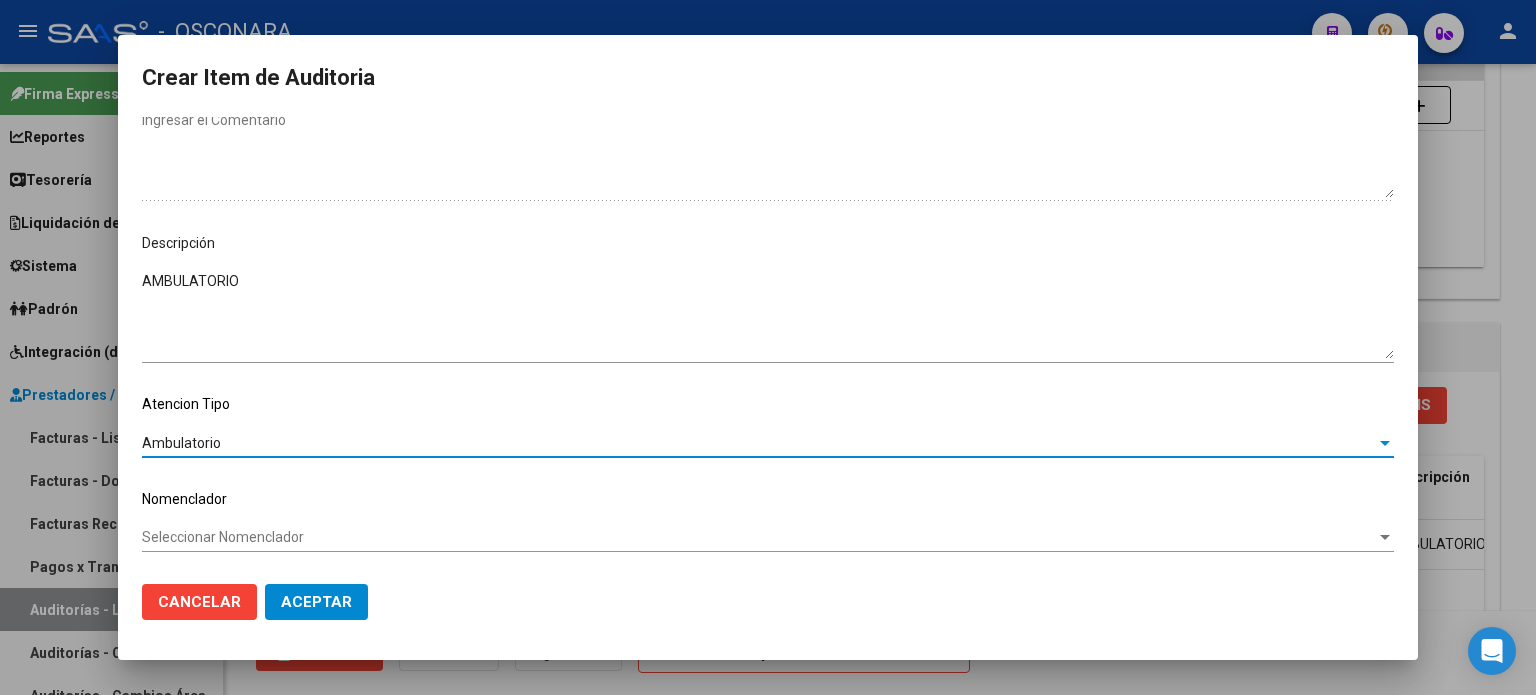 click on "Aceptar" 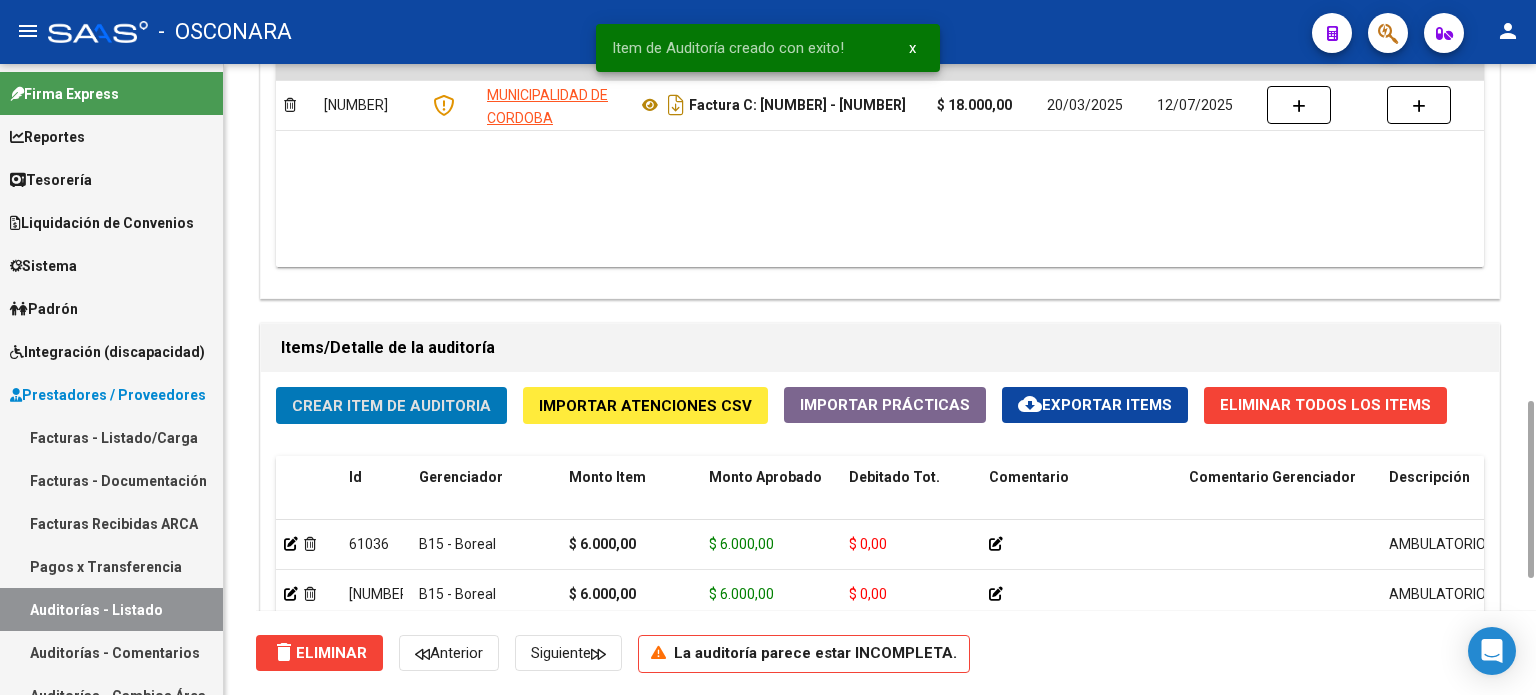click on "Crear Item de Auditoria" 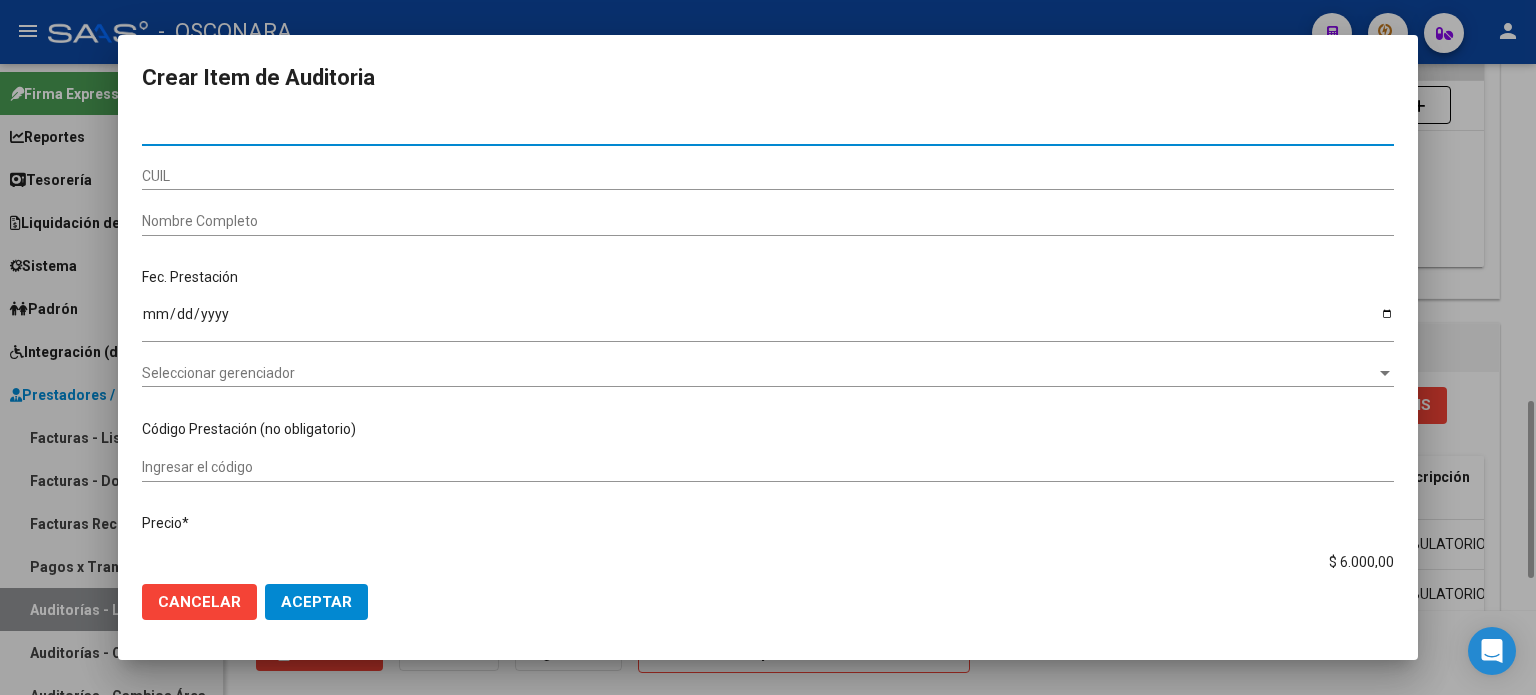 type on "[NUMBER]" 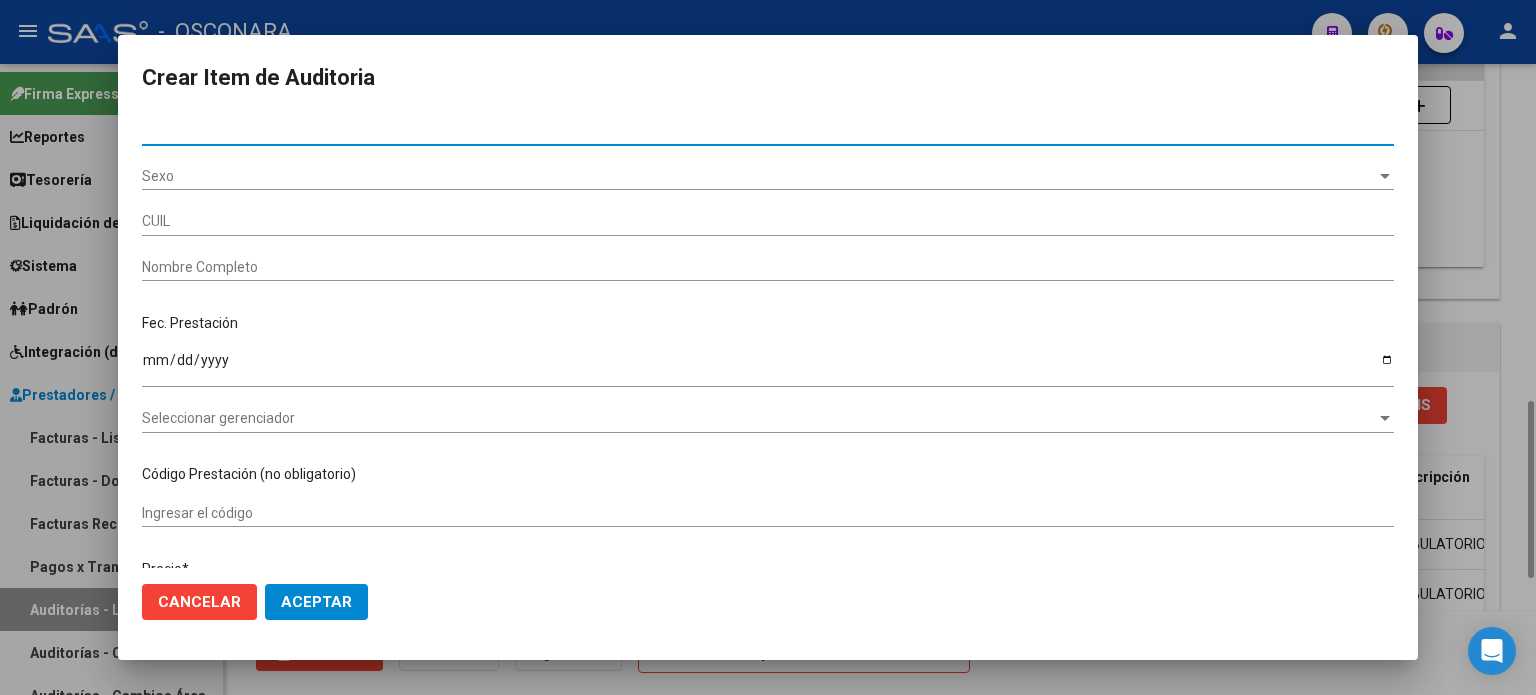 type on "[NUMBER]" 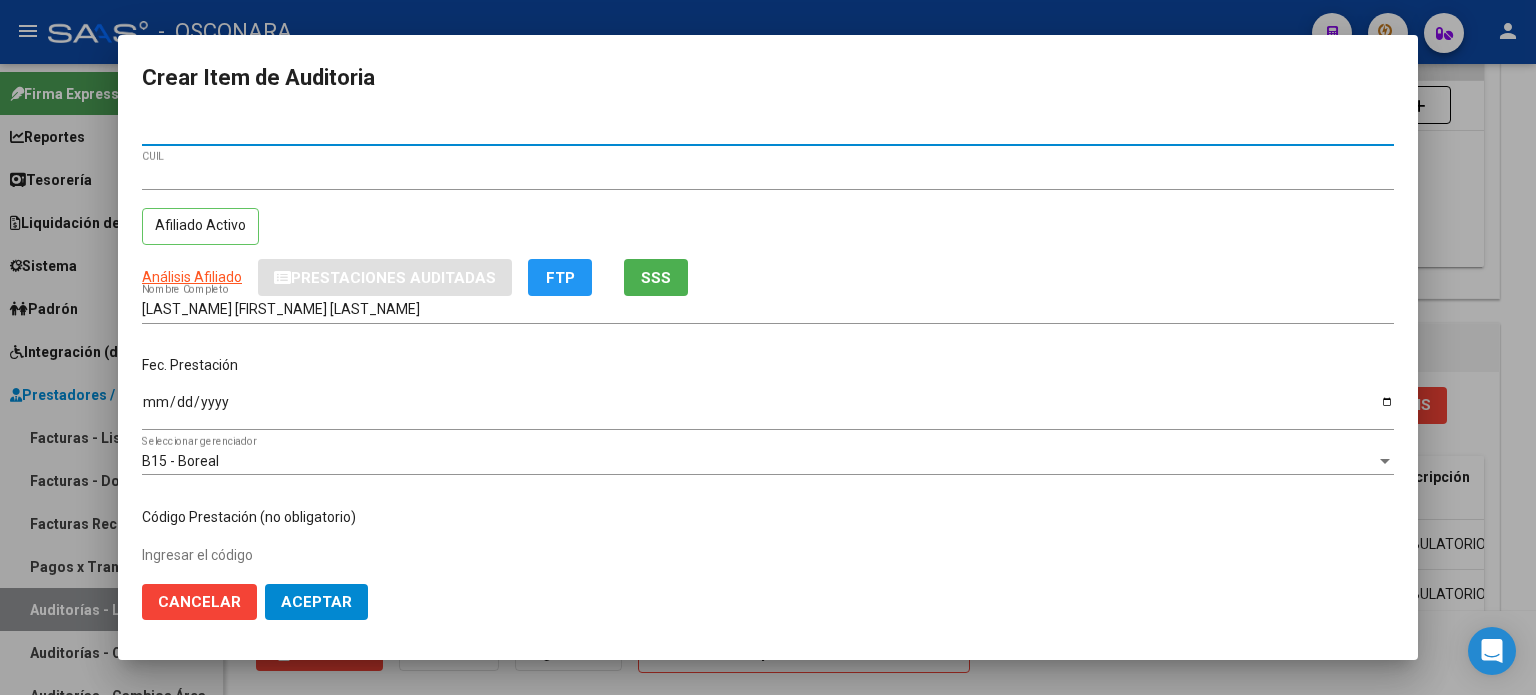 type on "[NUMBER]" 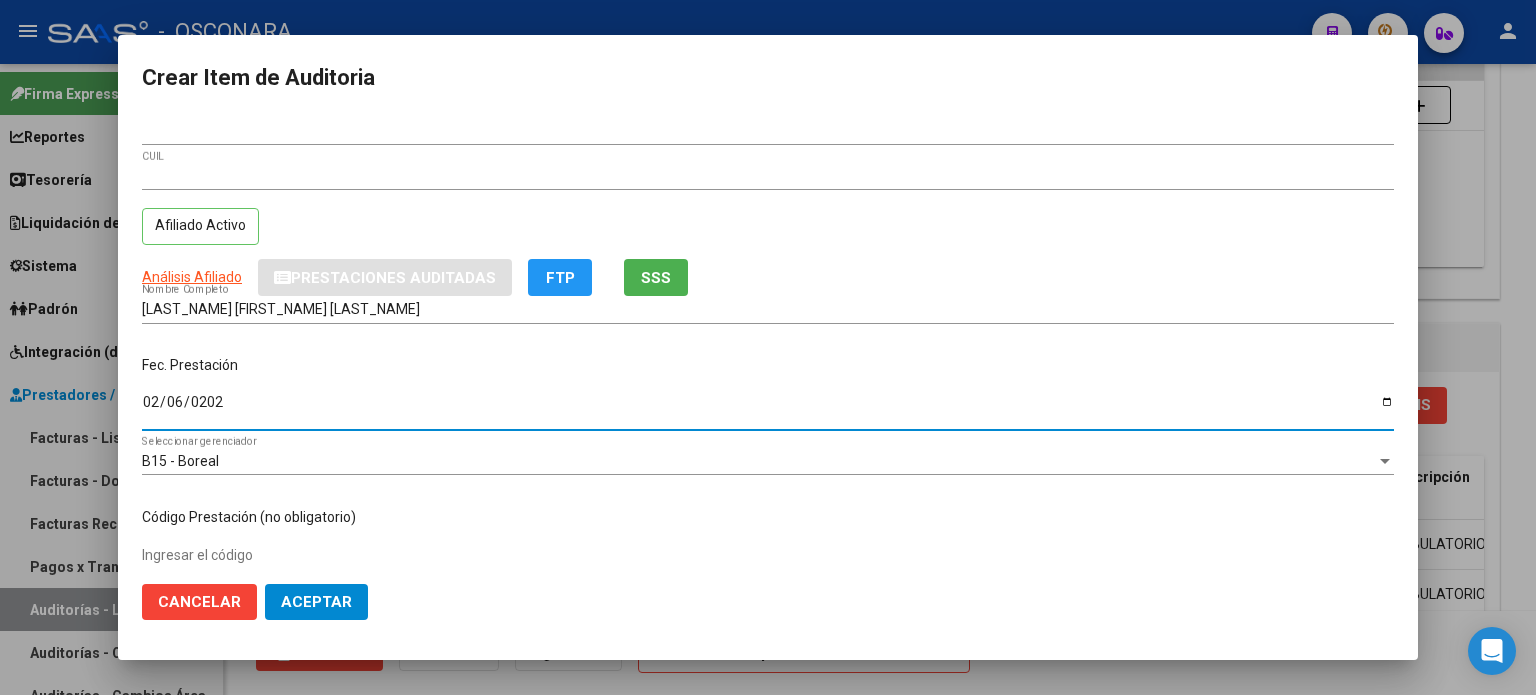 type on "2025-02-06" 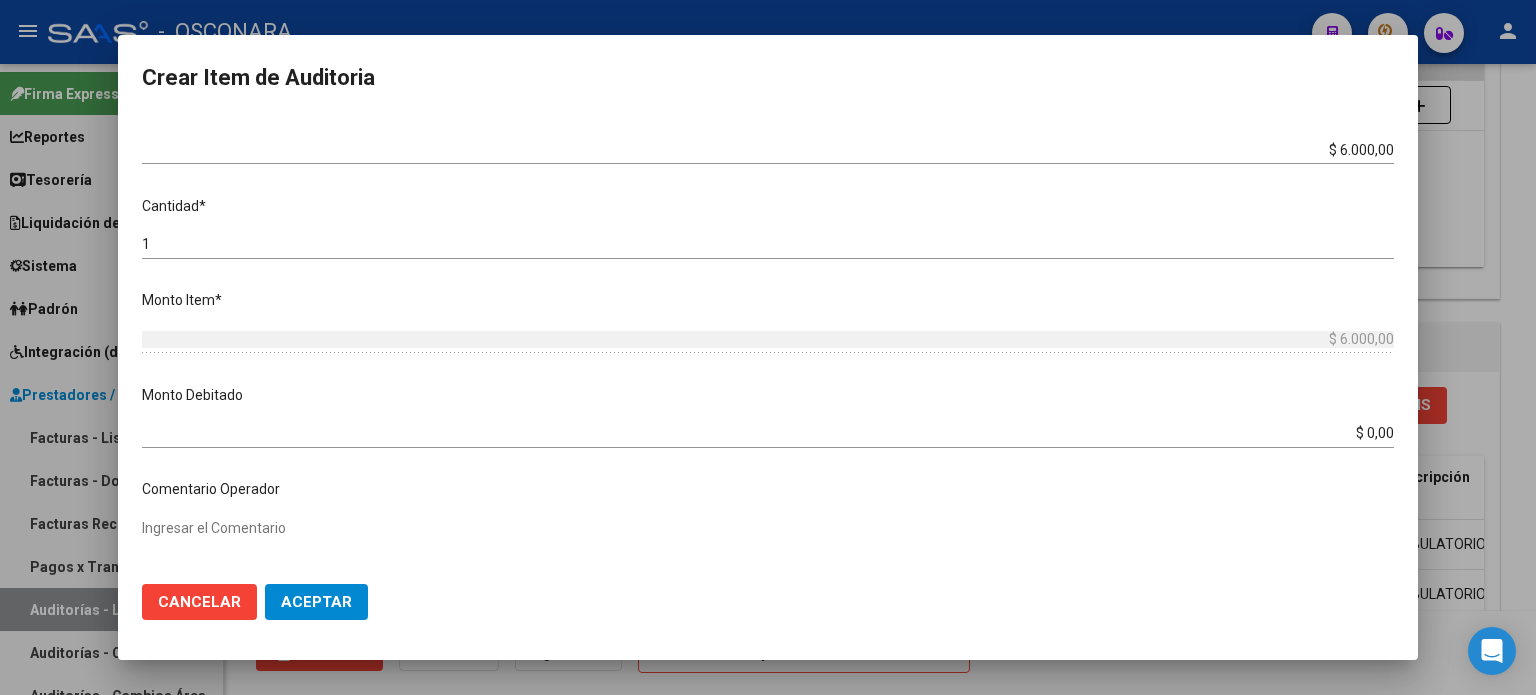 scroll, scrollTop: 1070, scrollLeft: 0, axis: vertical 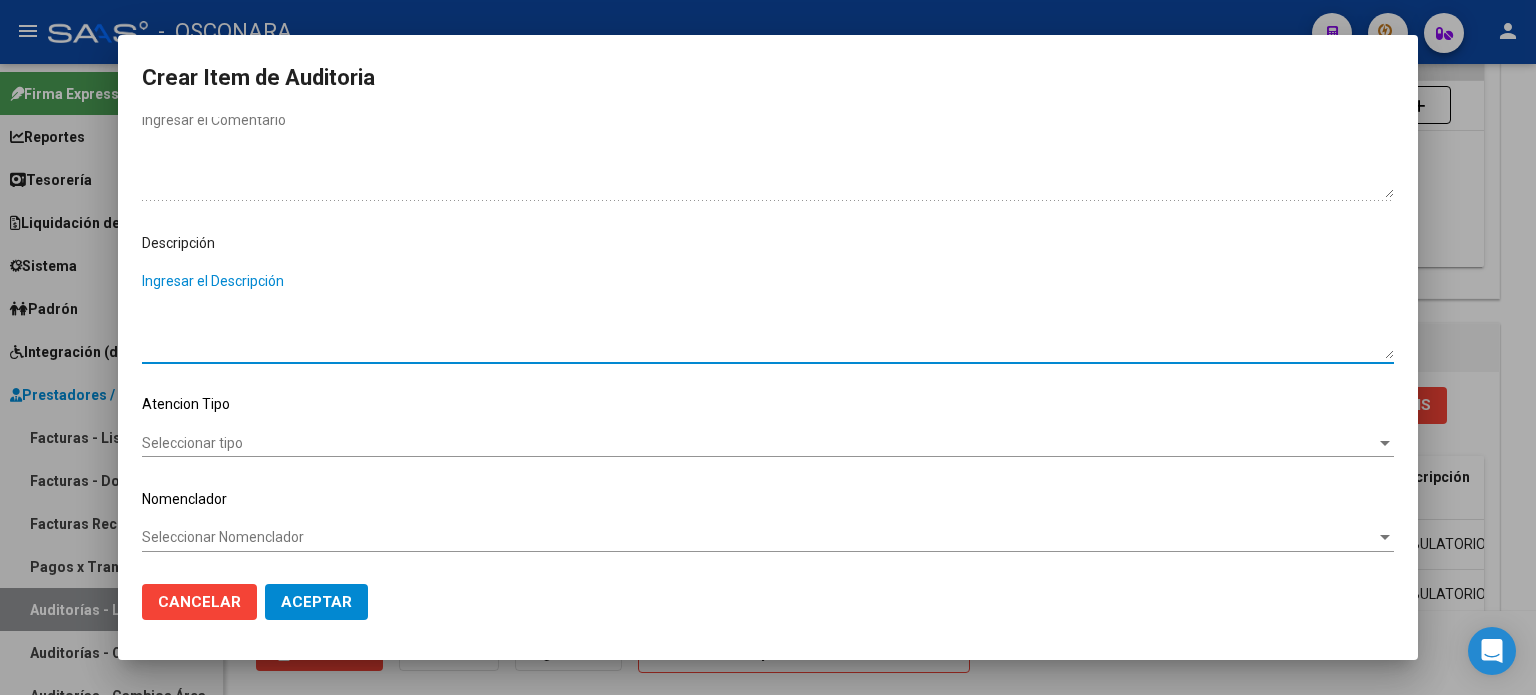 click on "Ingresar el Descripción" at bounding box center [768, 315] 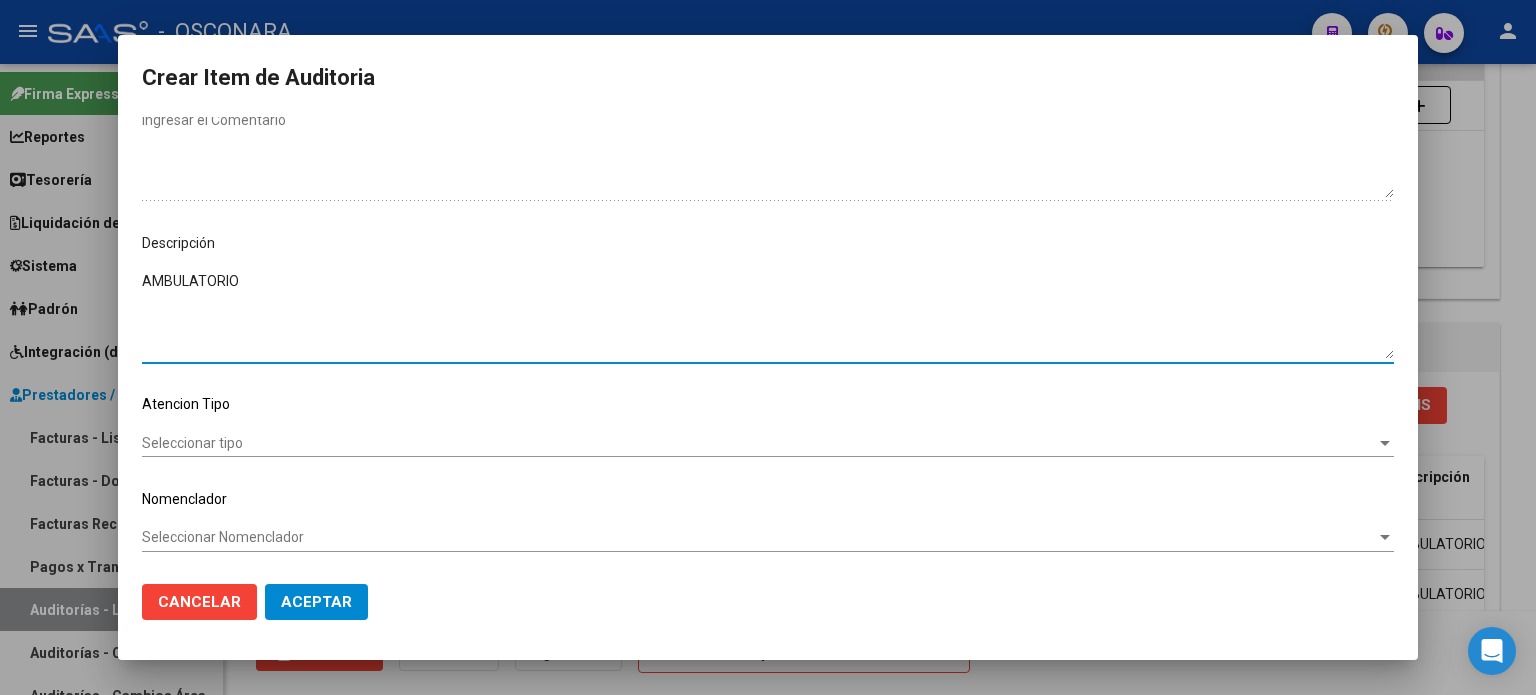 type on "AMBULATORIO" 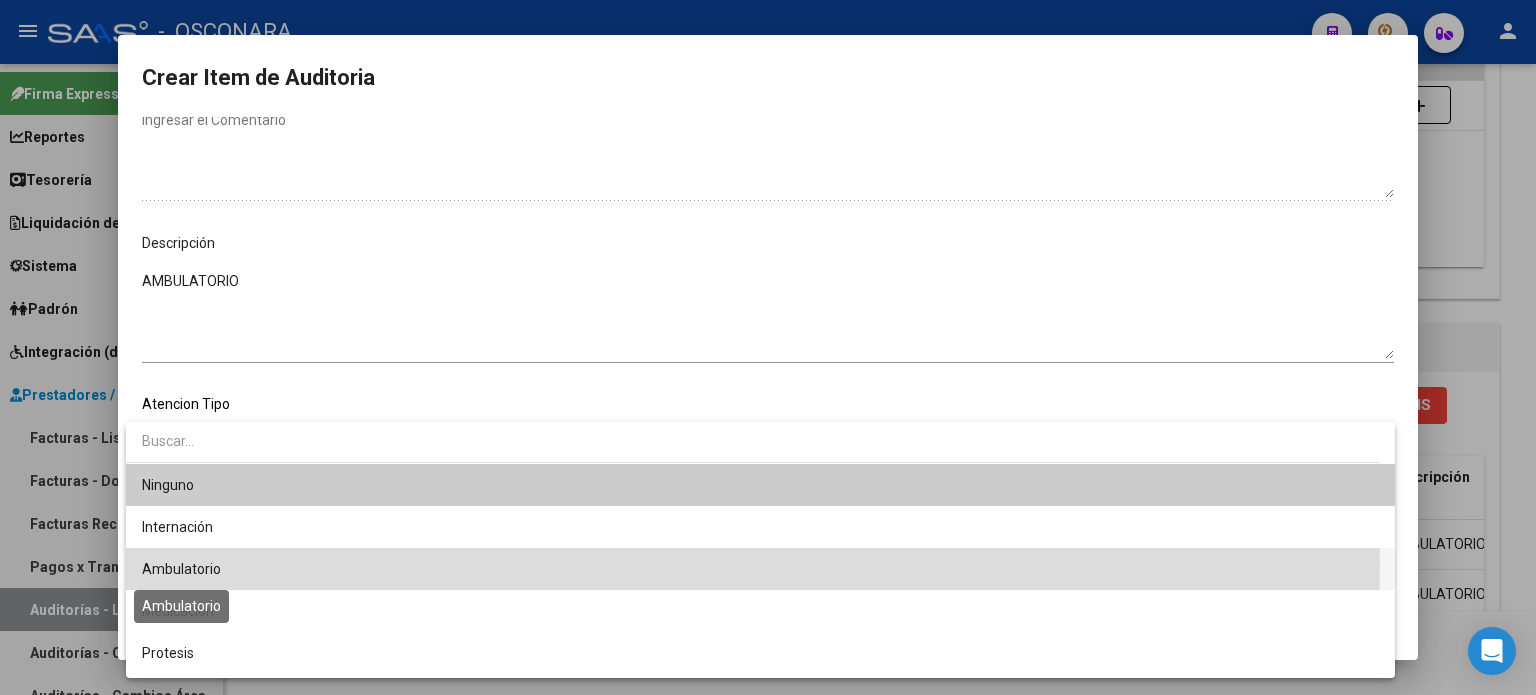 click on "Ambulatorio" at bounding box center (181, 569) 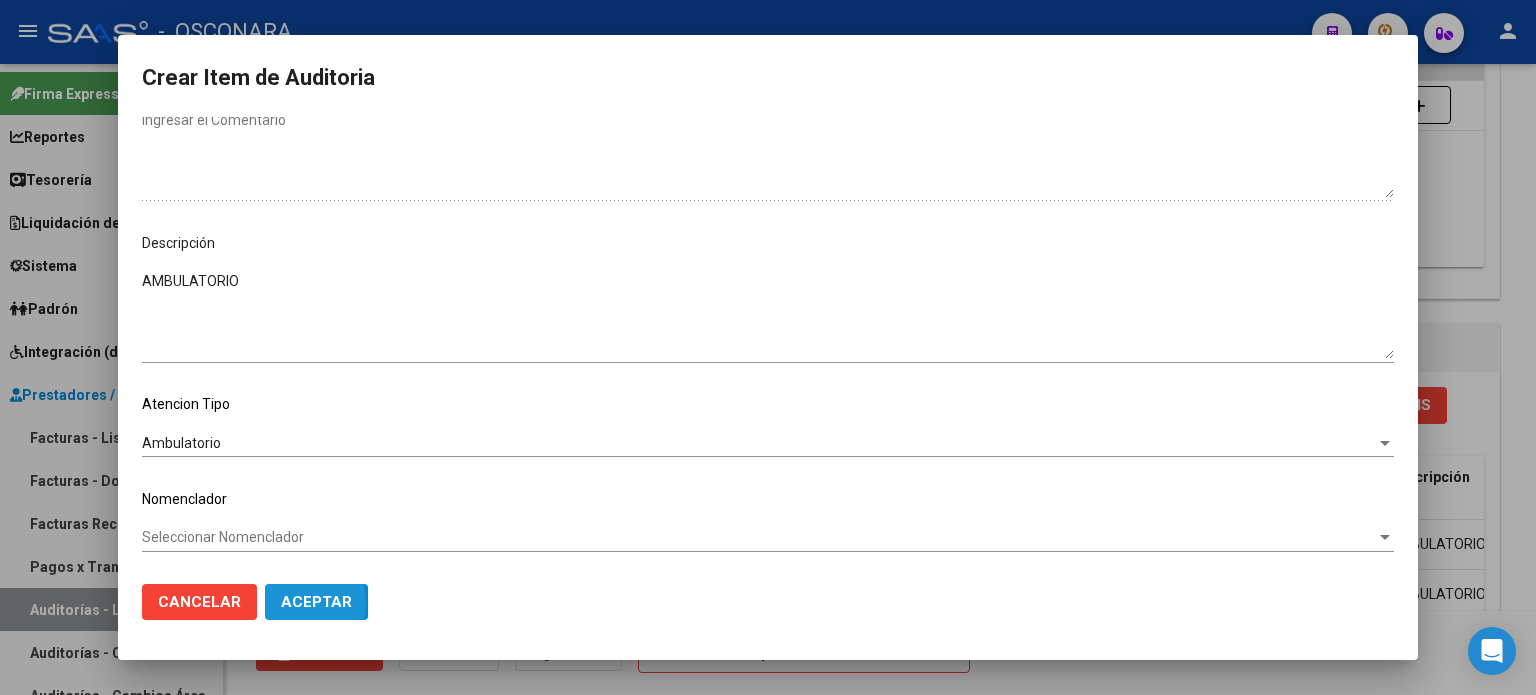 click on "Aceptar" 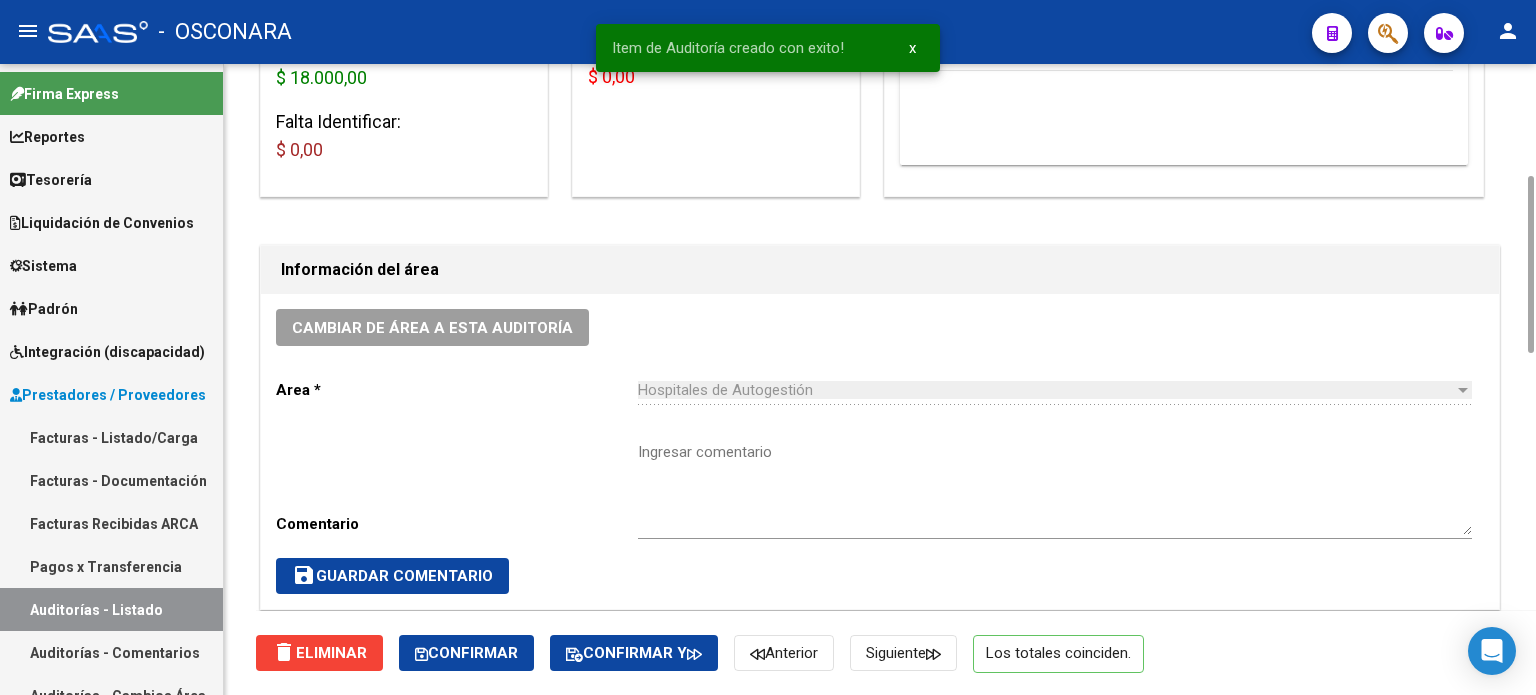 scroll, scrollTop: 0, scrollLeft: 0, axis: both 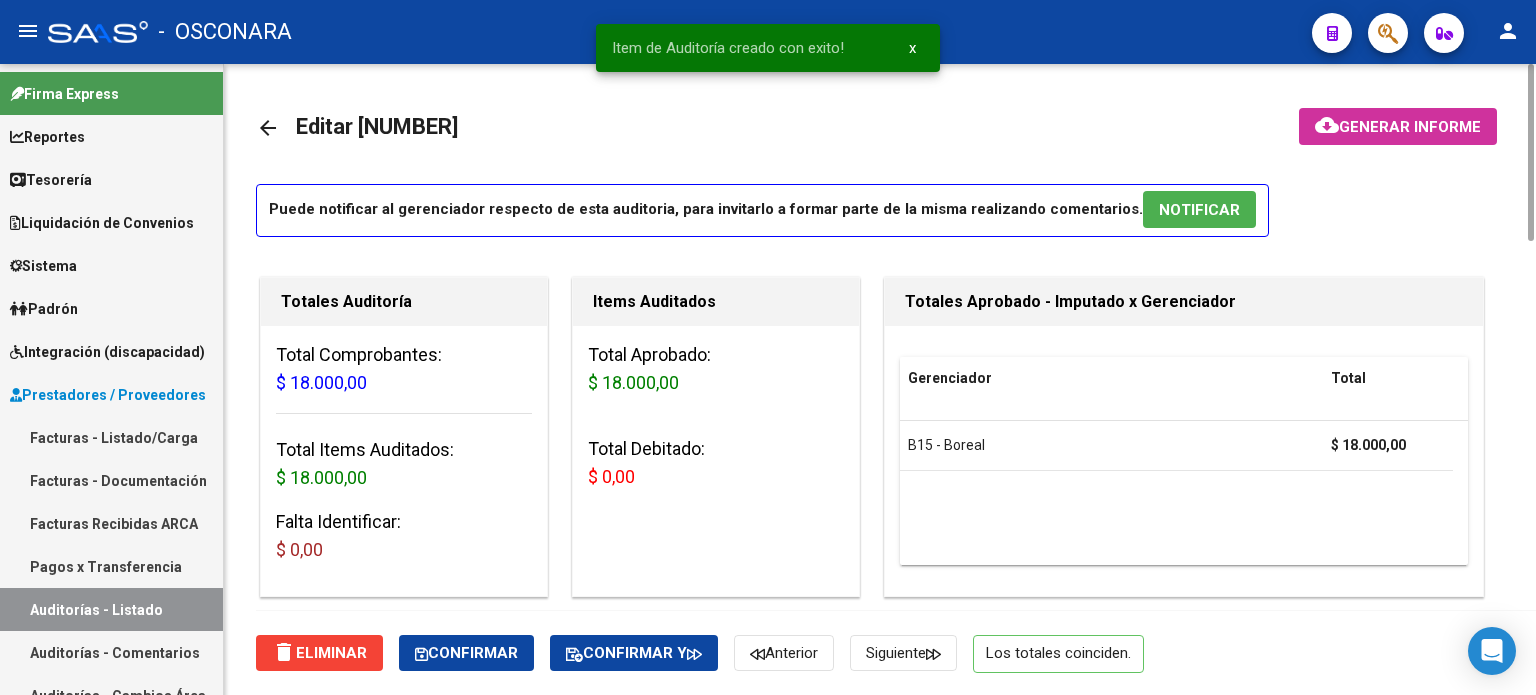 click on "Puede notificar al gerenciador respecto de esta auditoria, para invitarlo a formar parte de la misma realizando comentarios.  NOTIFICAR" at bounding box center (762, 210) 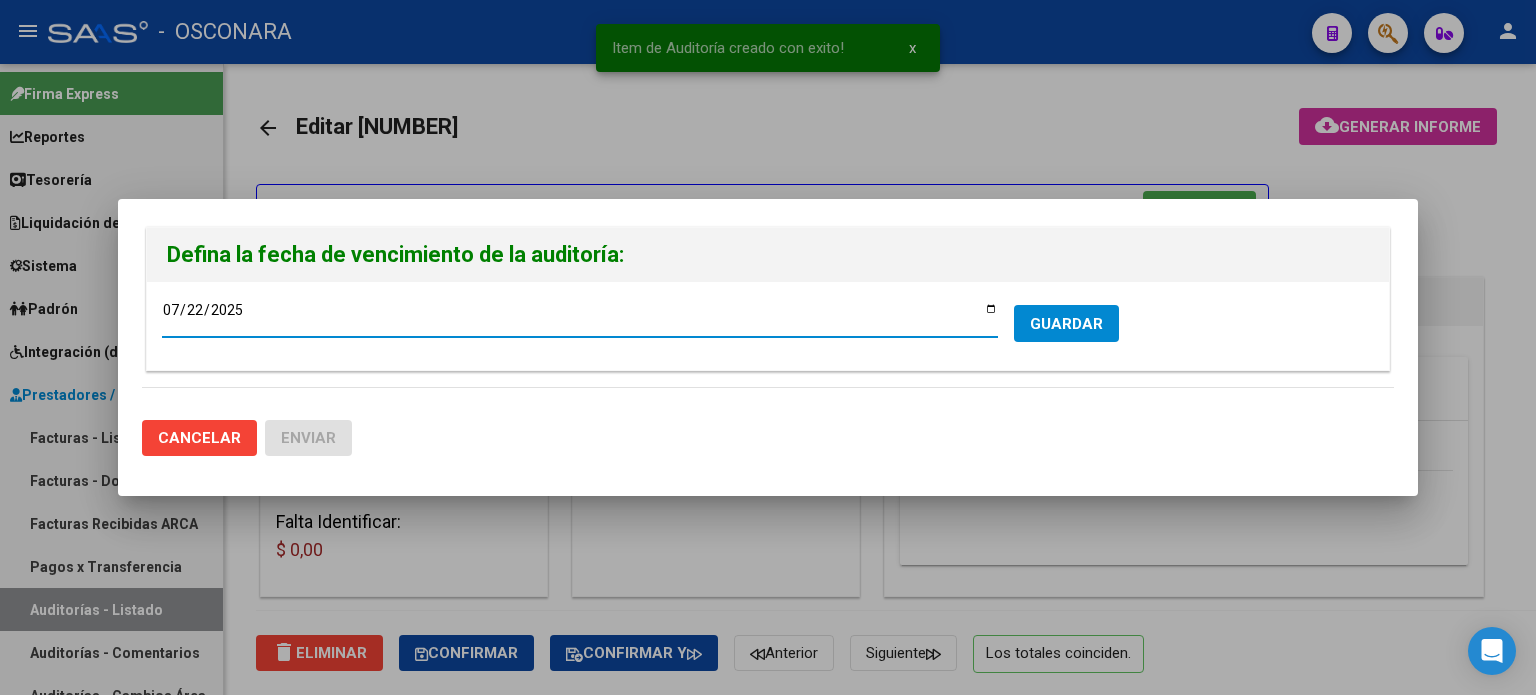 click on "2025-07-22" at bounding box center (580, 317) 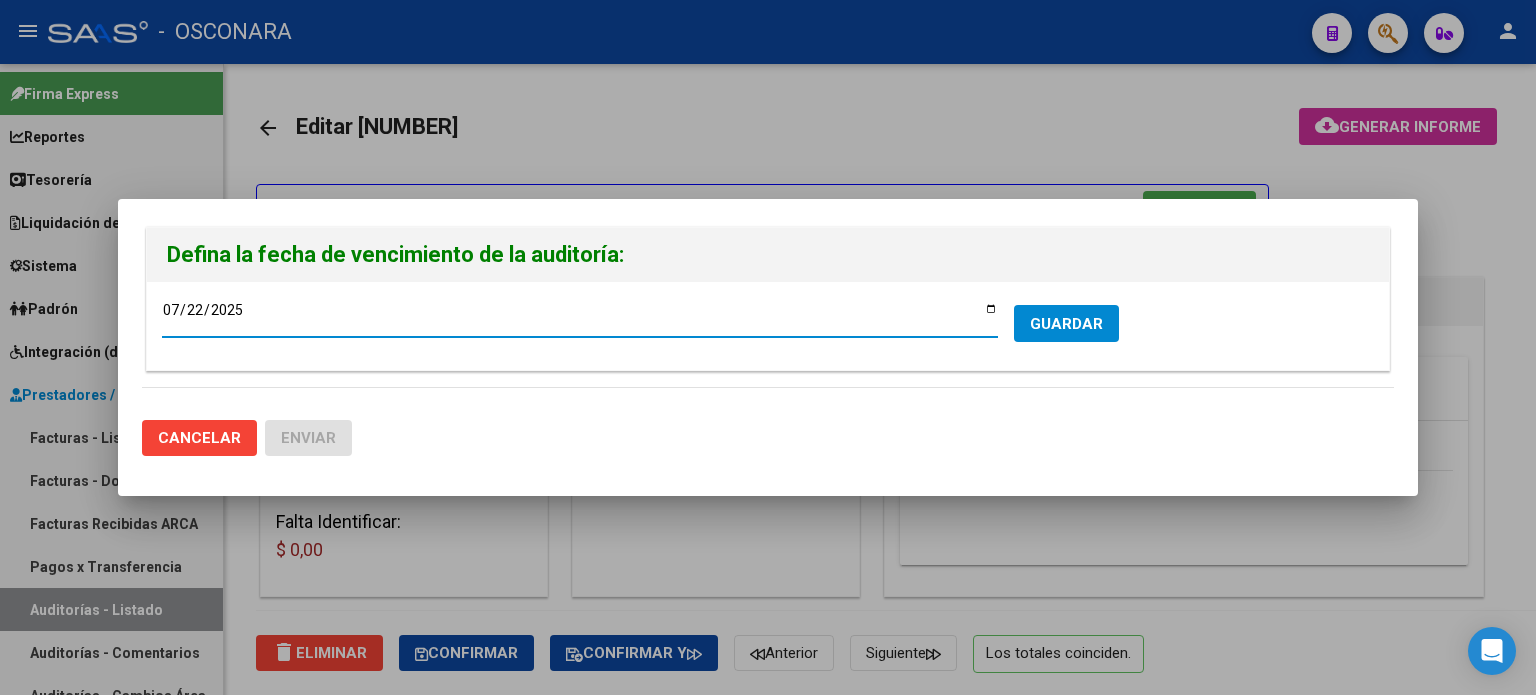 type on "2025-07-15" 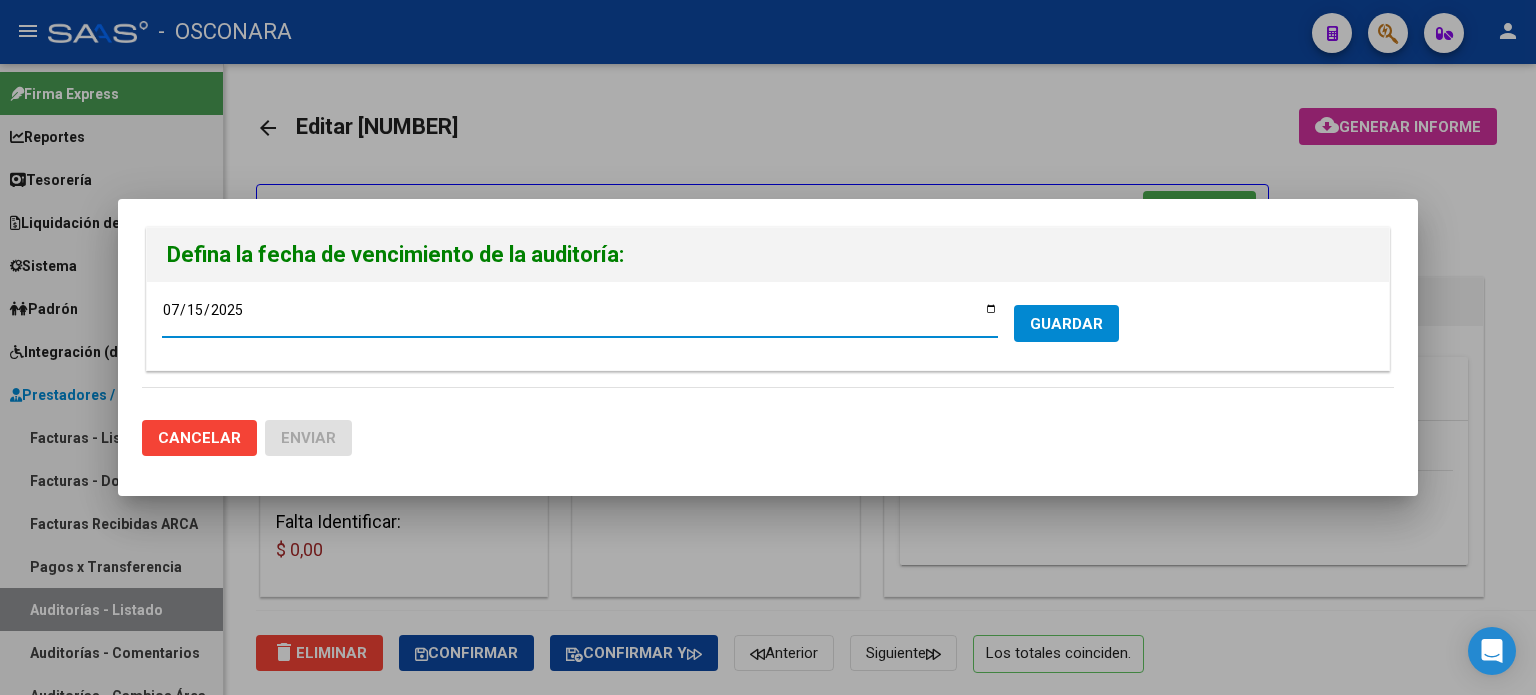 click on "GUARDAR" at bounding box center [1066, 324] 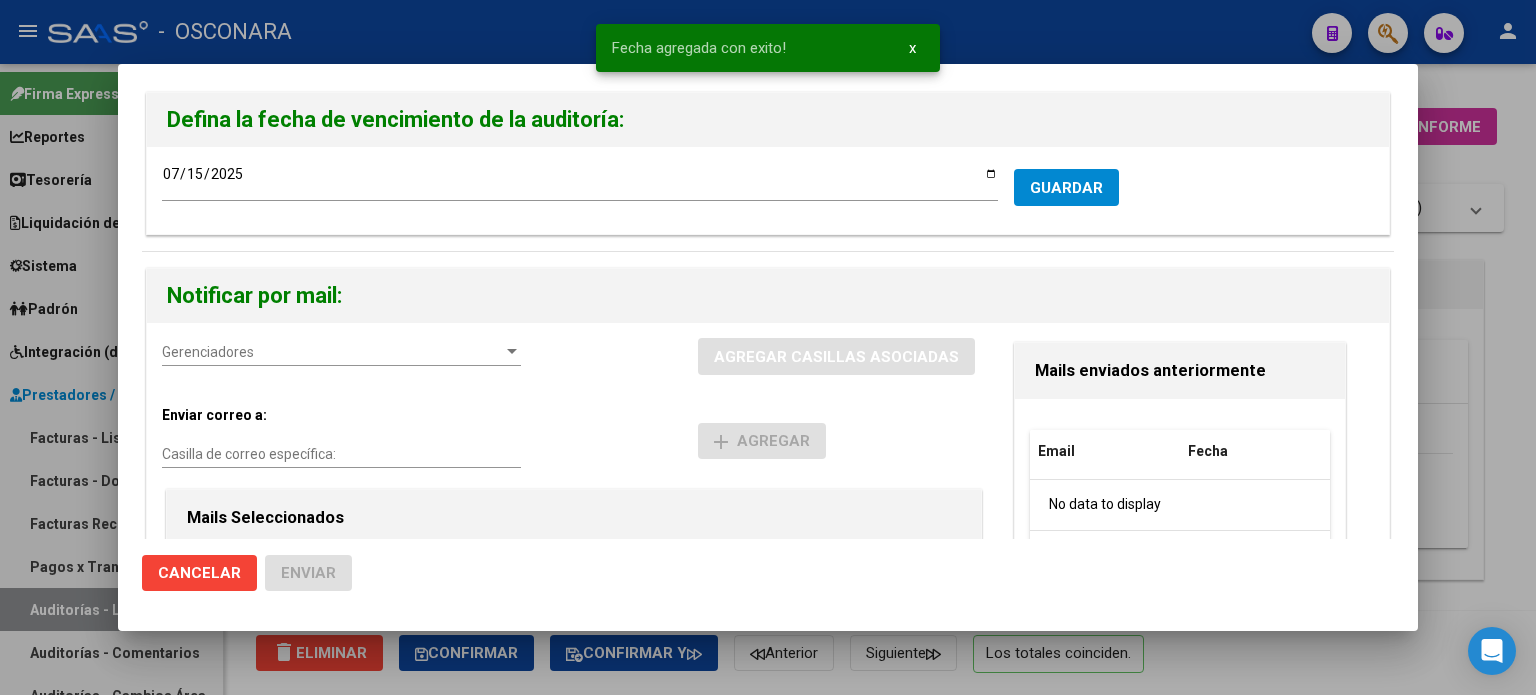 click on "Gerenciadores Gerenciadores AGREGAR CASILLAS ASOCIADAS Enviar correo a:    Casilla de correo específica:   add  Agregar  Mails Seleccionados Email Acciones No data to display  0 total   1  Mails enviados anteriormente Email Fecha No data to display  0 total   1" at bounding box center [768, 551] 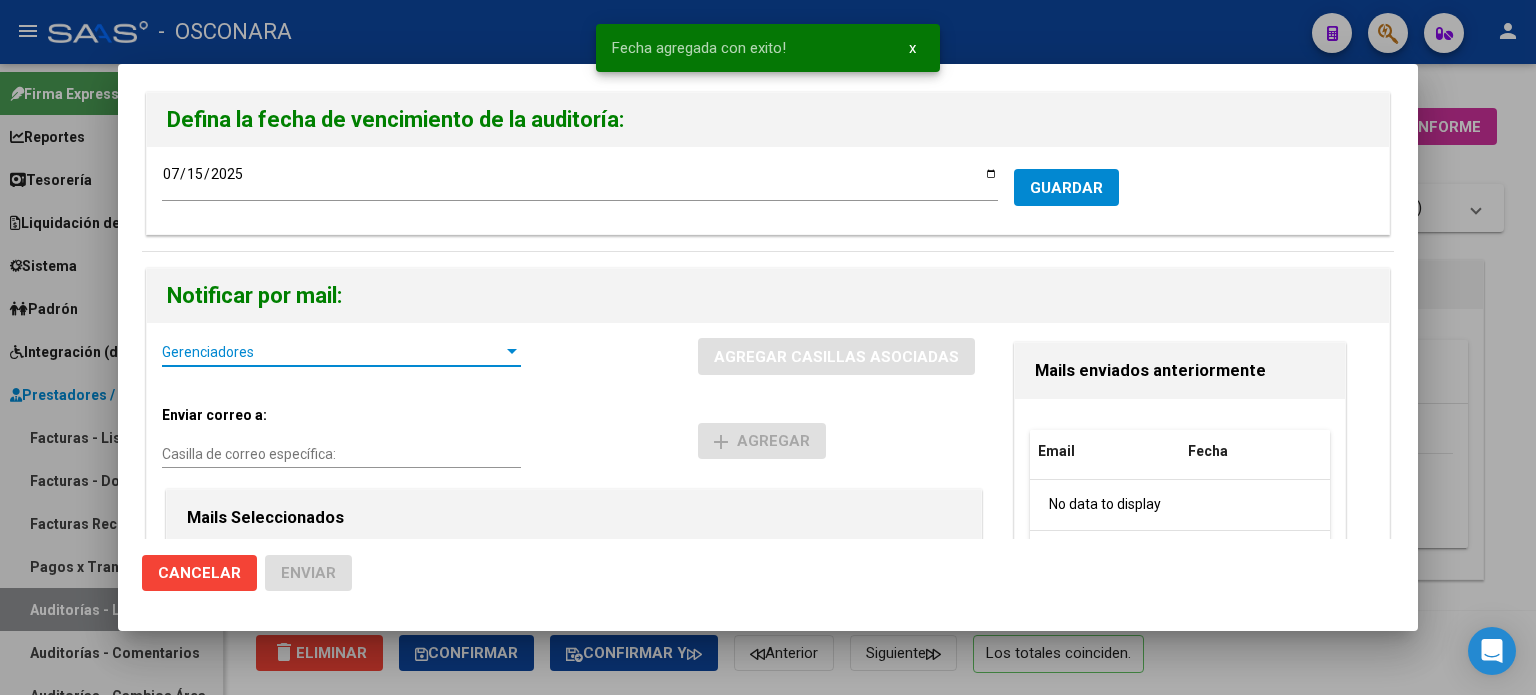 click on "Gerenciadores" at bounding box center (332, 352) 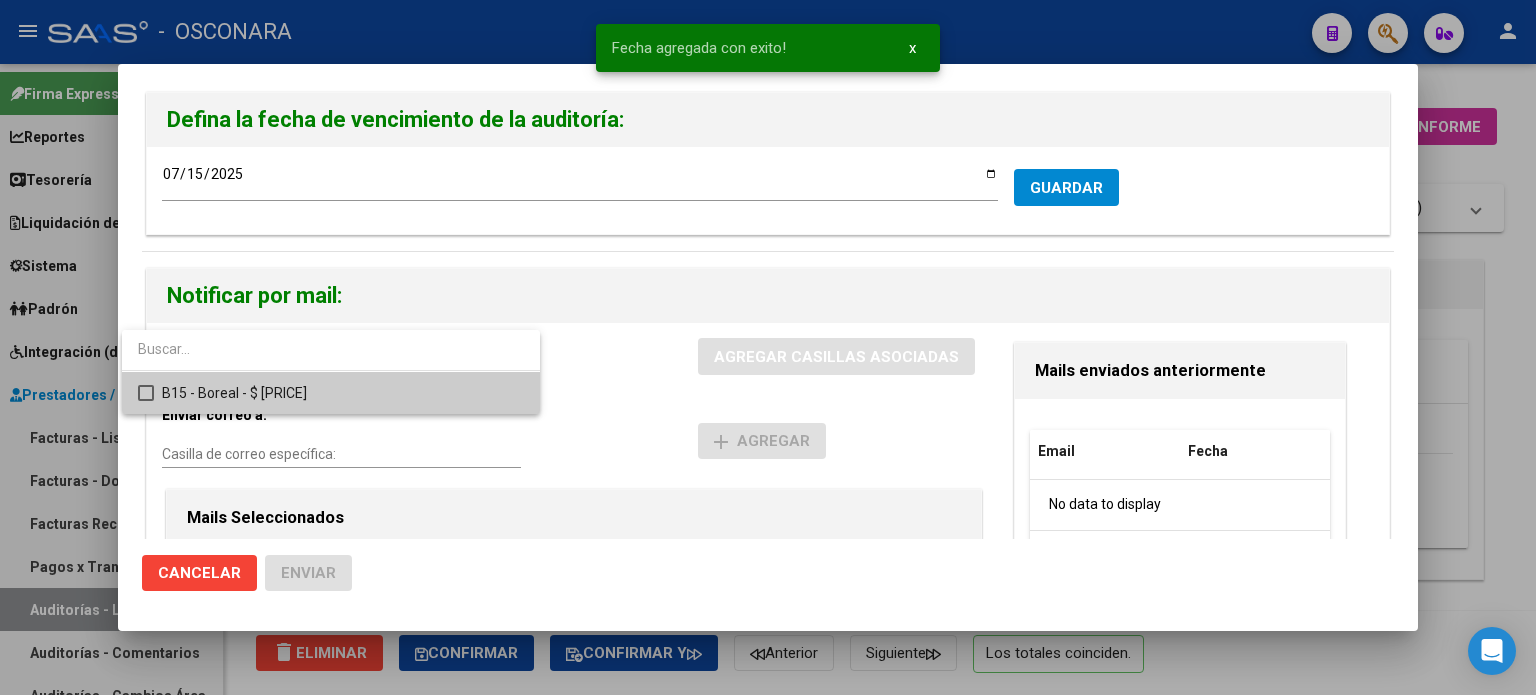 drag, startPoint x: 285, startPoint y: 358, endPoint x: 305, endPoint y: 386, distance: 34.4093 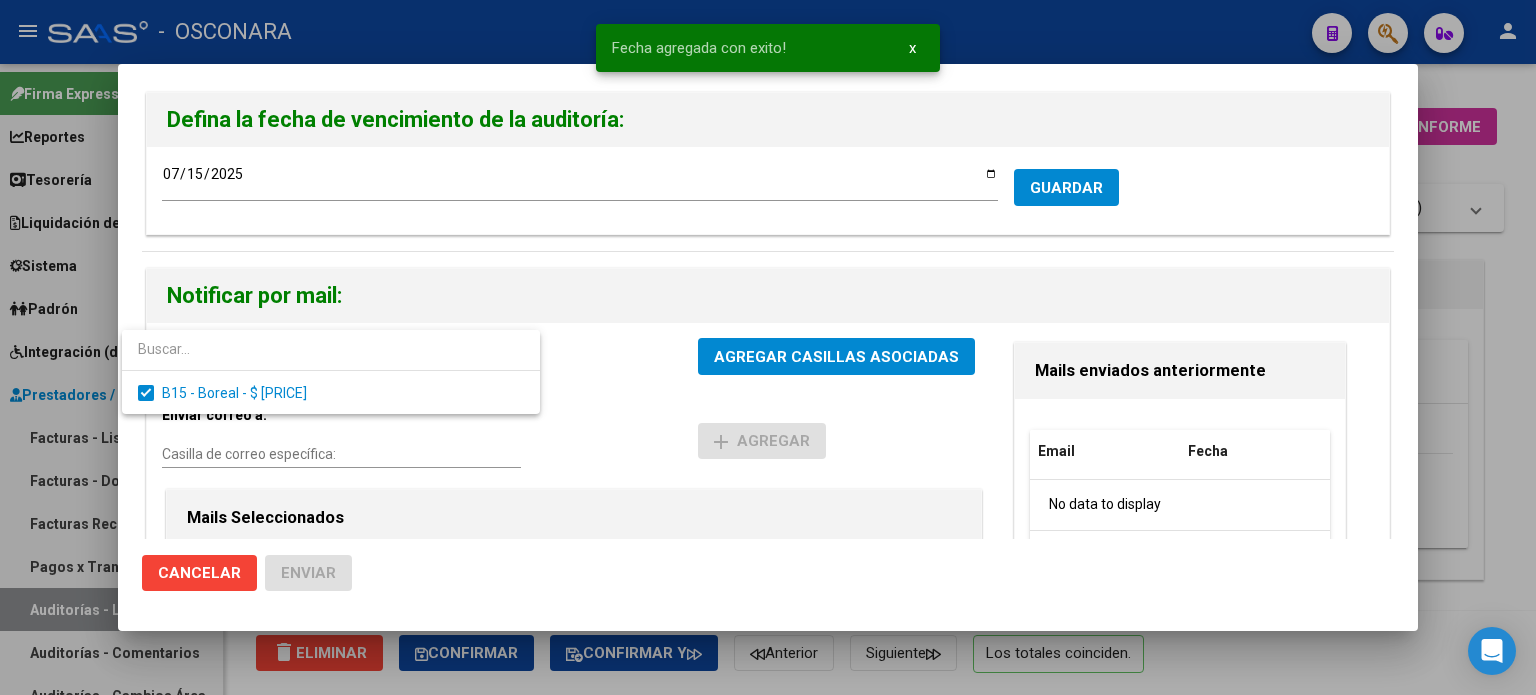 click at bounding box center [768, 347] 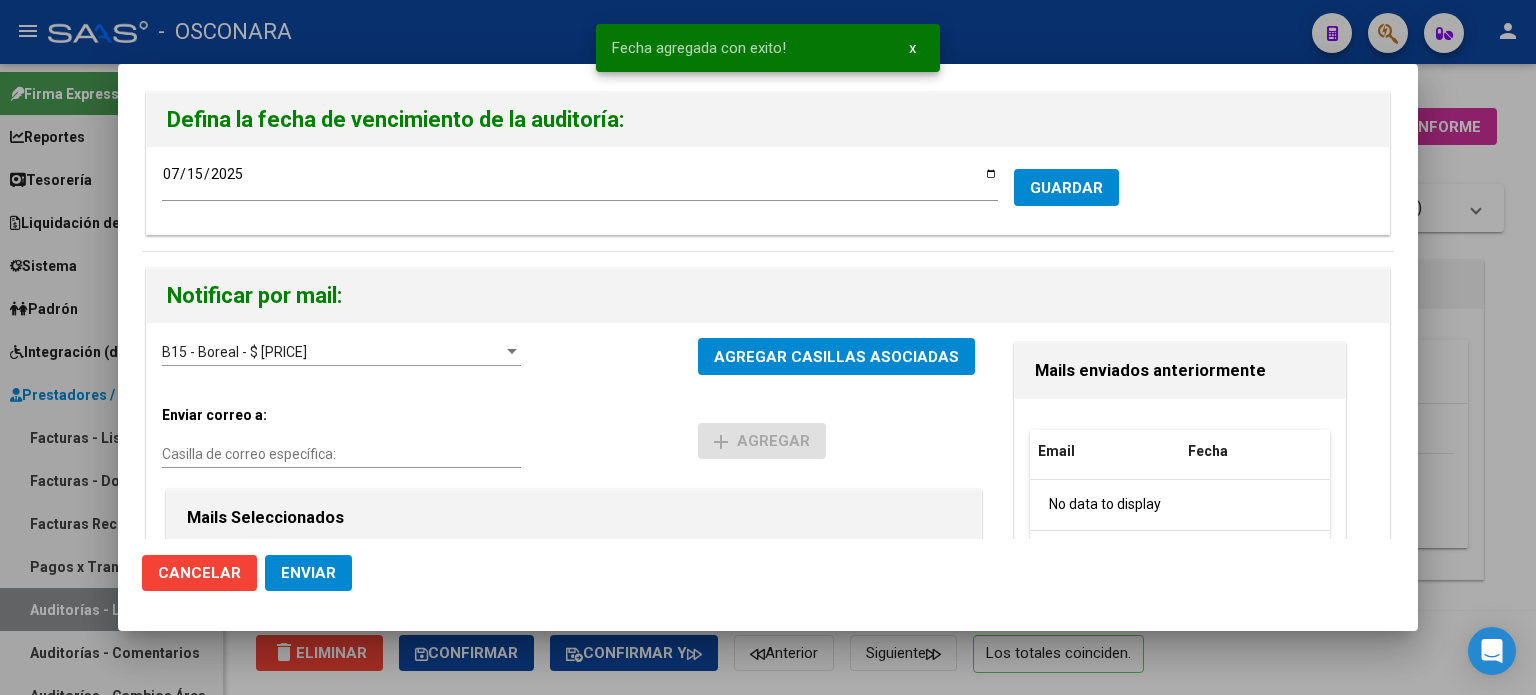 click on "Enviar" 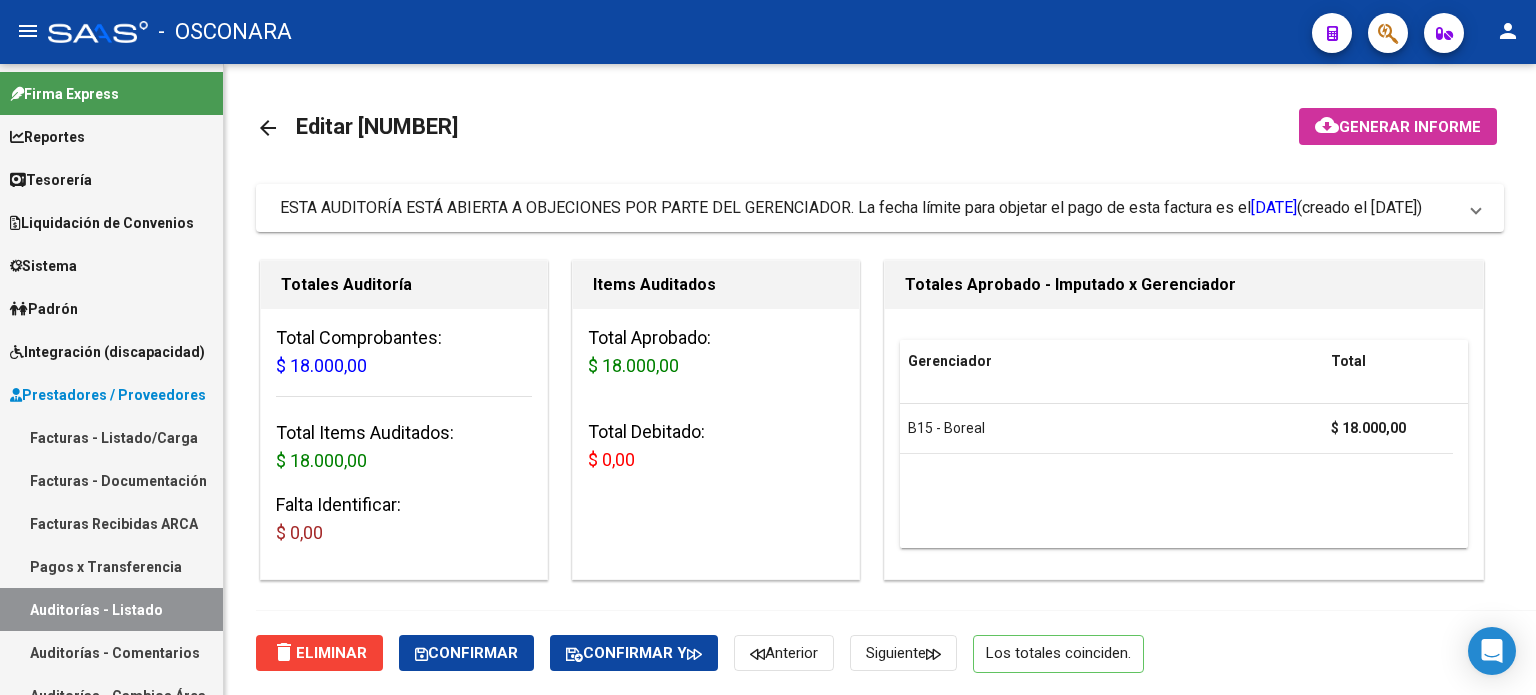 click on "Facturas - Listado/Carga" at bounding box center (111, 437) 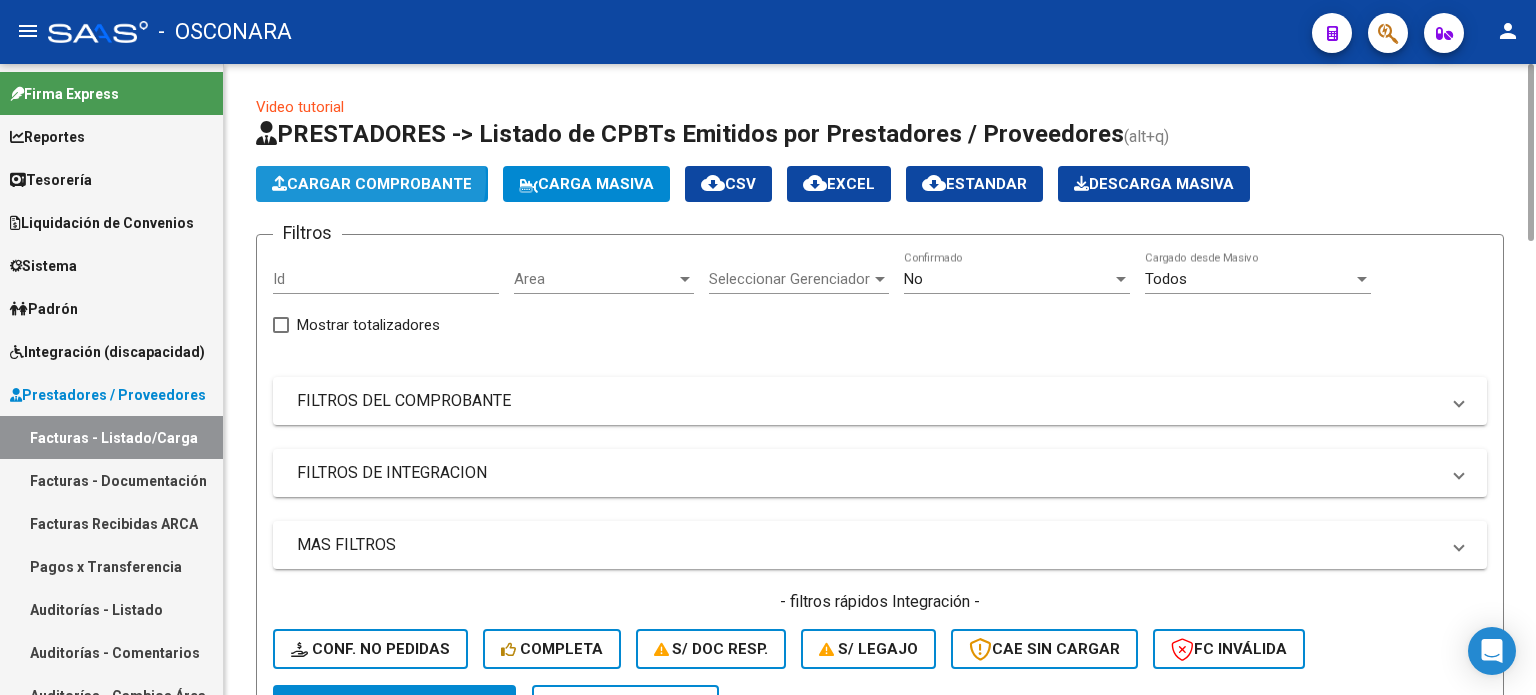 click on "Cargar Comprobante" 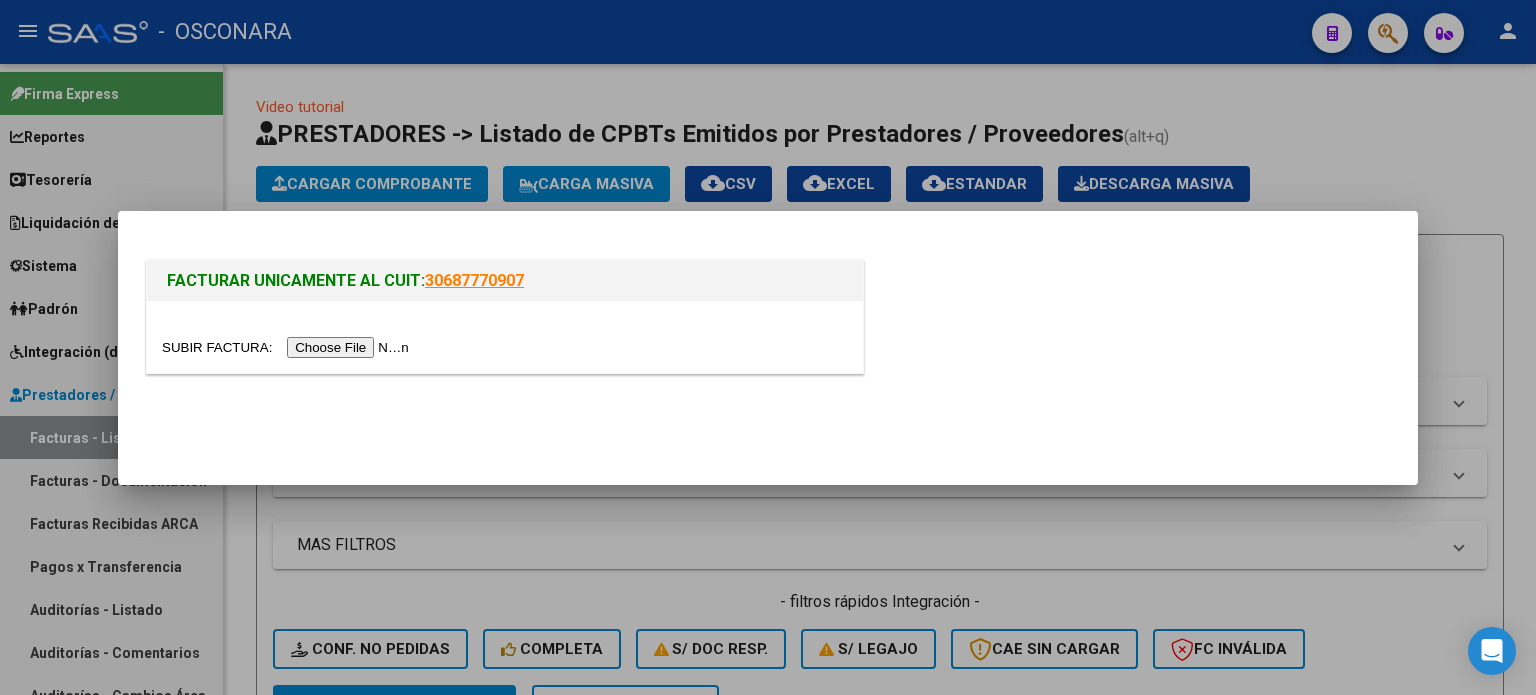 click at bounding box center [288, 347] 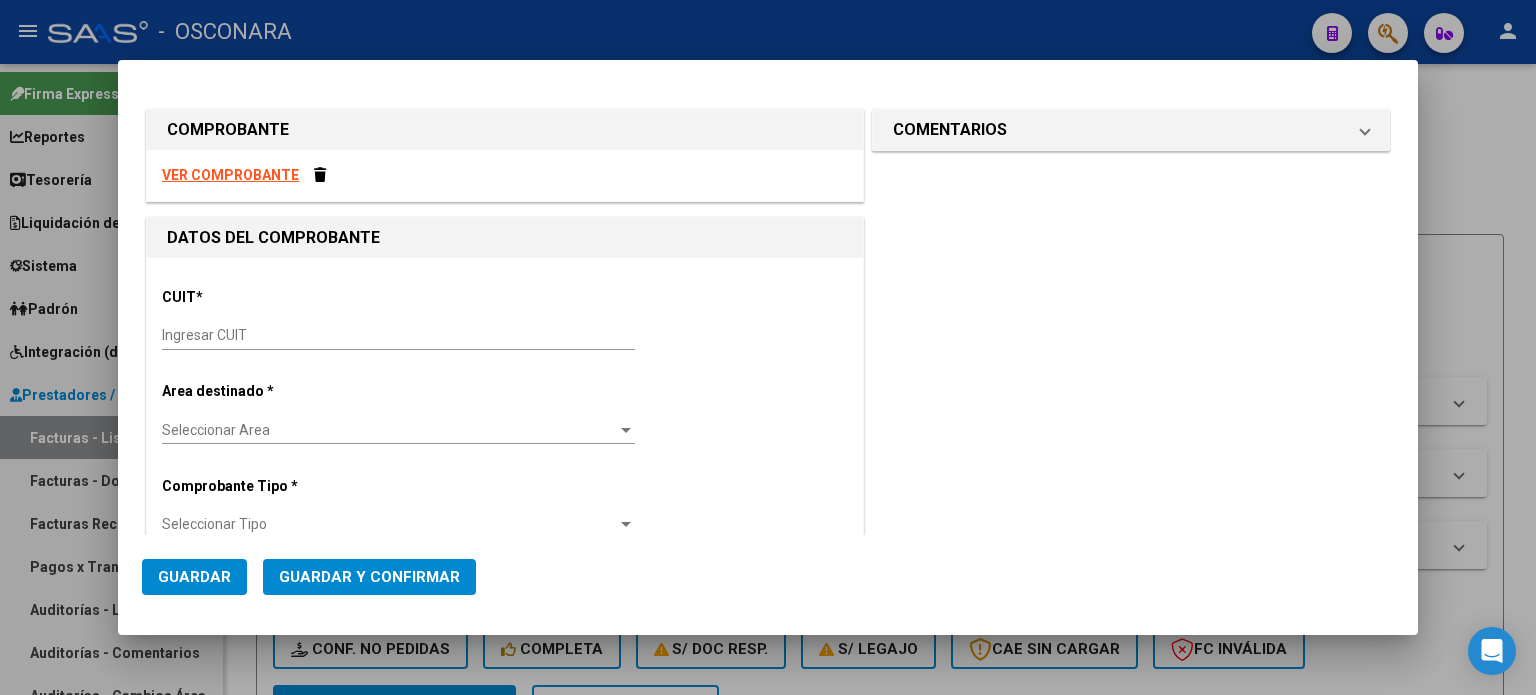 click on "Ingresar CUIT" at bounding box center (398, 335) 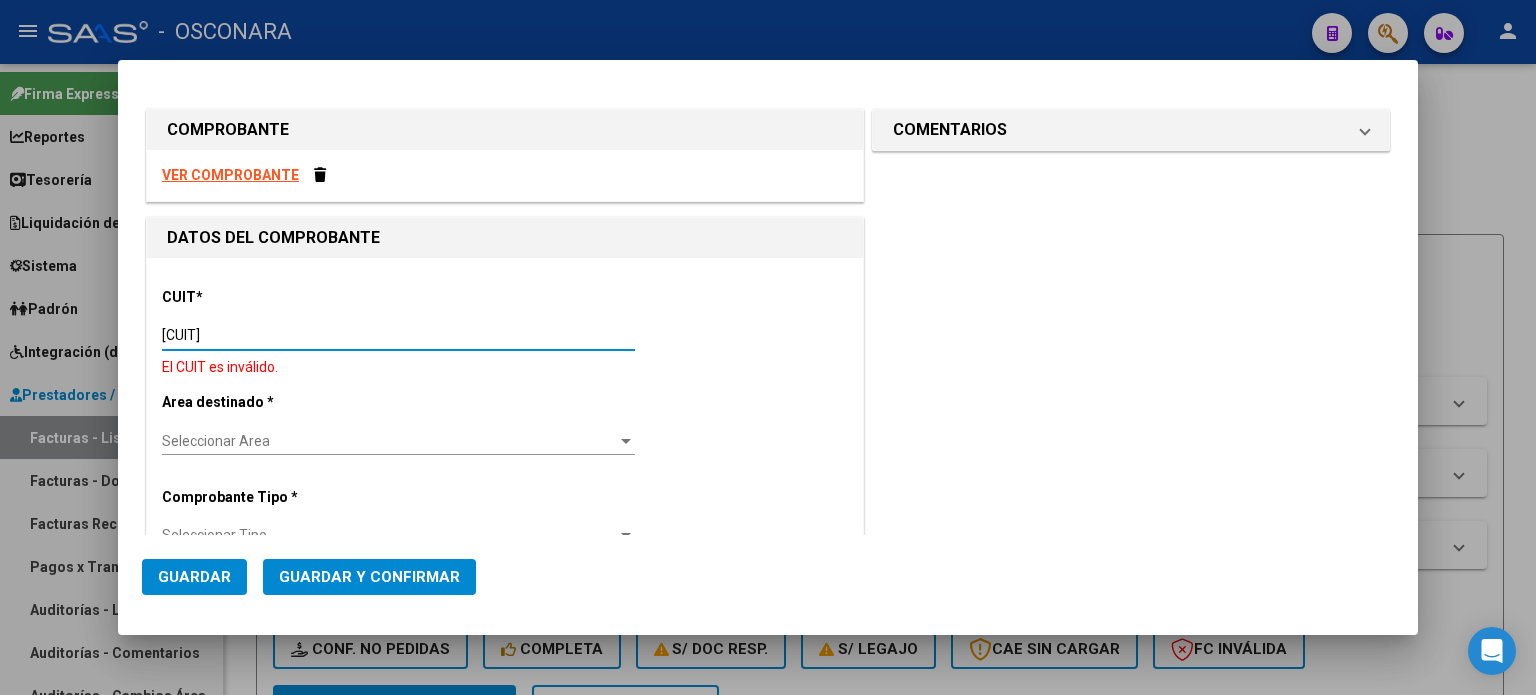 type on "[CUIT]" 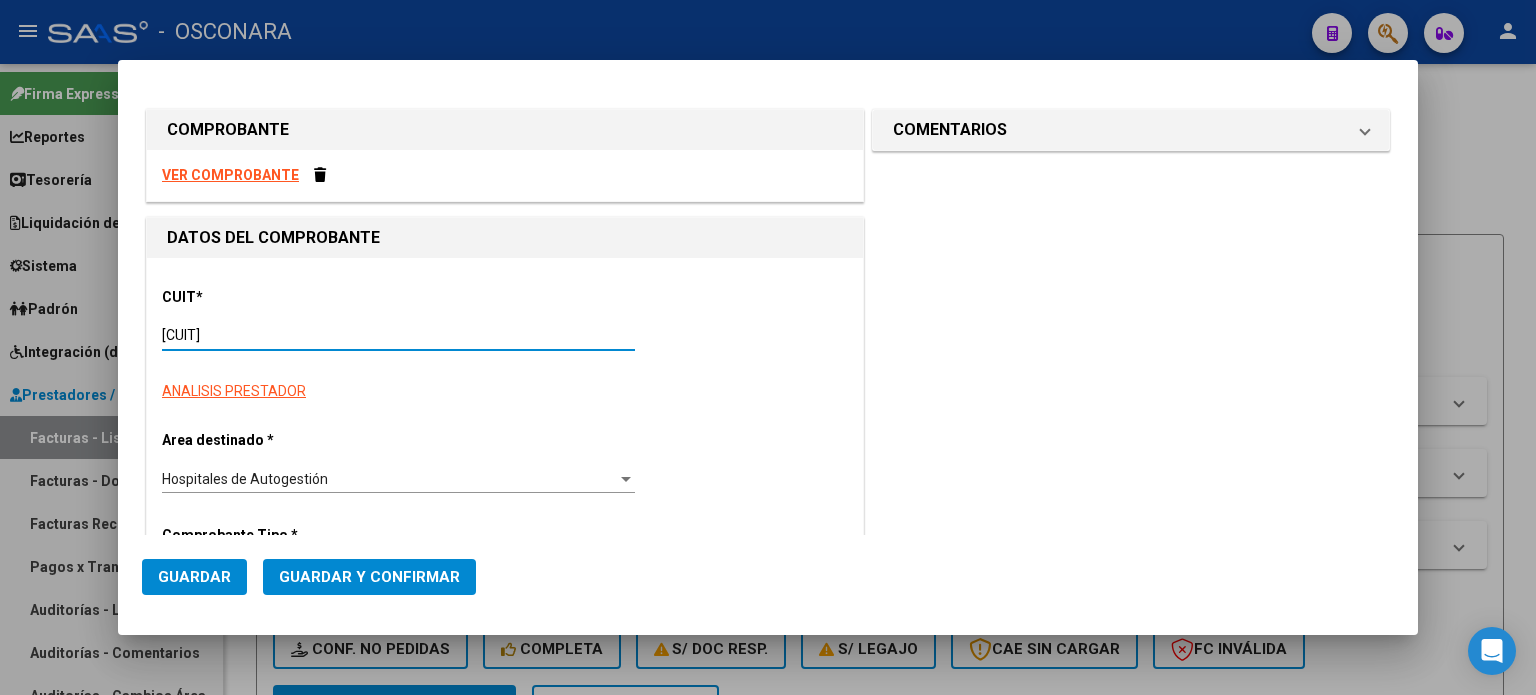 type on "99" 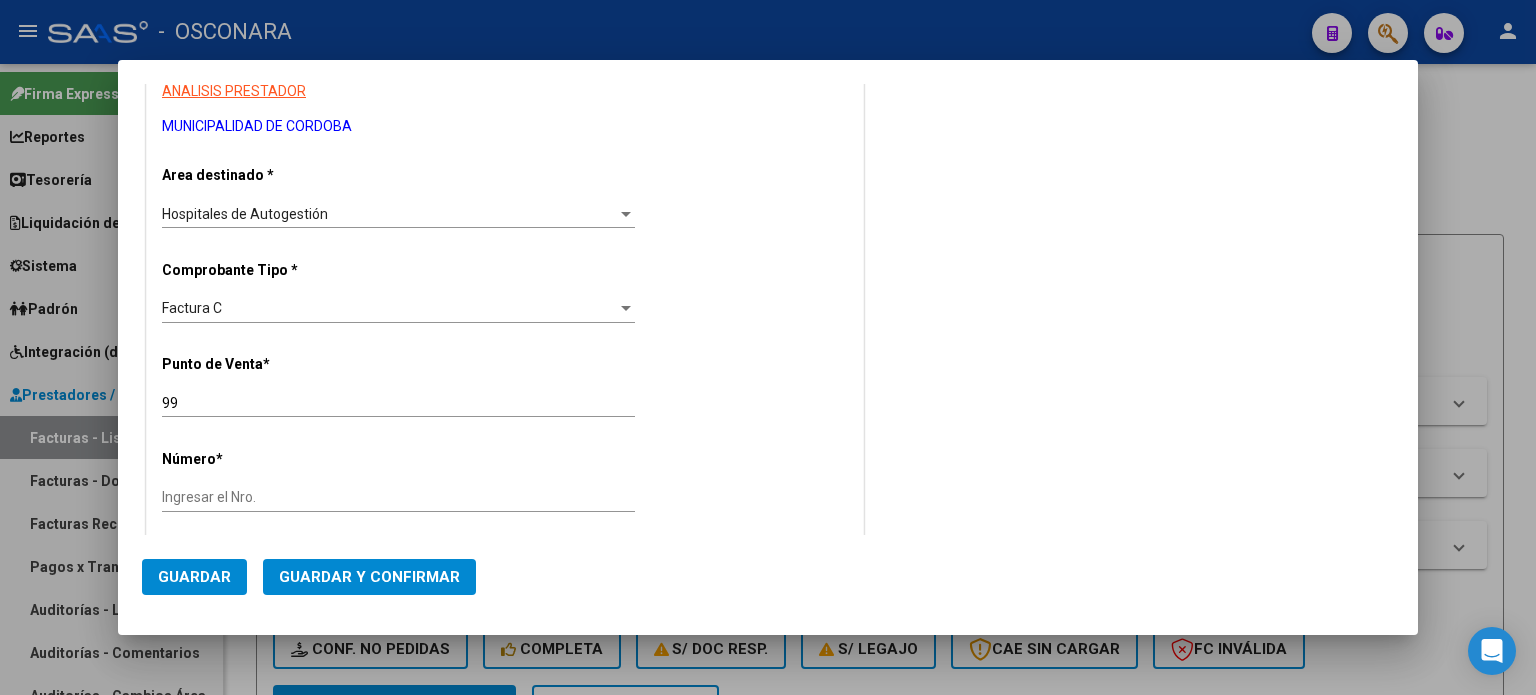scroll, scrollTop: 400, scrollLeft: 0, axis: vertical 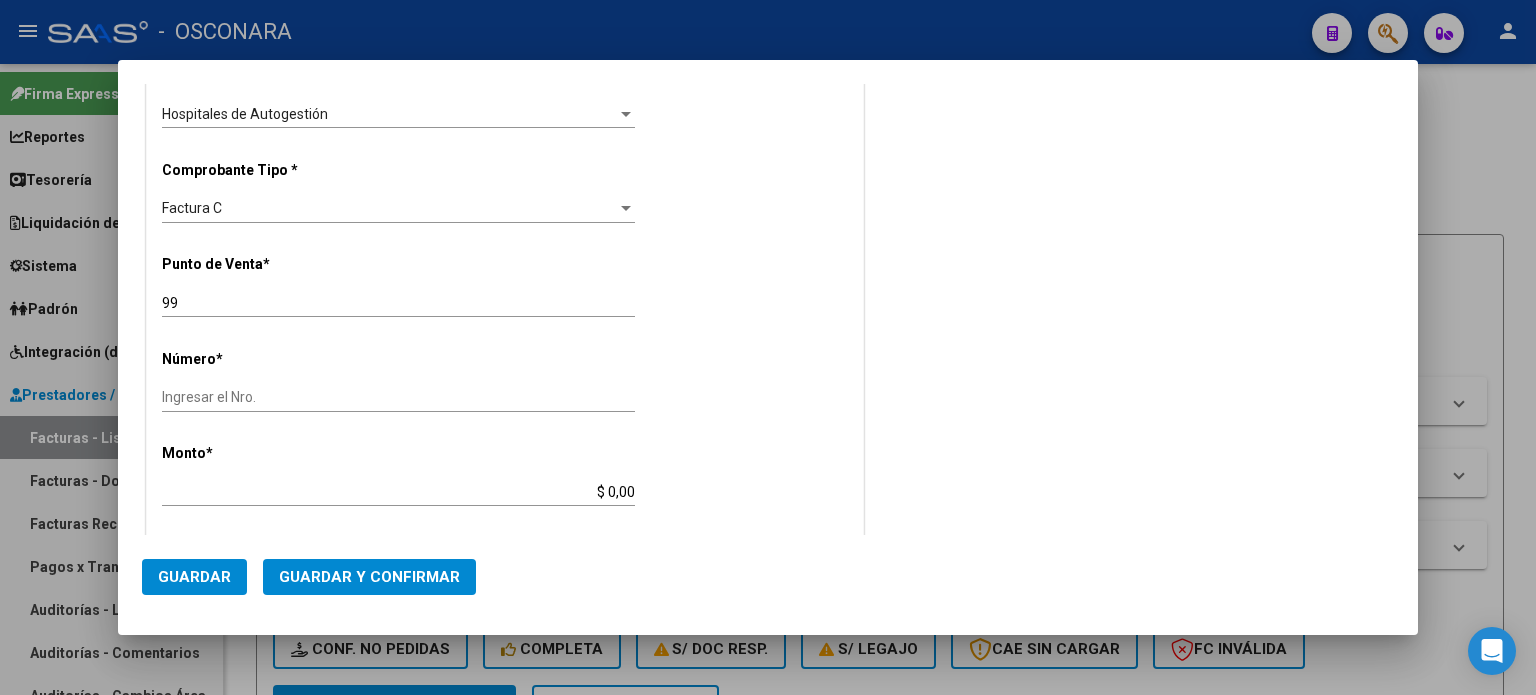 type on "[CUIT]" 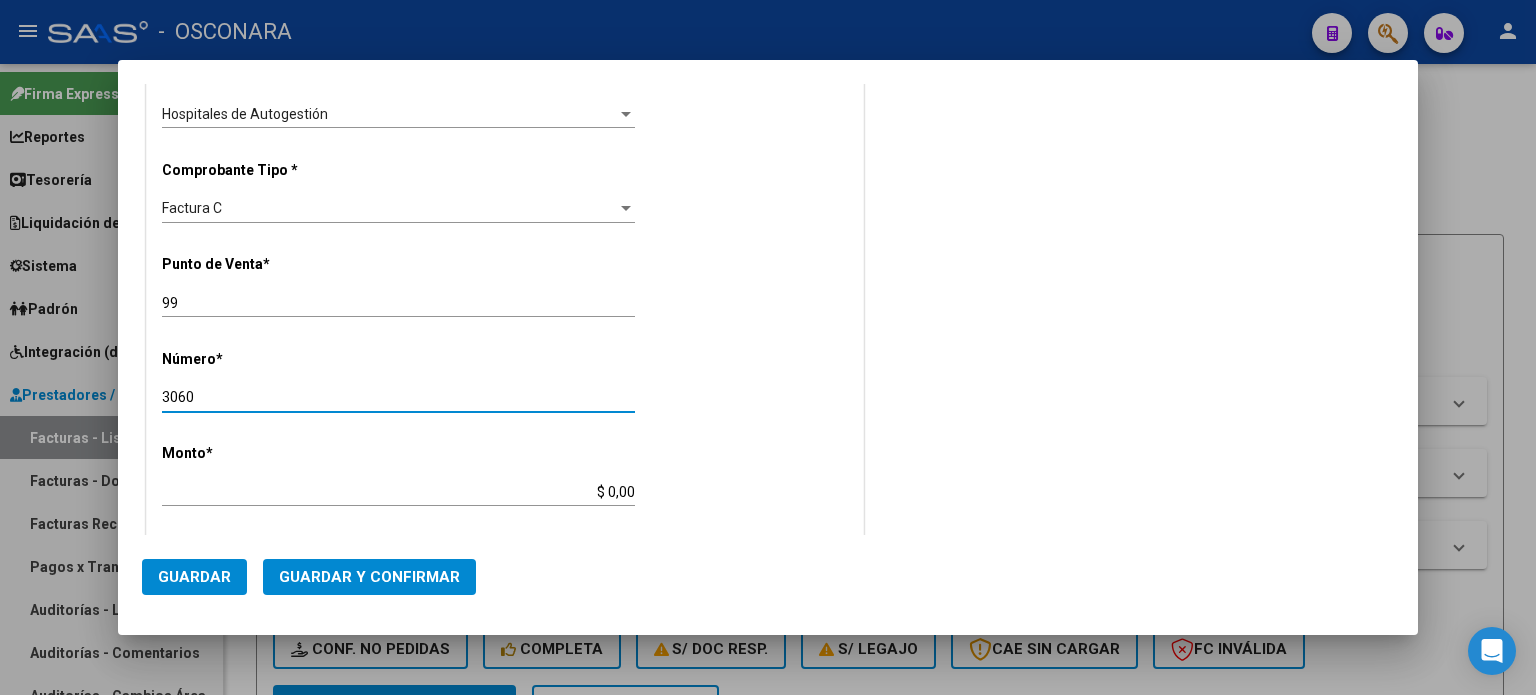 type on "3060" 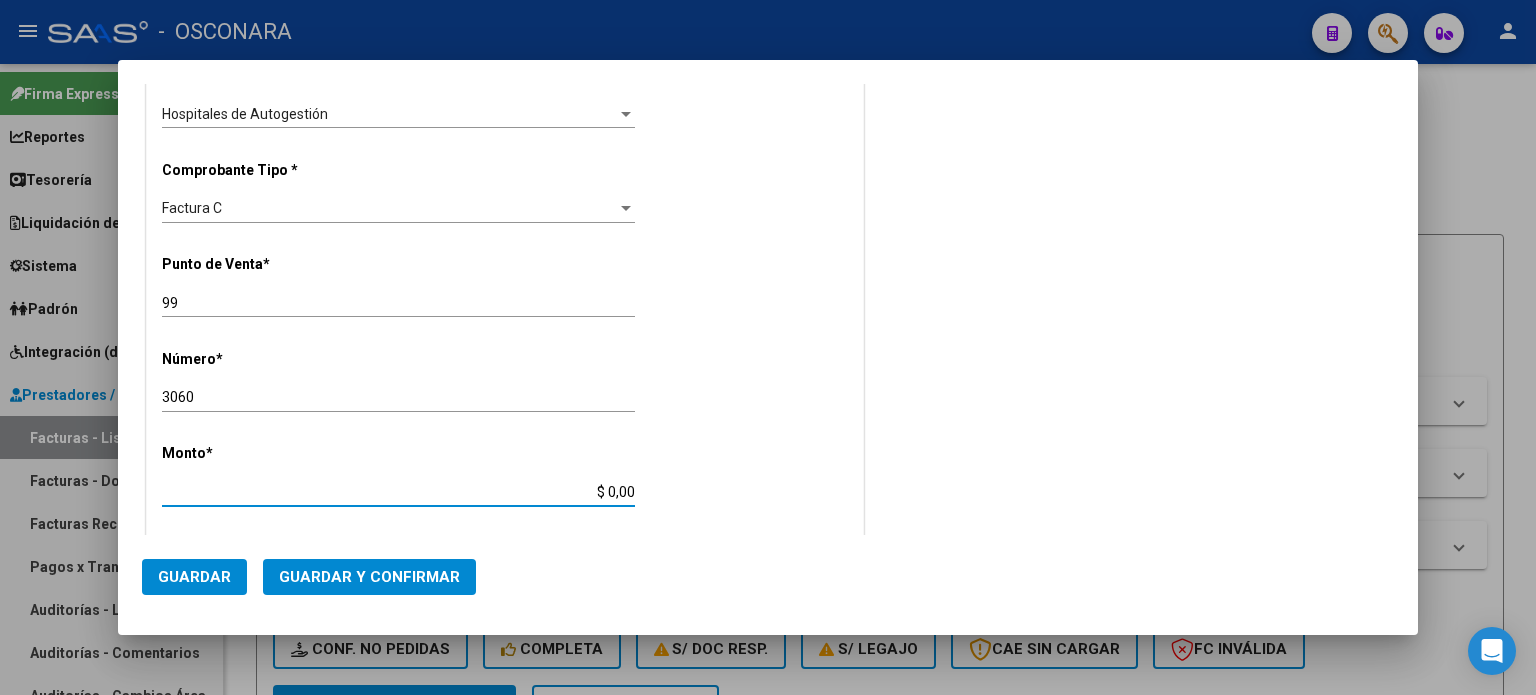 drag, startPoint x: 603, startPoint y: 491, endPoint x: 740, endPoint y: 491, distance: 137 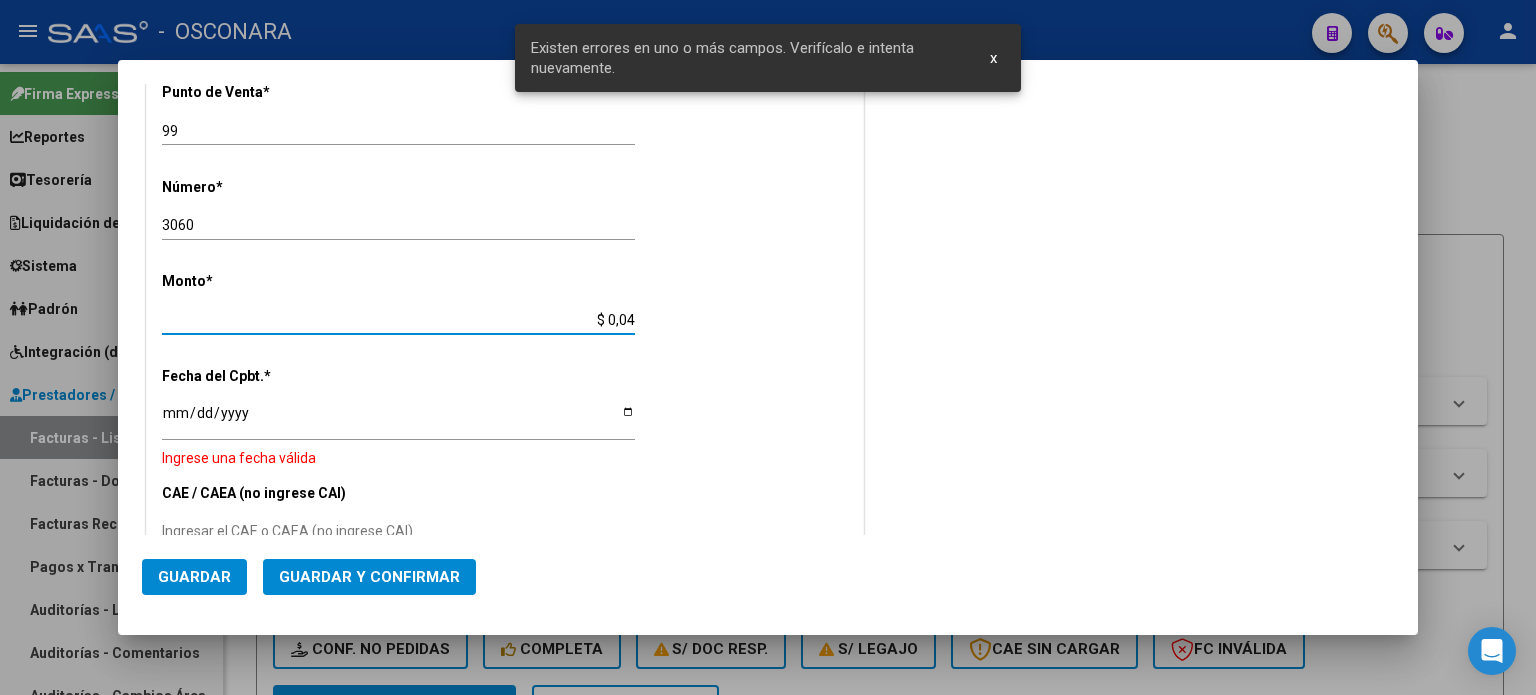 scroll, scrollTop: 573, scrollLeft: 0, axis: vertical 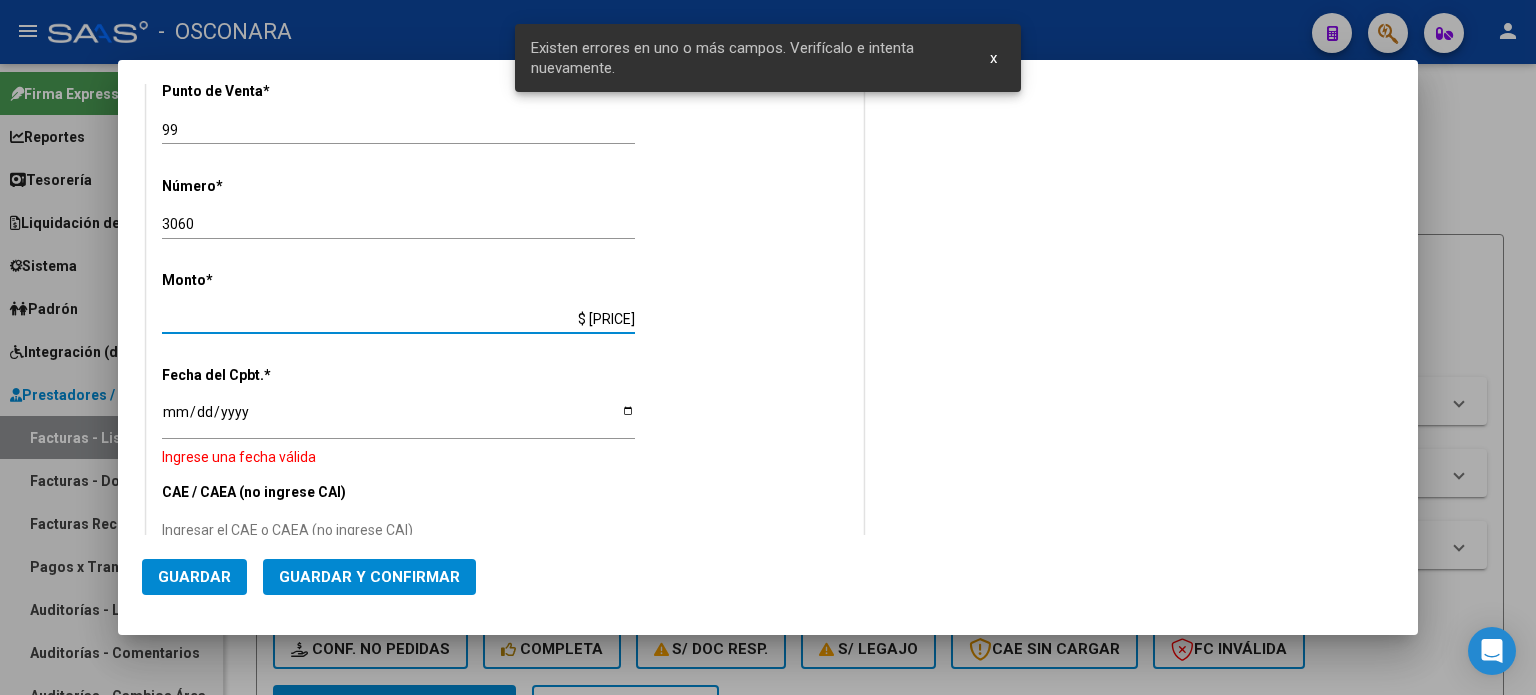 type on "$ 48.000,00" 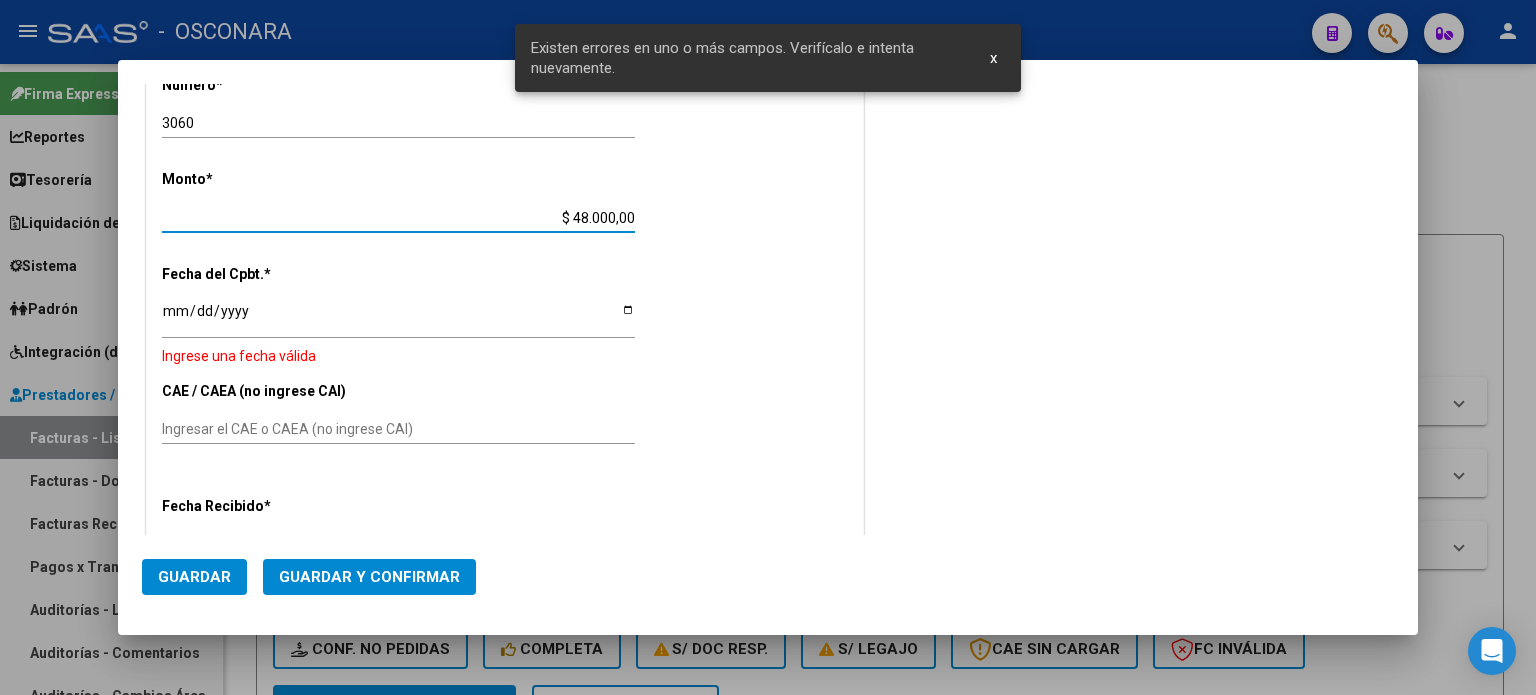 scroll, scrollTop: 773, scrollLeft: 0, axis: vertical 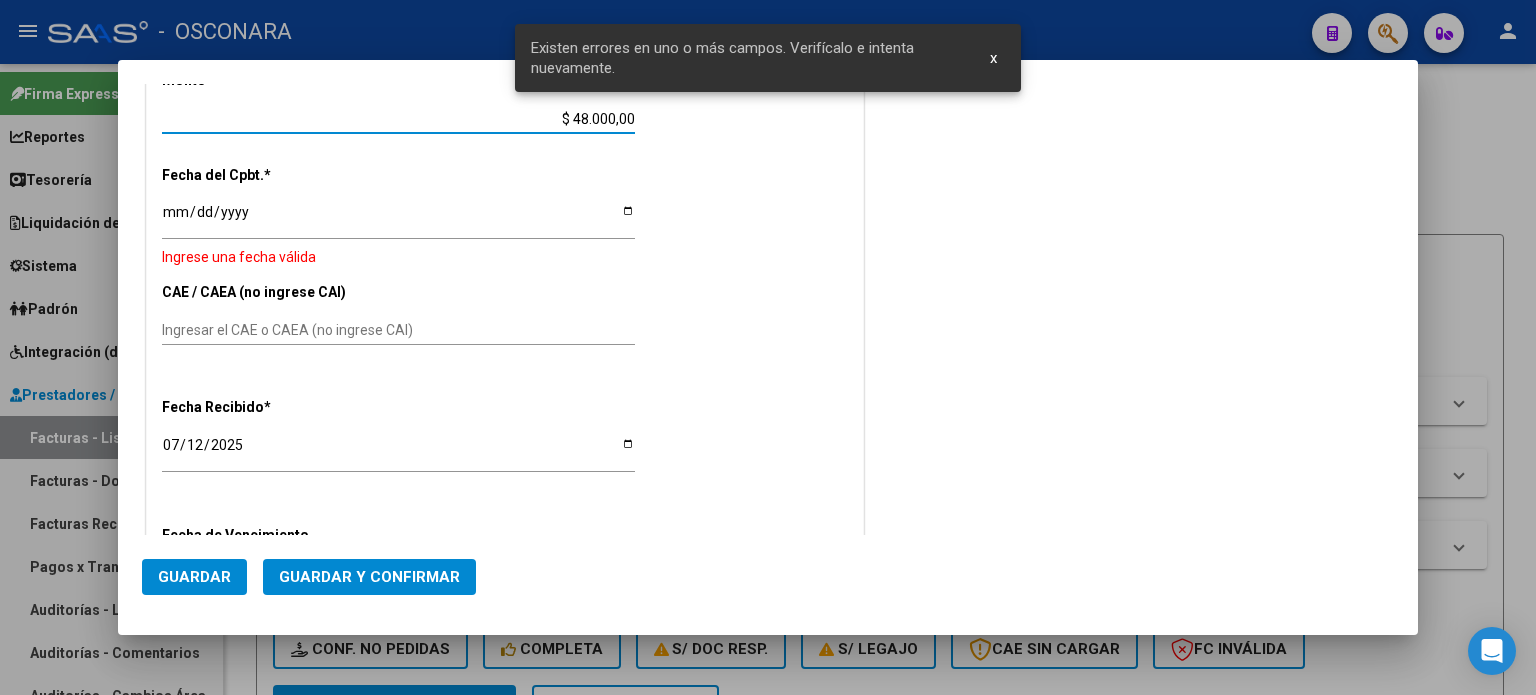 click on "Ingresar la fecha" at bounding box center (398, 219) 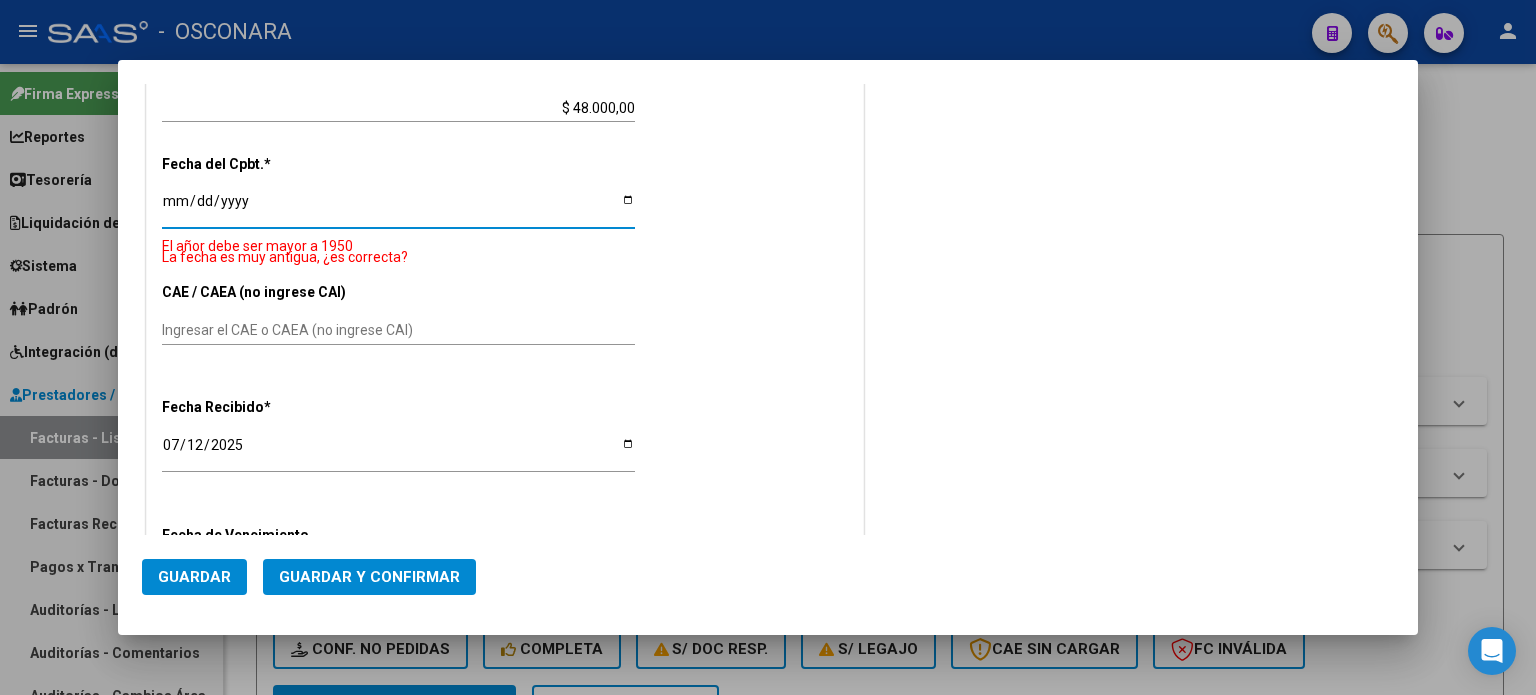 type on "[DATE]" 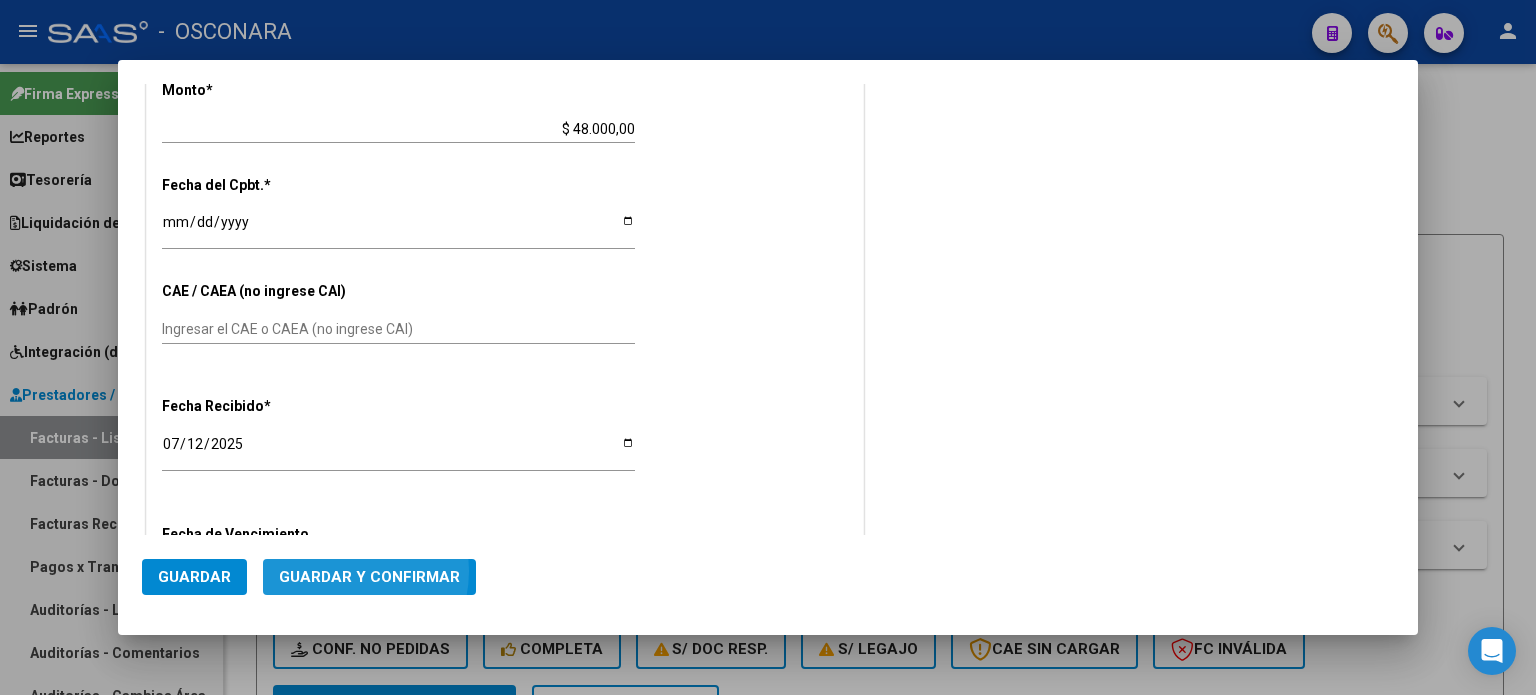 click on "Guardar y Confirmar" 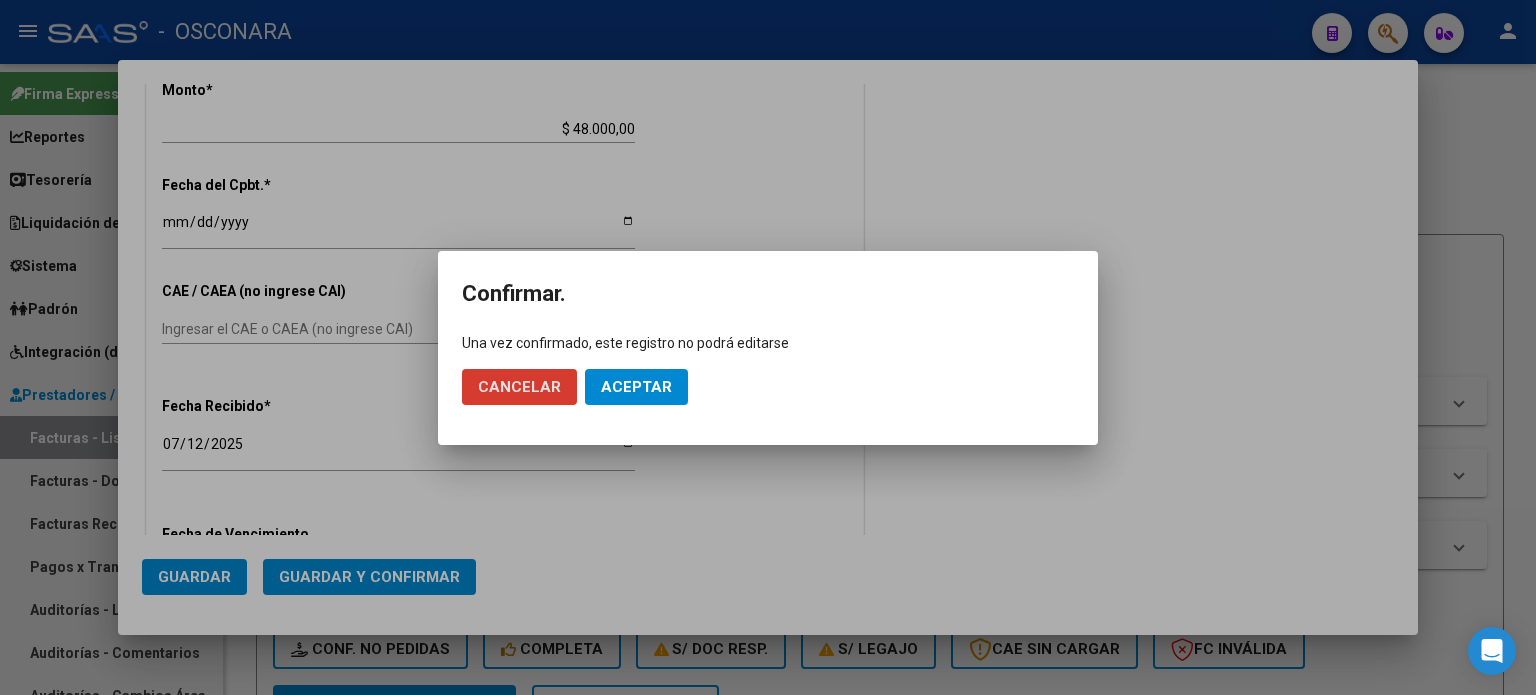 click on "Aceptar" 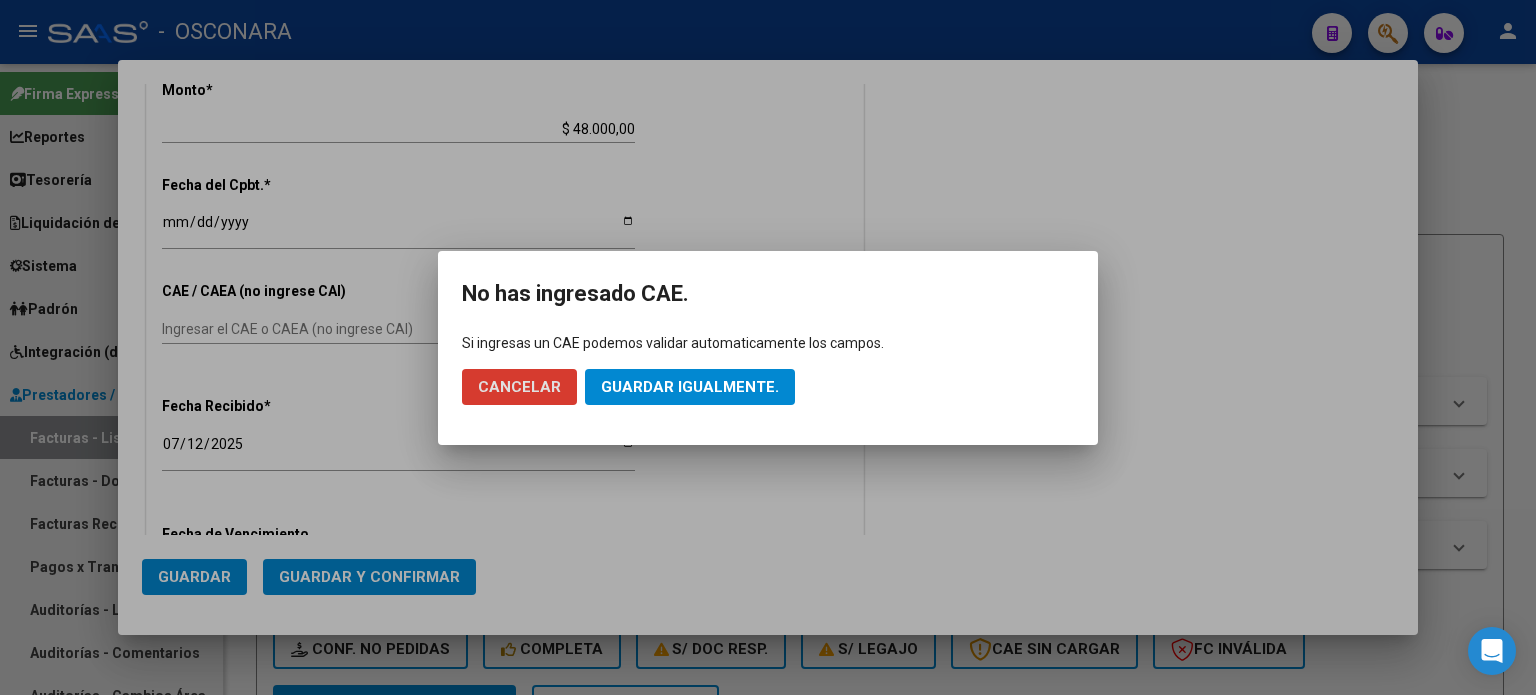 drag, startPoint x: 686, startPoint y: 387, endPoint x: 682, endPoint y: 401, distance: 14.56022 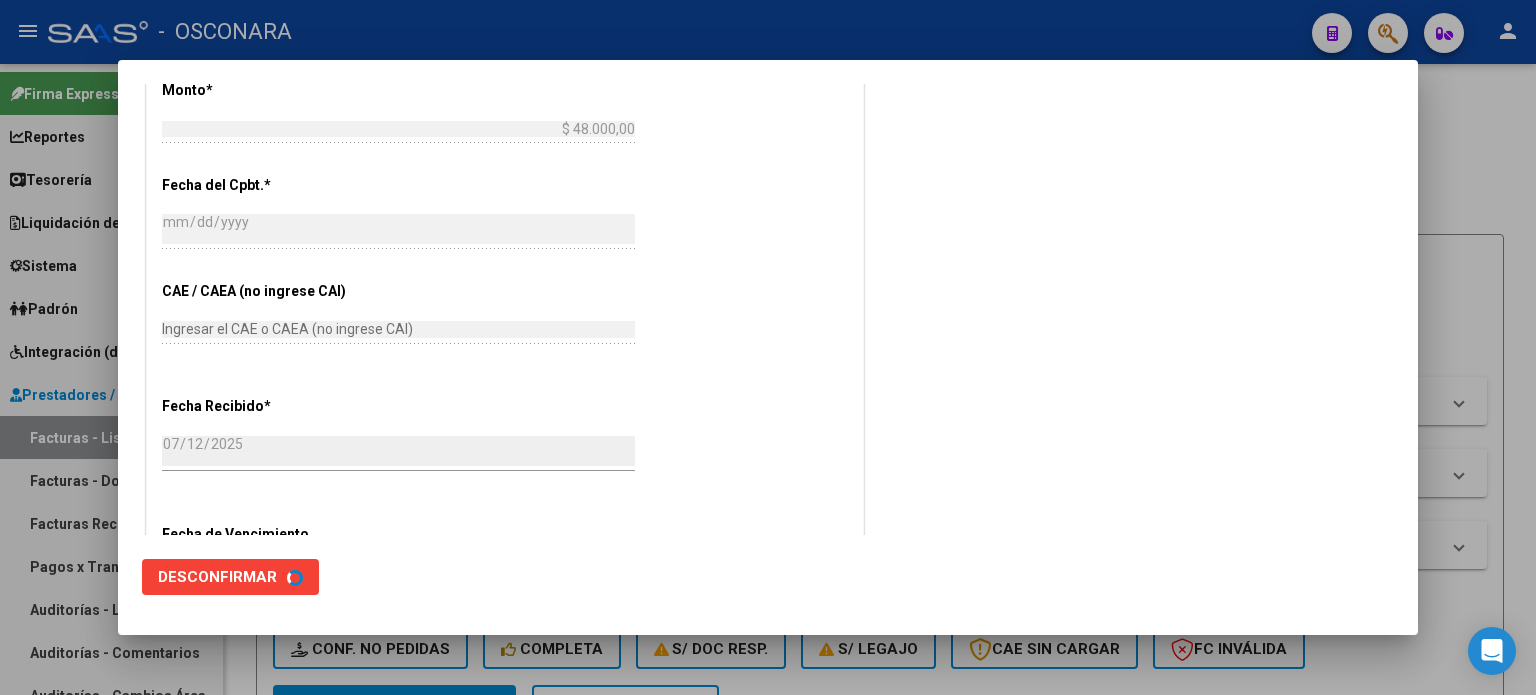 scroll, scrollTop: 0, scrollLeft: 0, axis: both 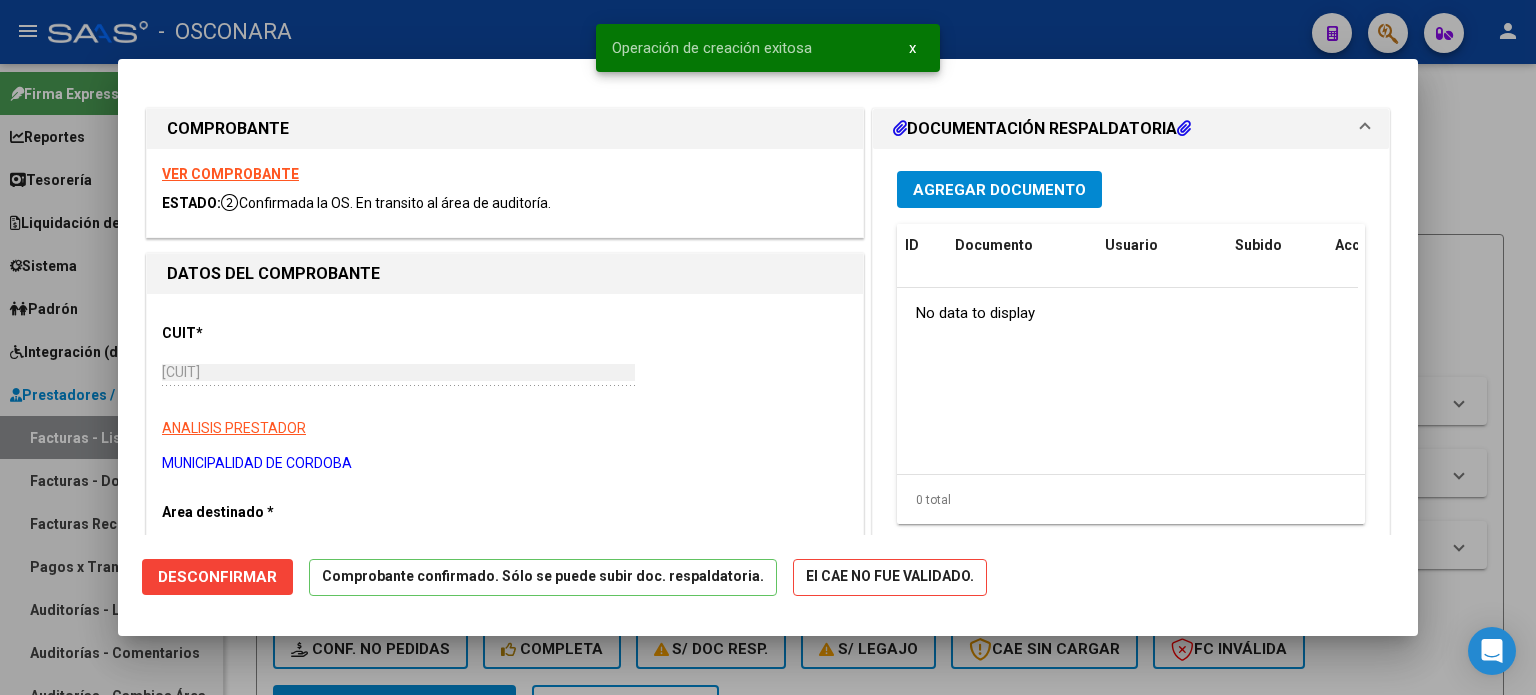 click at bounding box center (768, 347) 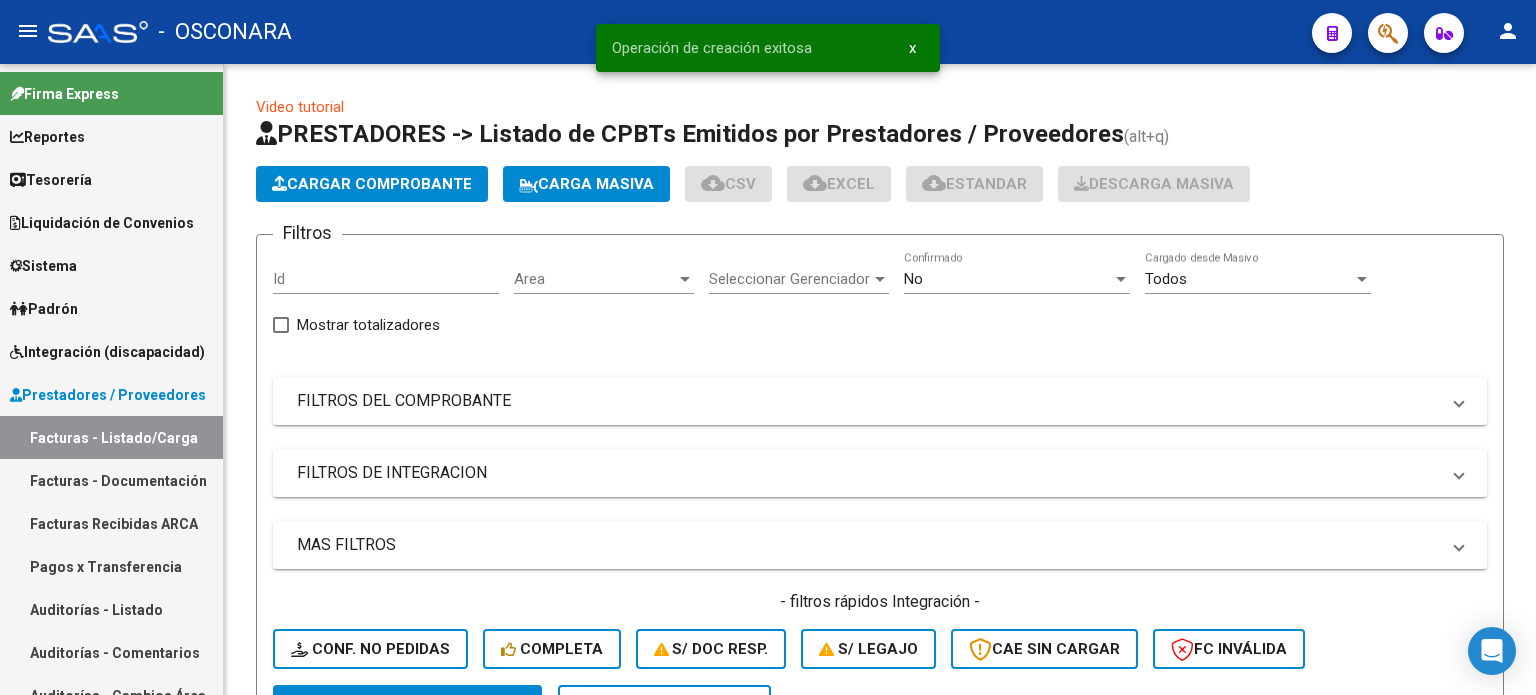 click on "Auditorías - Listado" at bounding box center [111, 609] 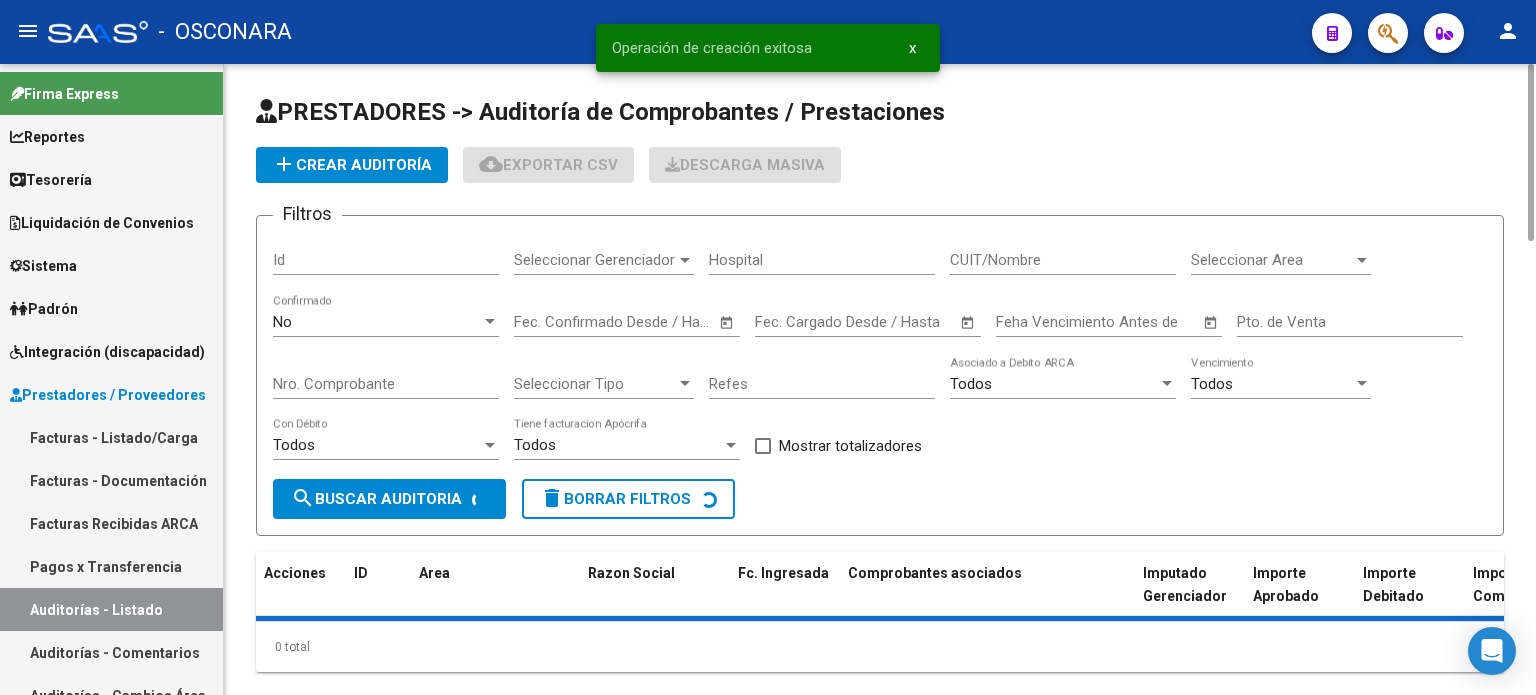 click on "add  Crear Auditoría" 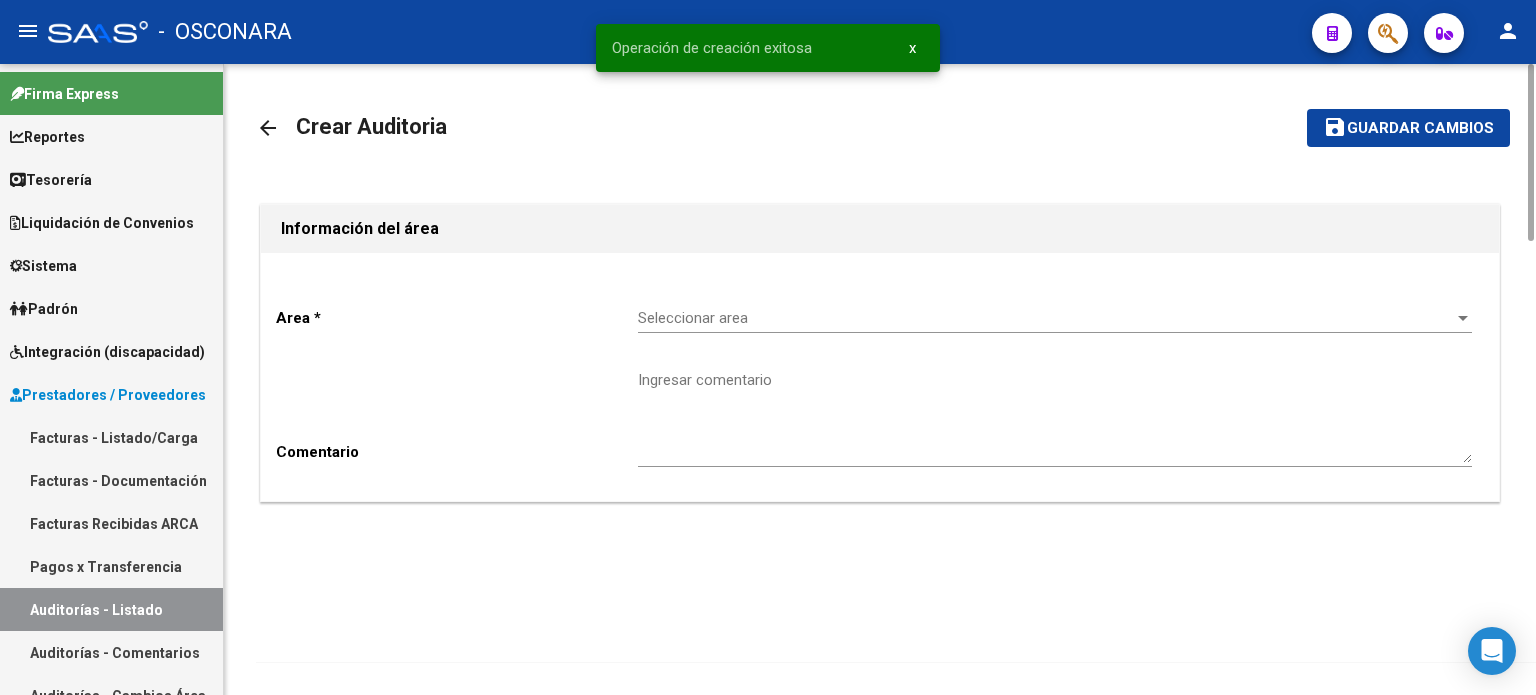 click on "Seleccionar area" at bounding box center (1046, 318) 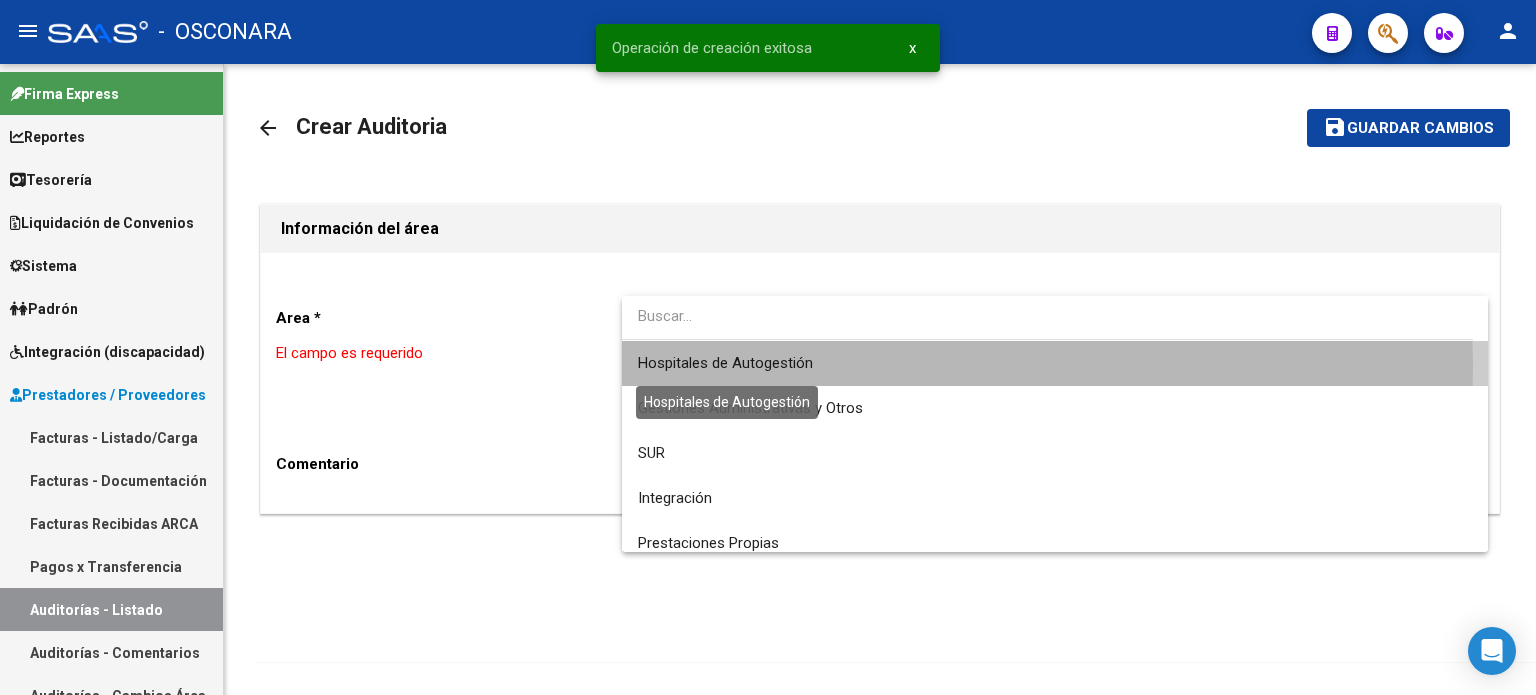 click on "Hospitales de Autogestión" at bounding box center [725, 363] 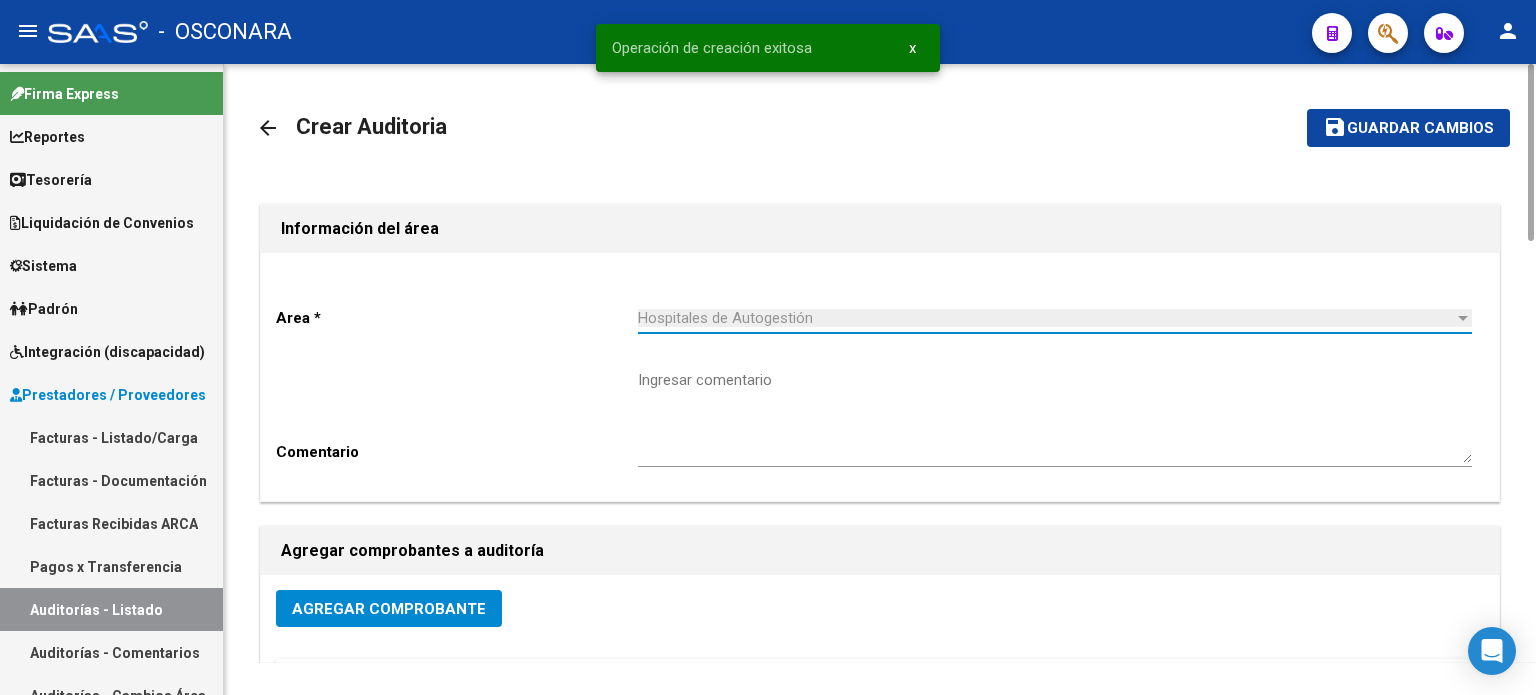 click on "Agregar Comprobante" 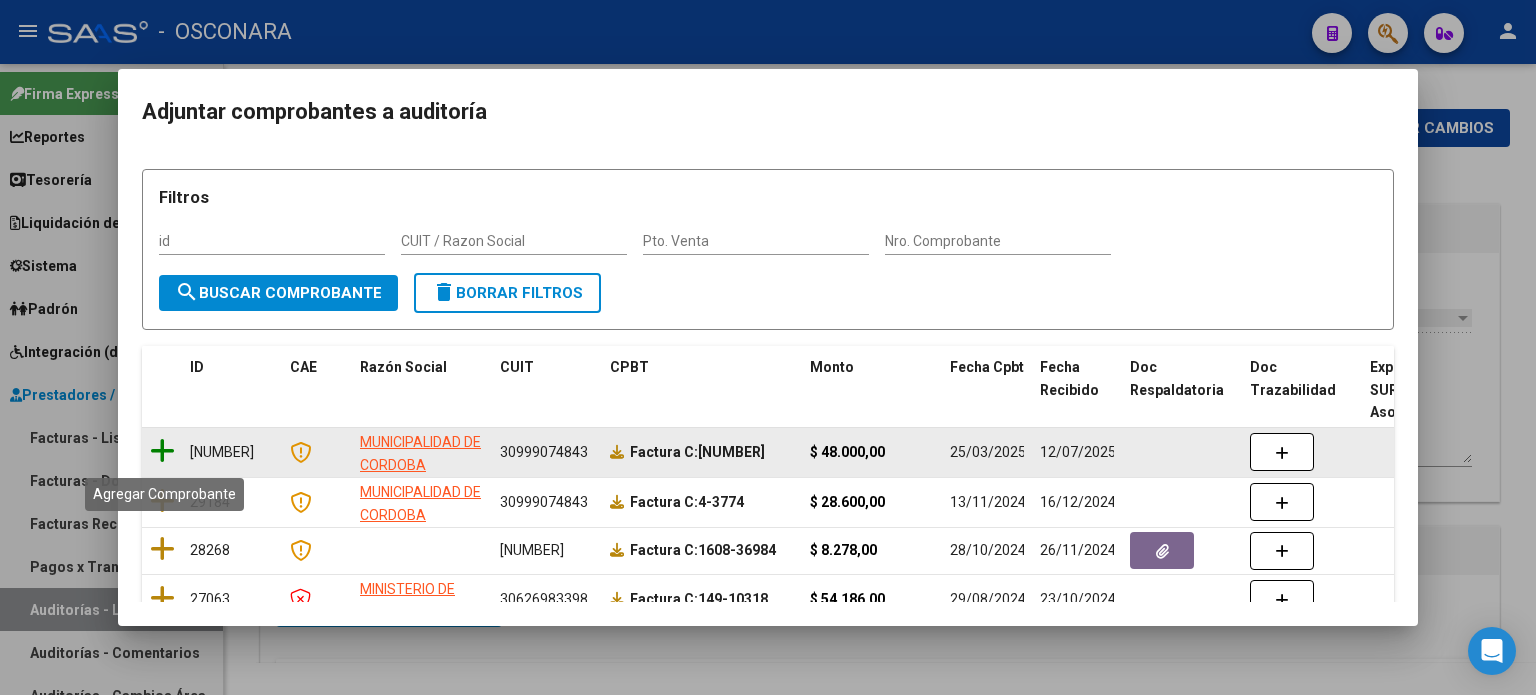 drag, startPoint x: 158, startPoint y: 456, endPoint x: 533, endPoint y: 421, distance: 376.6298 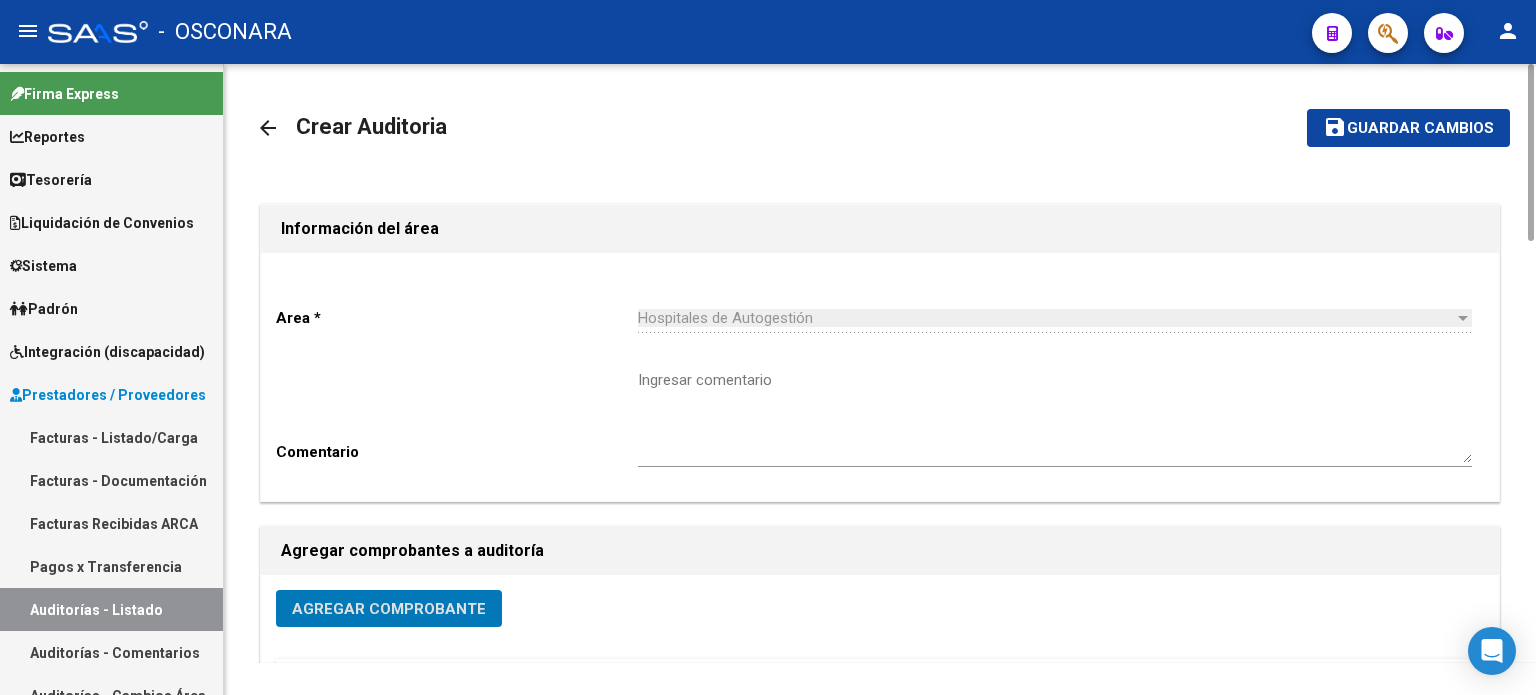 click on "save" 